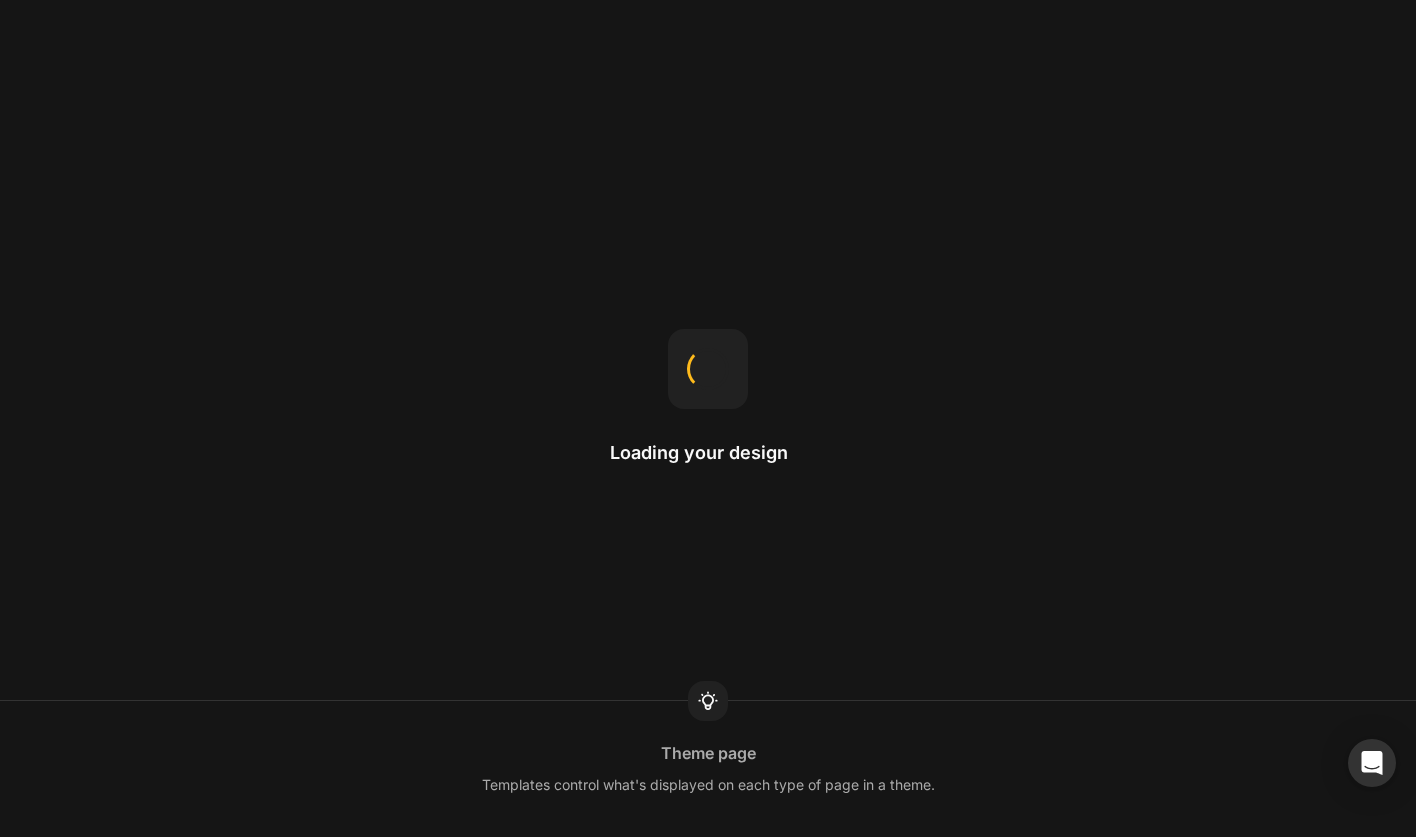 scroll, scrollTop: 0, scrollLeft: 0, axis: both 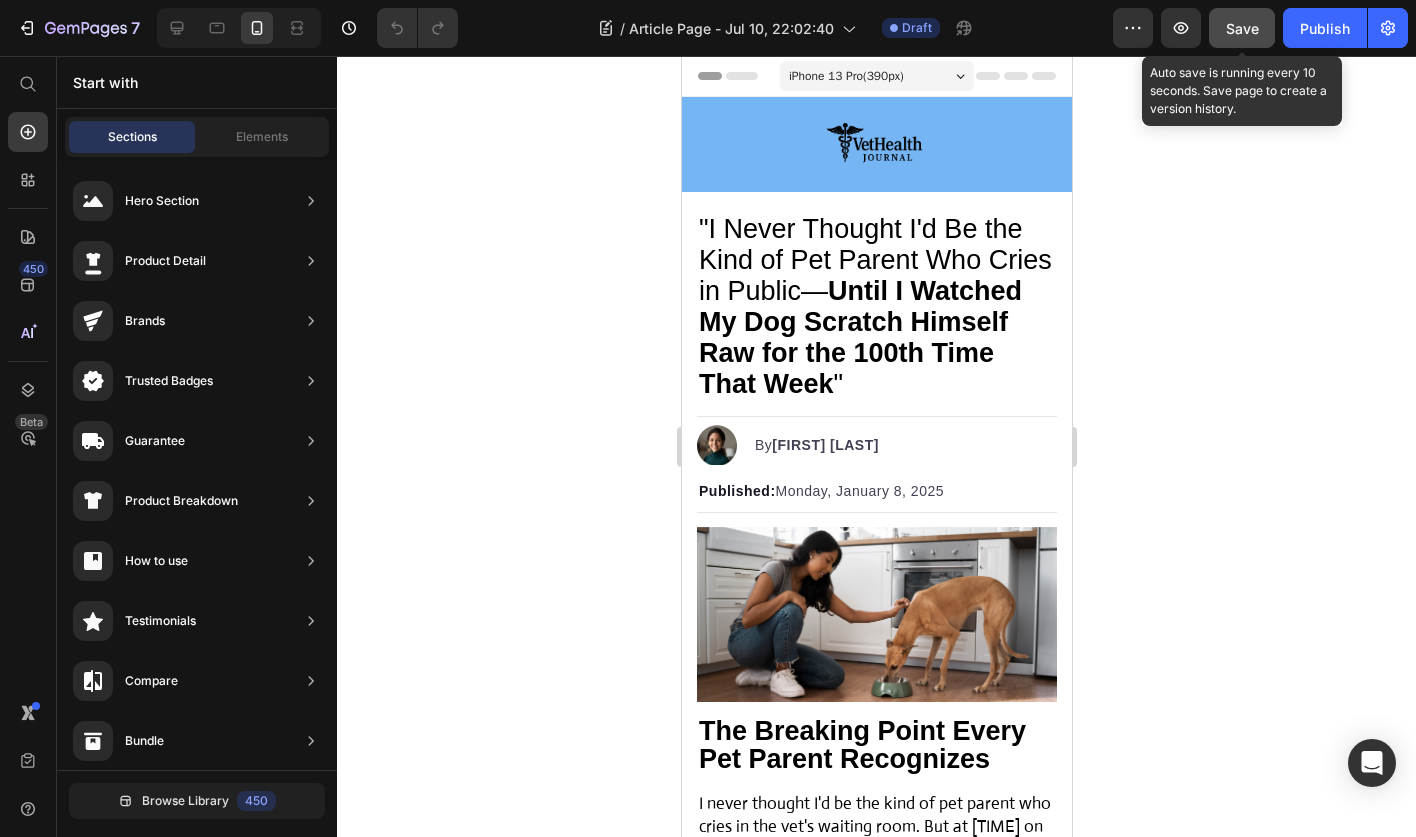 click on "Save" at bounding box center [1242, 28] 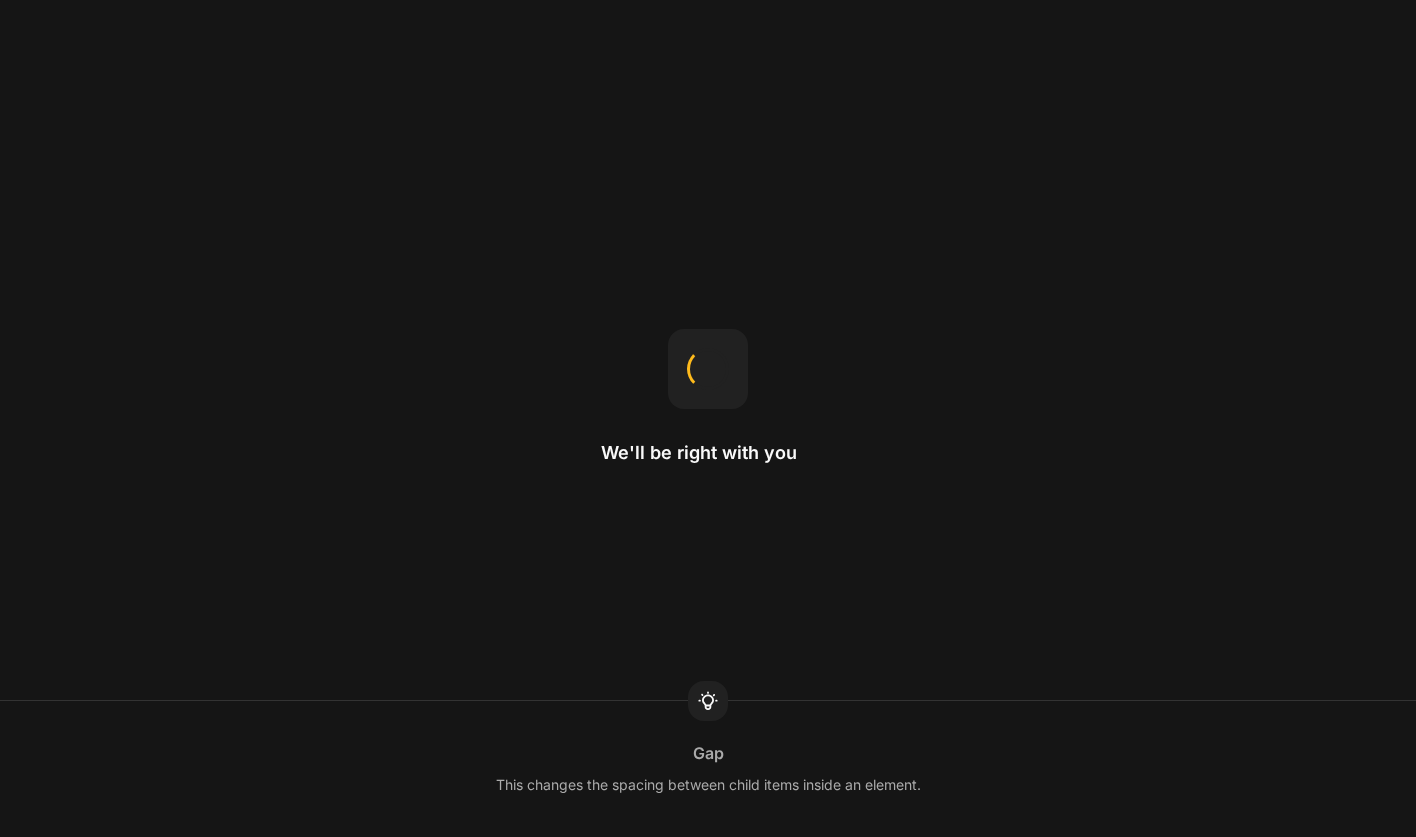 scroll, scrollTop: 0, scrollLeft: 0, axis: both 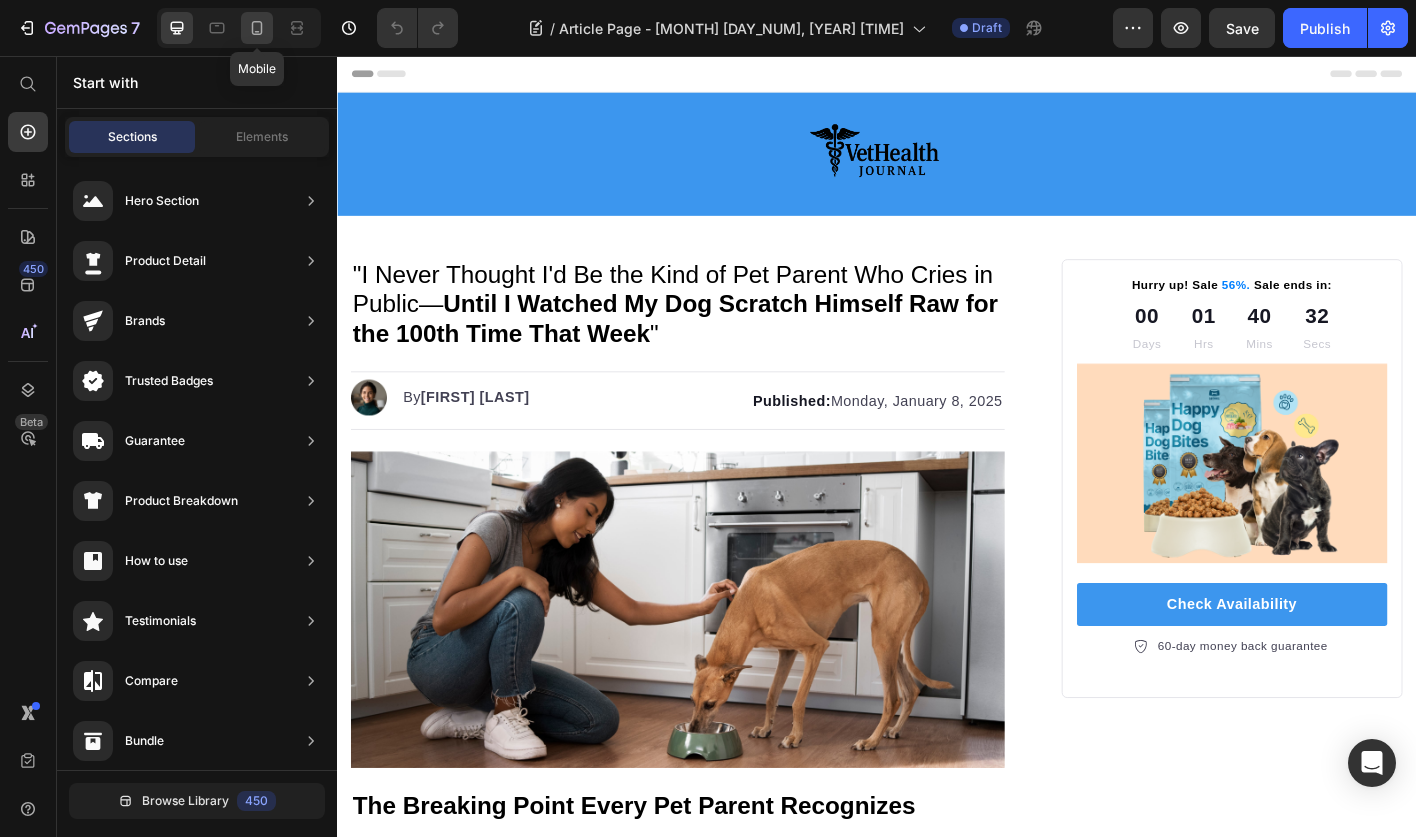 click 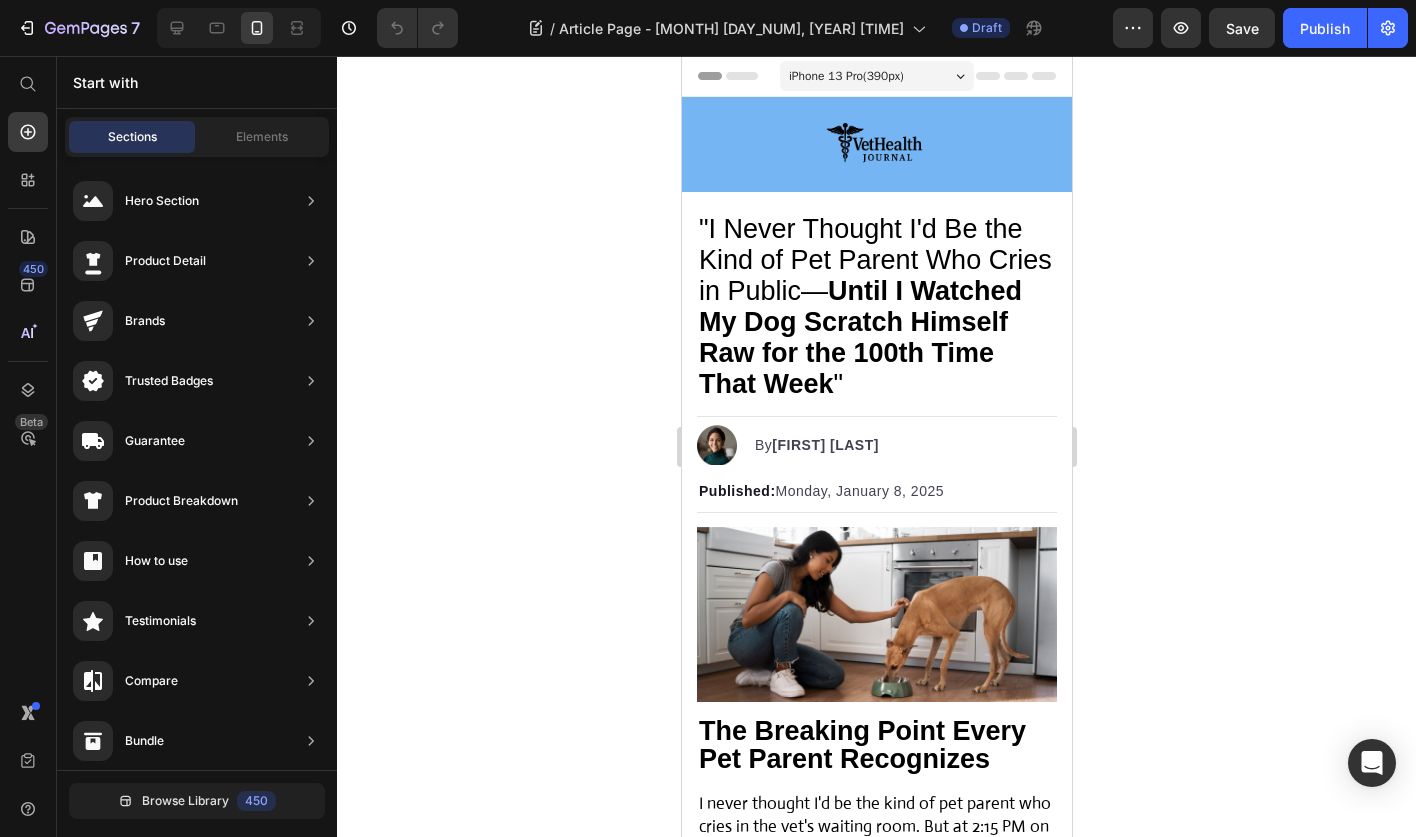 click 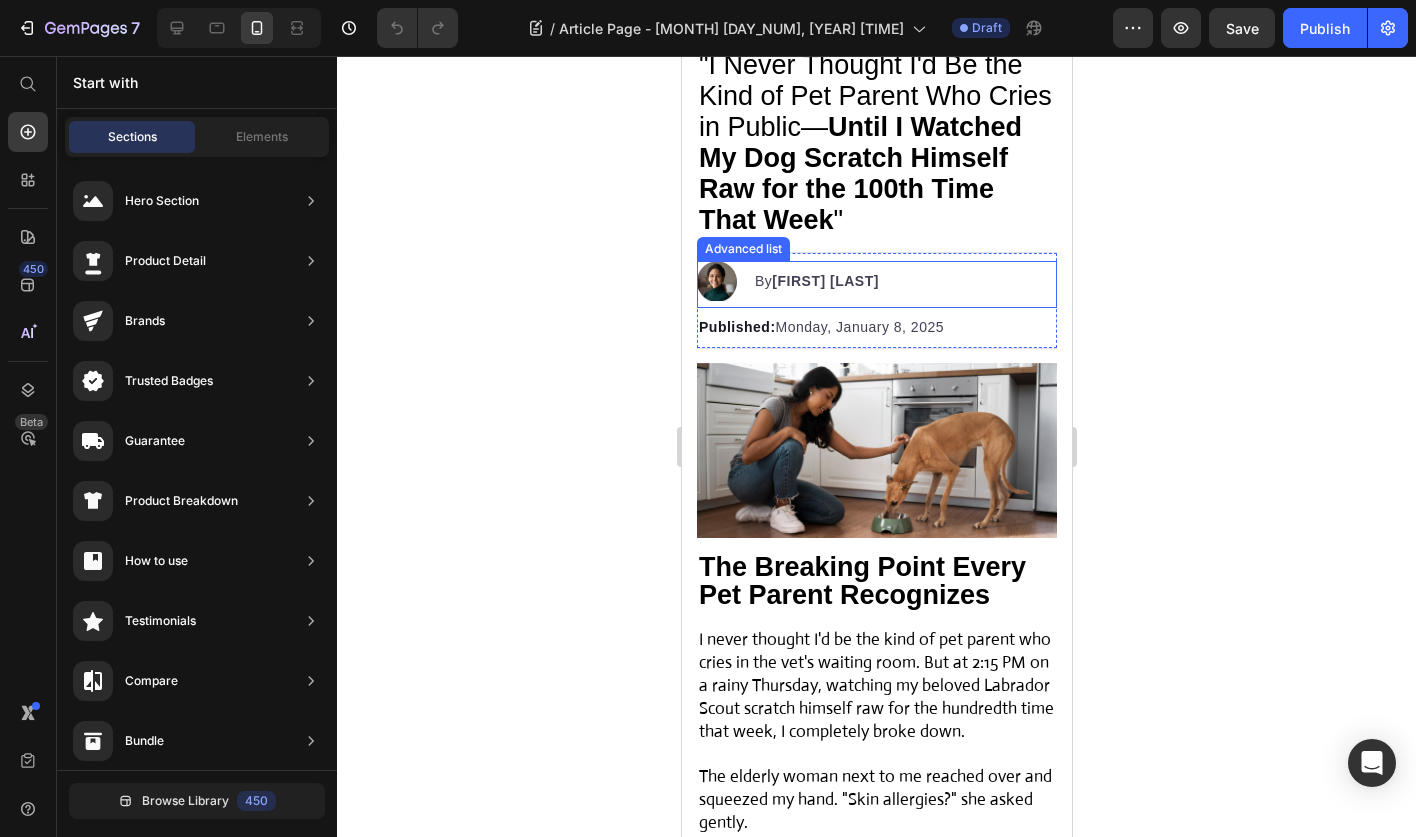 scroll, scrollTop: 165, scrollLeft: 0, axis: vertical 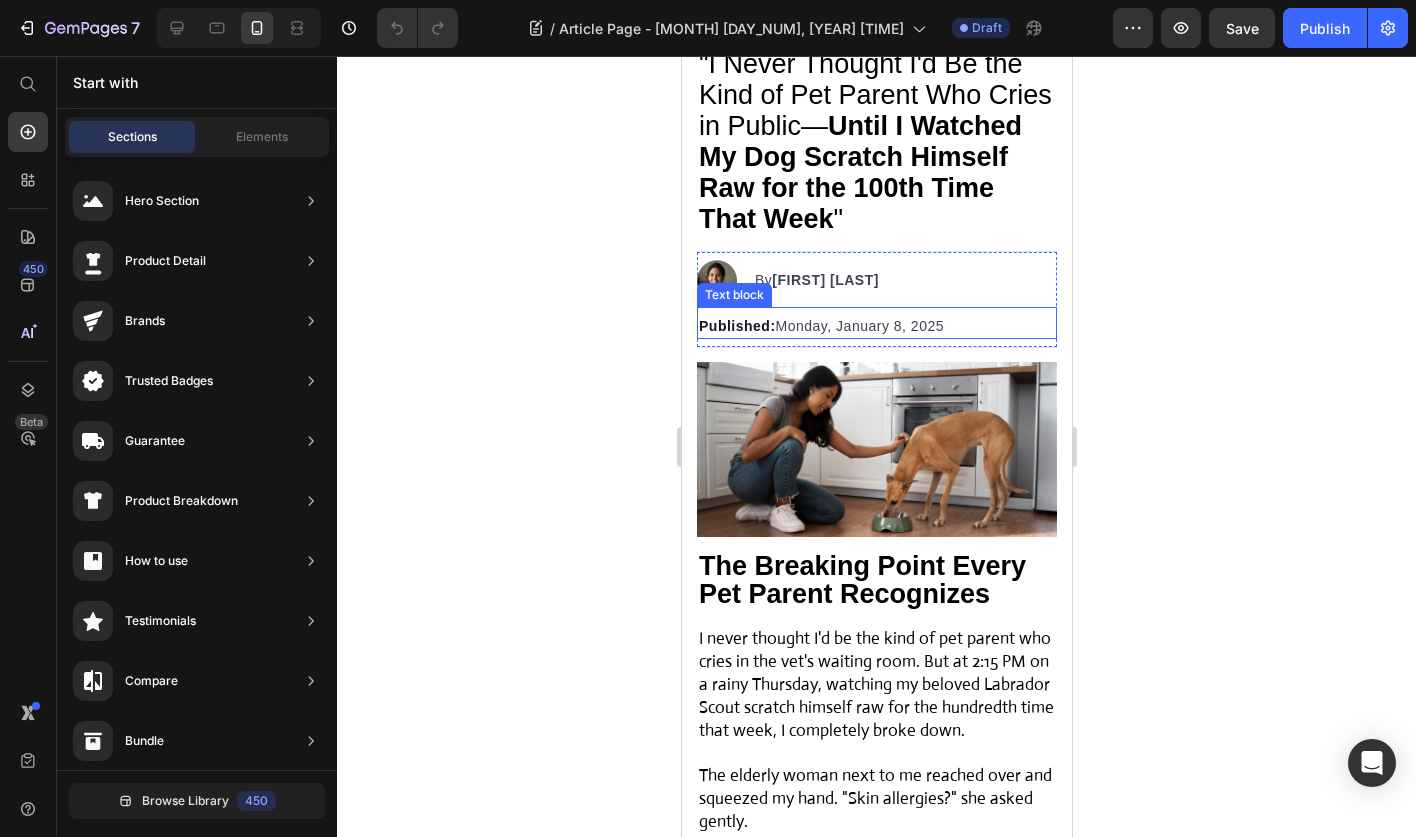 click on "Published:  Monday, January 8, 2025" at bounding box center (876, 326) 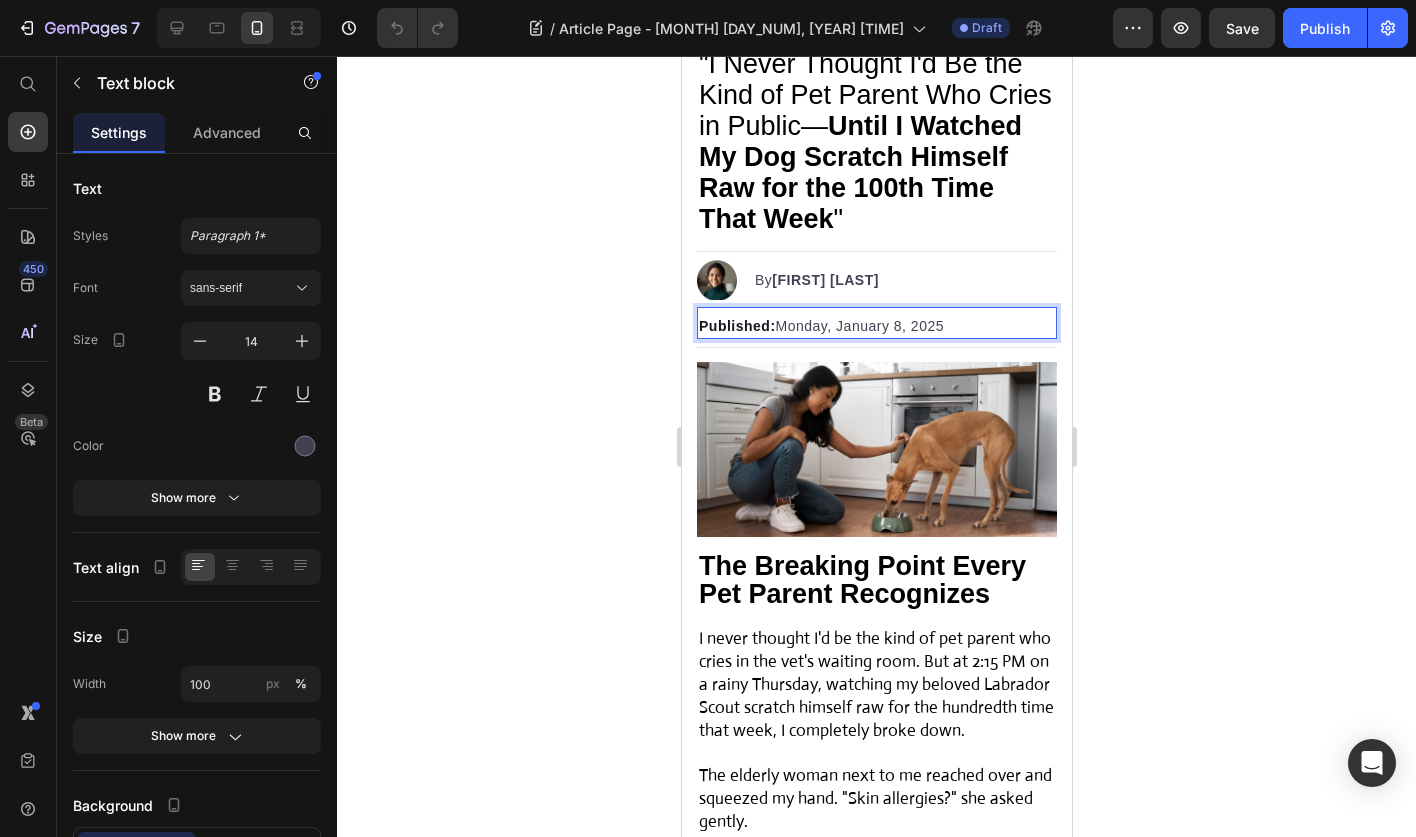 click on "Published:  Monday, January 8, 2025" at bounding box center (876, 326) 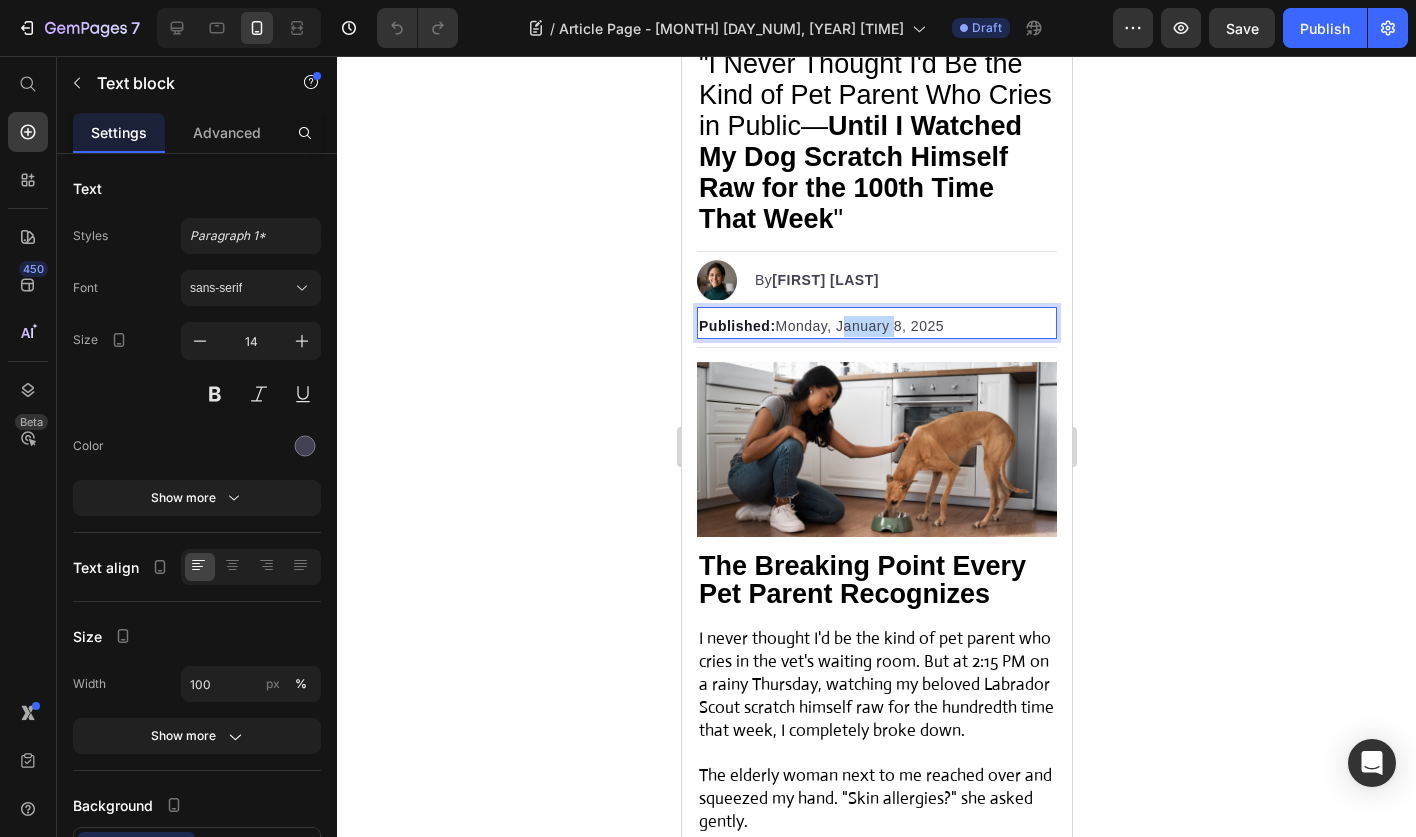 click on "Published:  Monday, January 8, 2025" at bounding box center [876, 326] 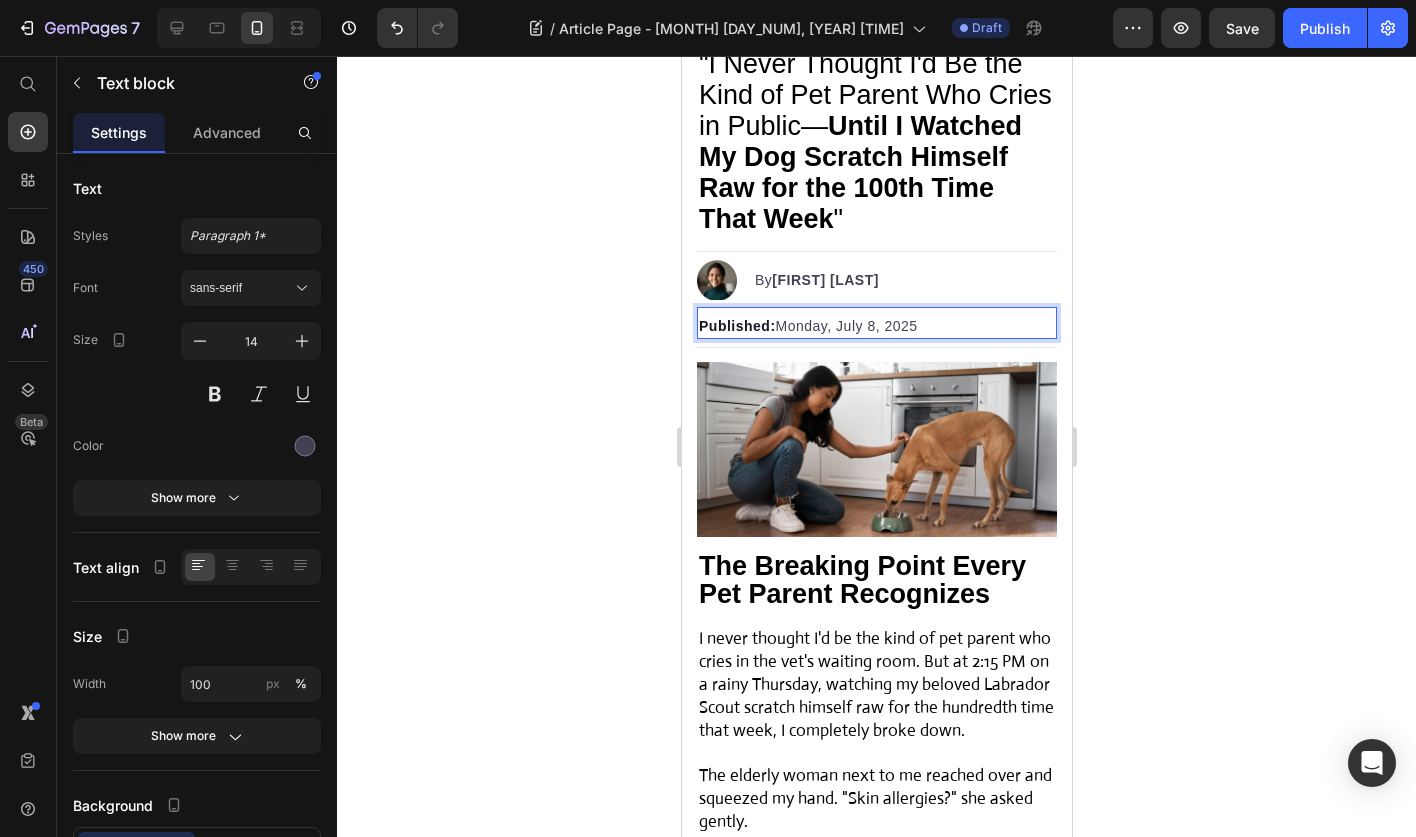 click 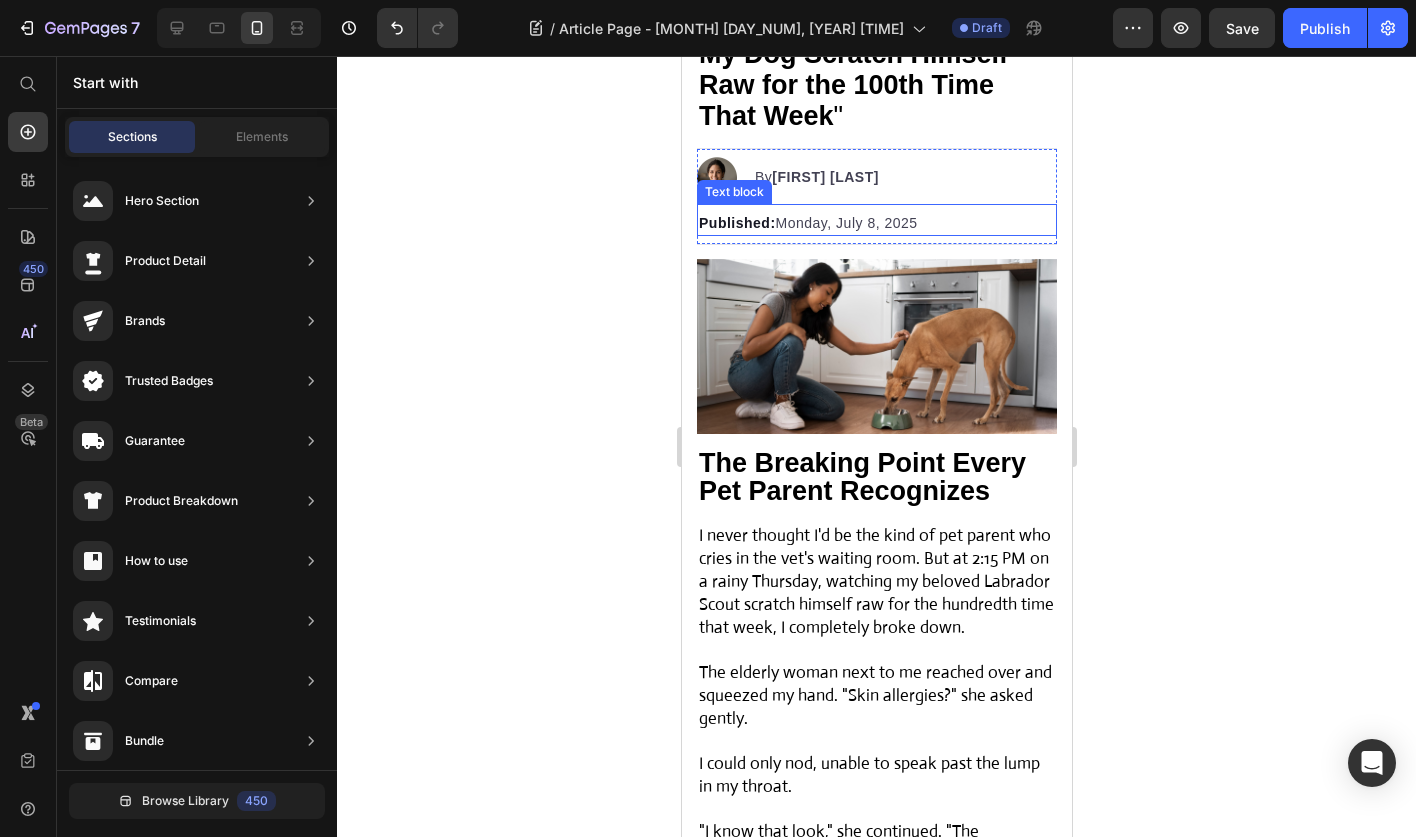 scroll, scrollTop: 282, scrollLeft: 0, axis: vertical 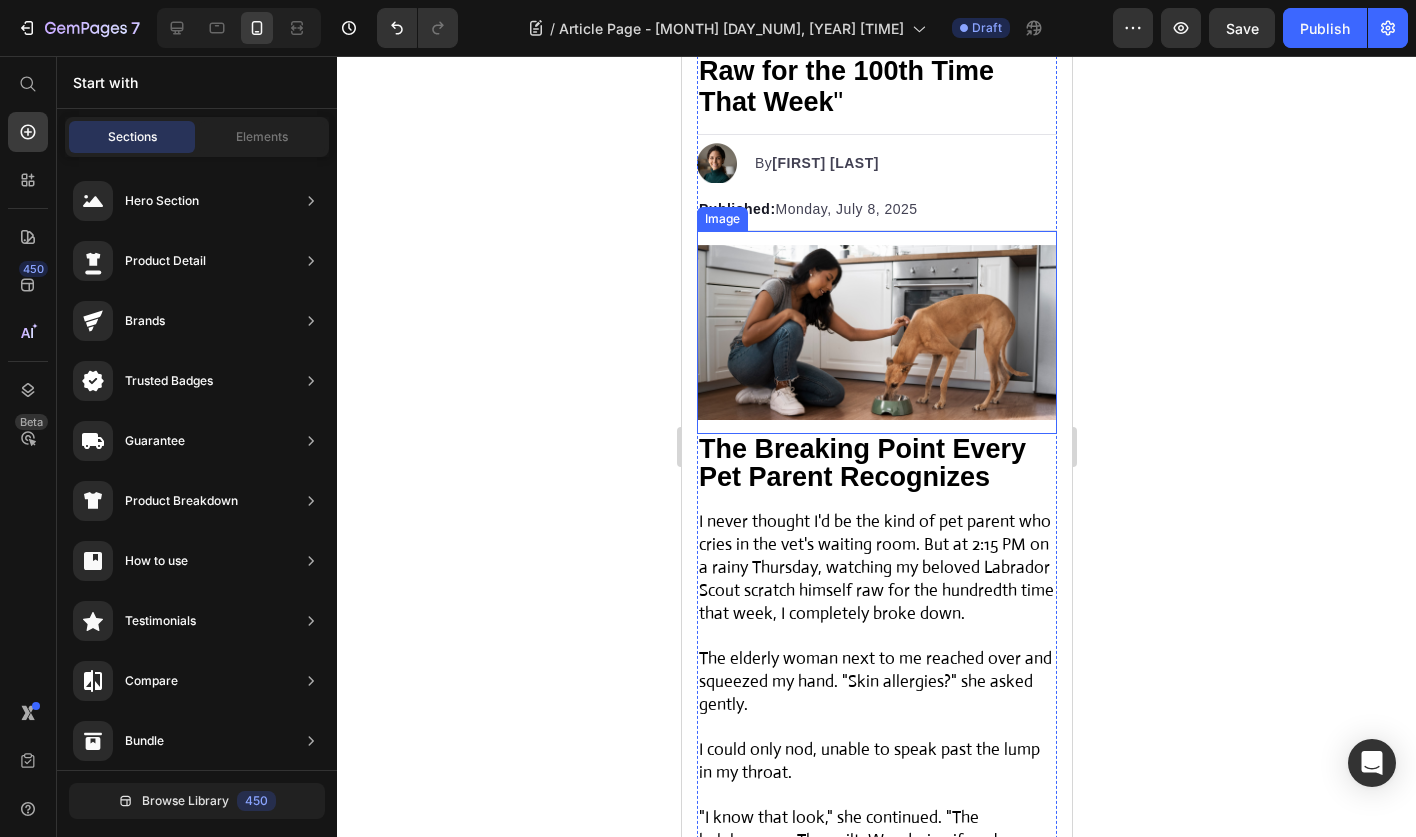 click at bounding box center [876, 332] 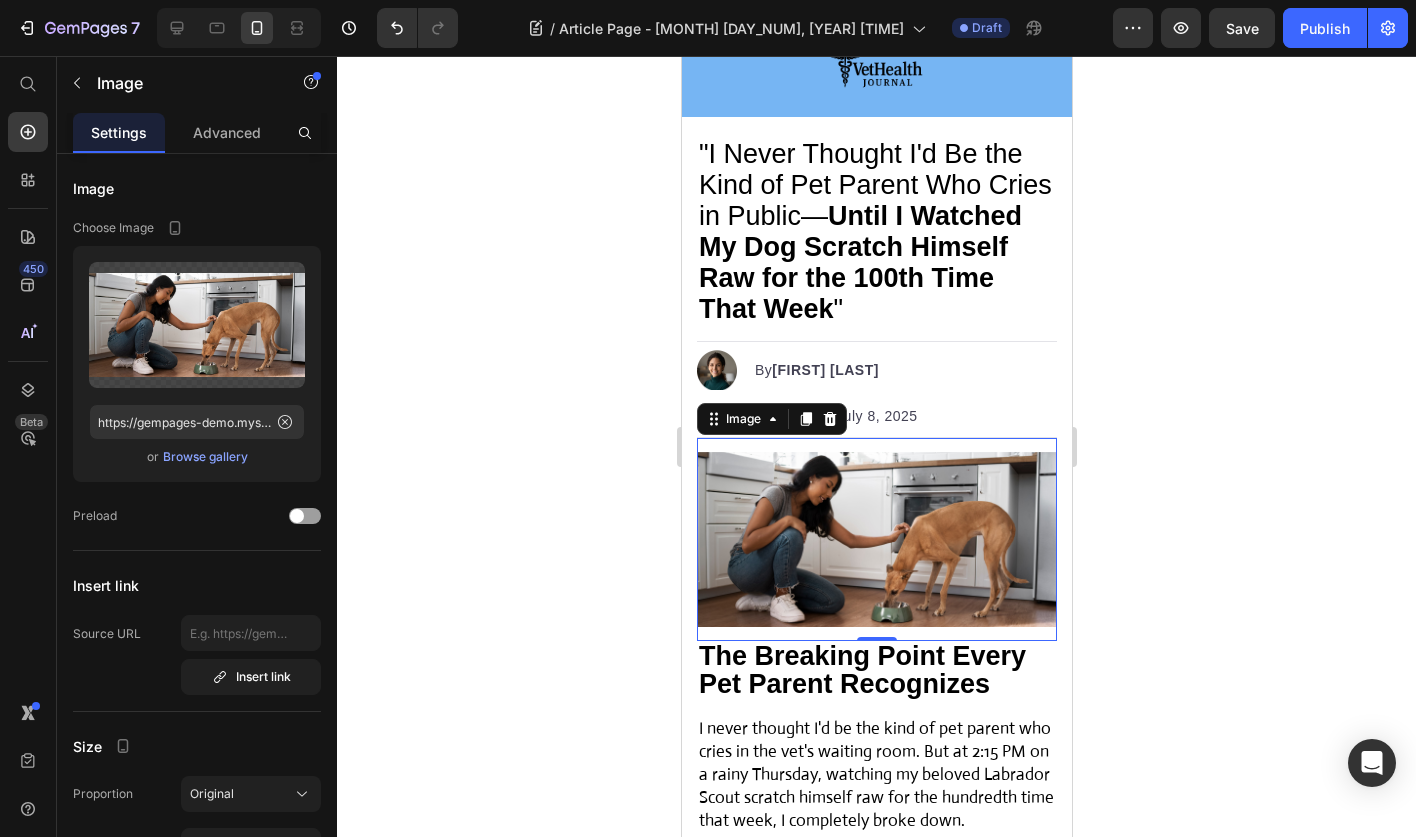 scroll, scrollTop: 0, scrollLeft: 0, axis: both 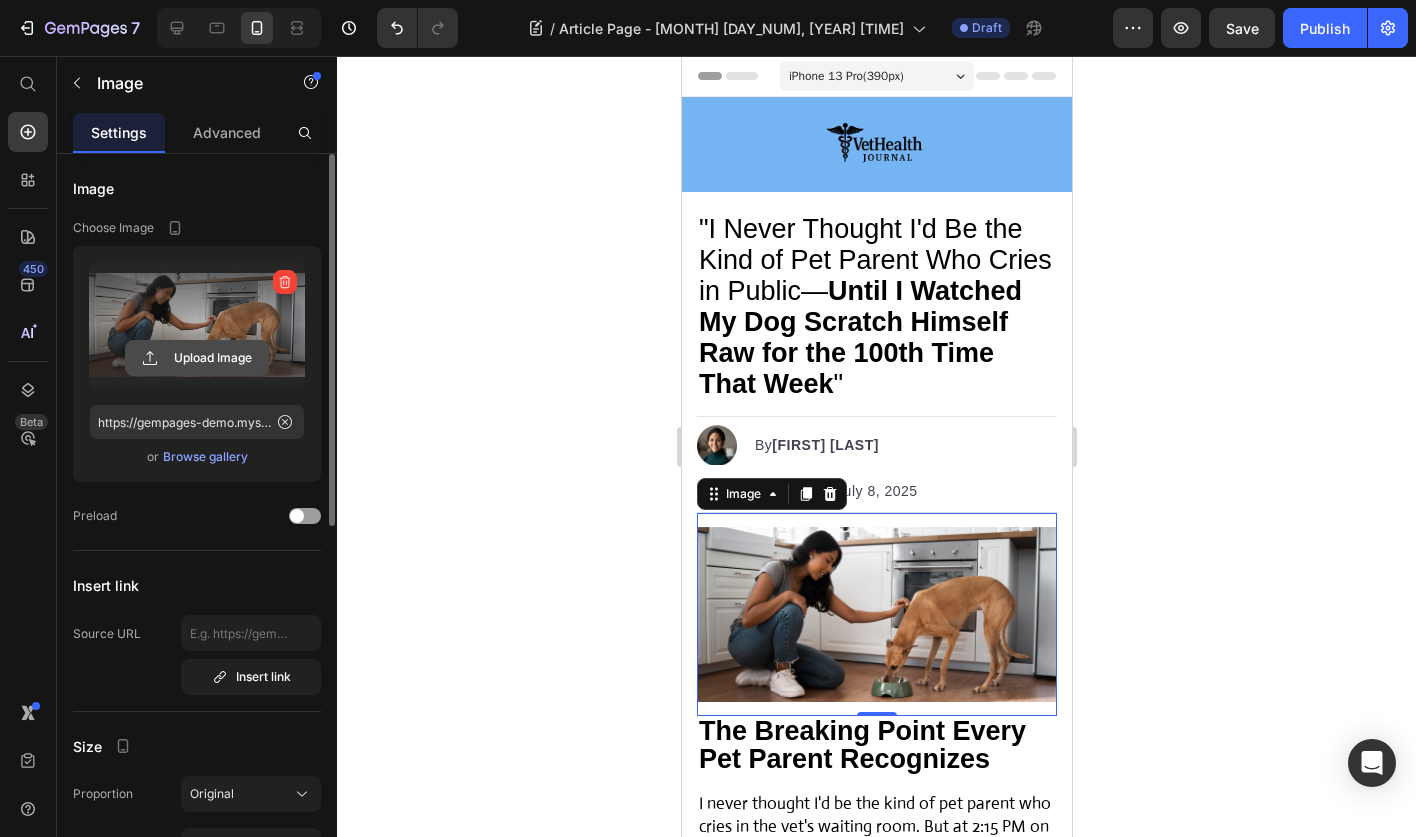 click 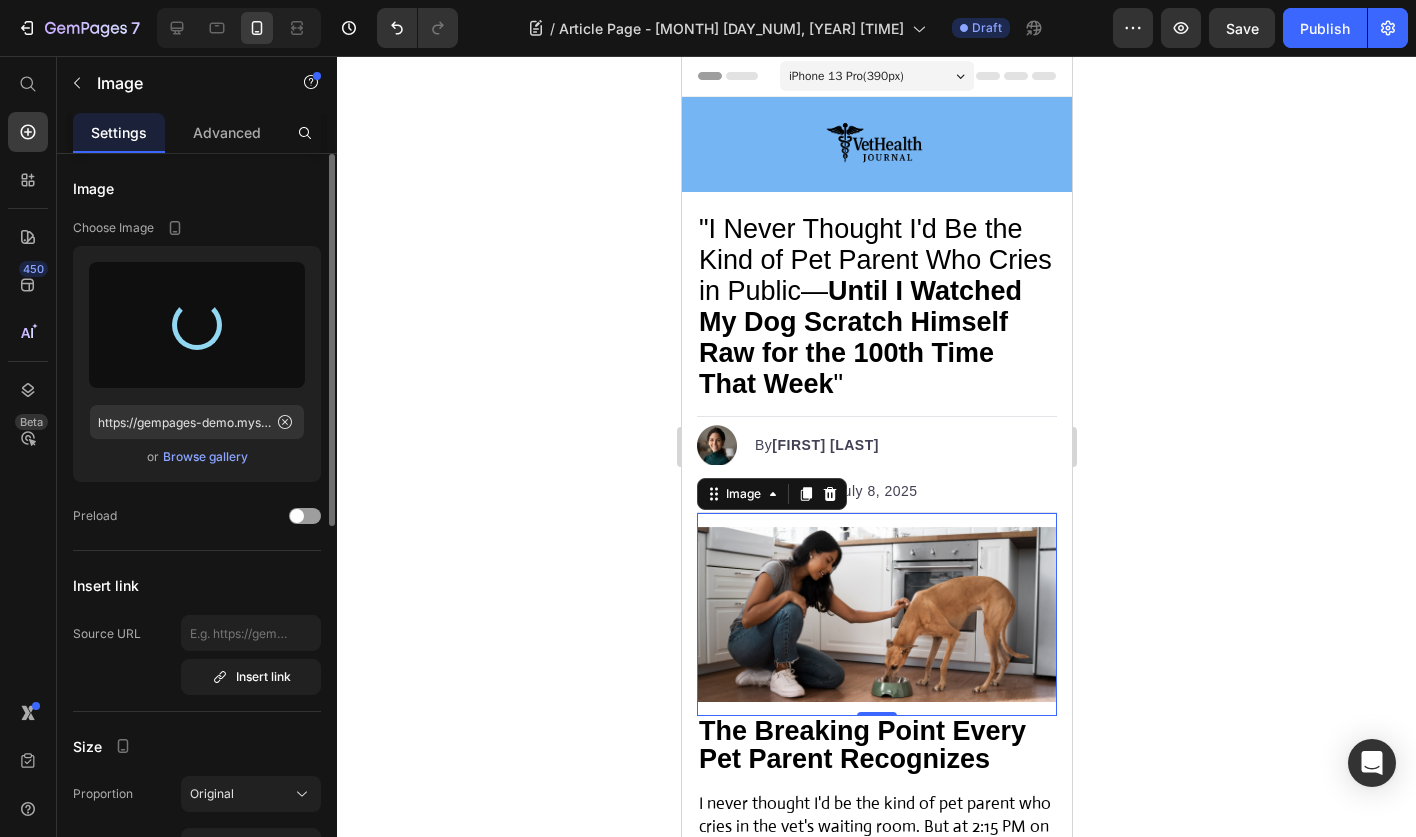 click 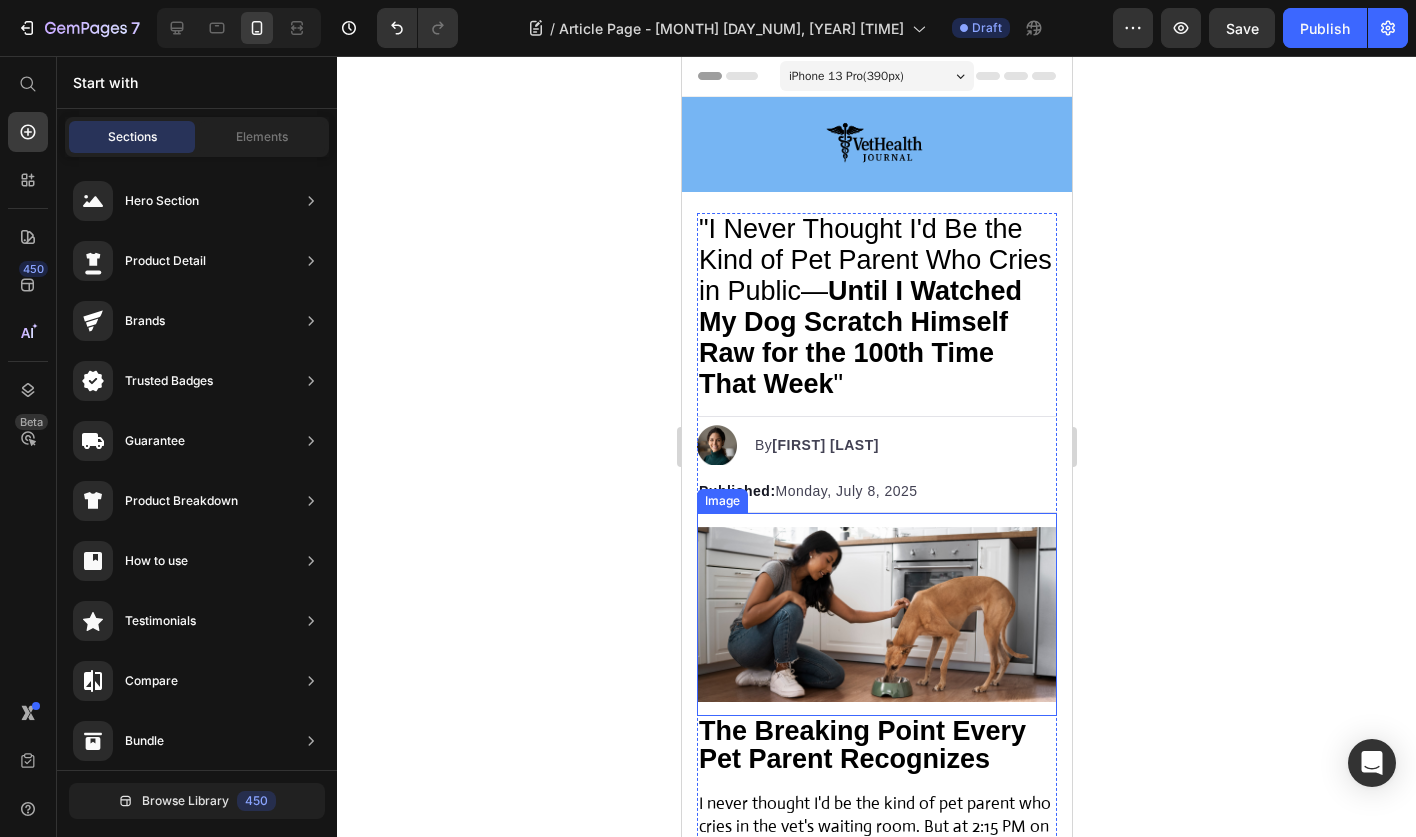 click at bounding box center (876, 614) 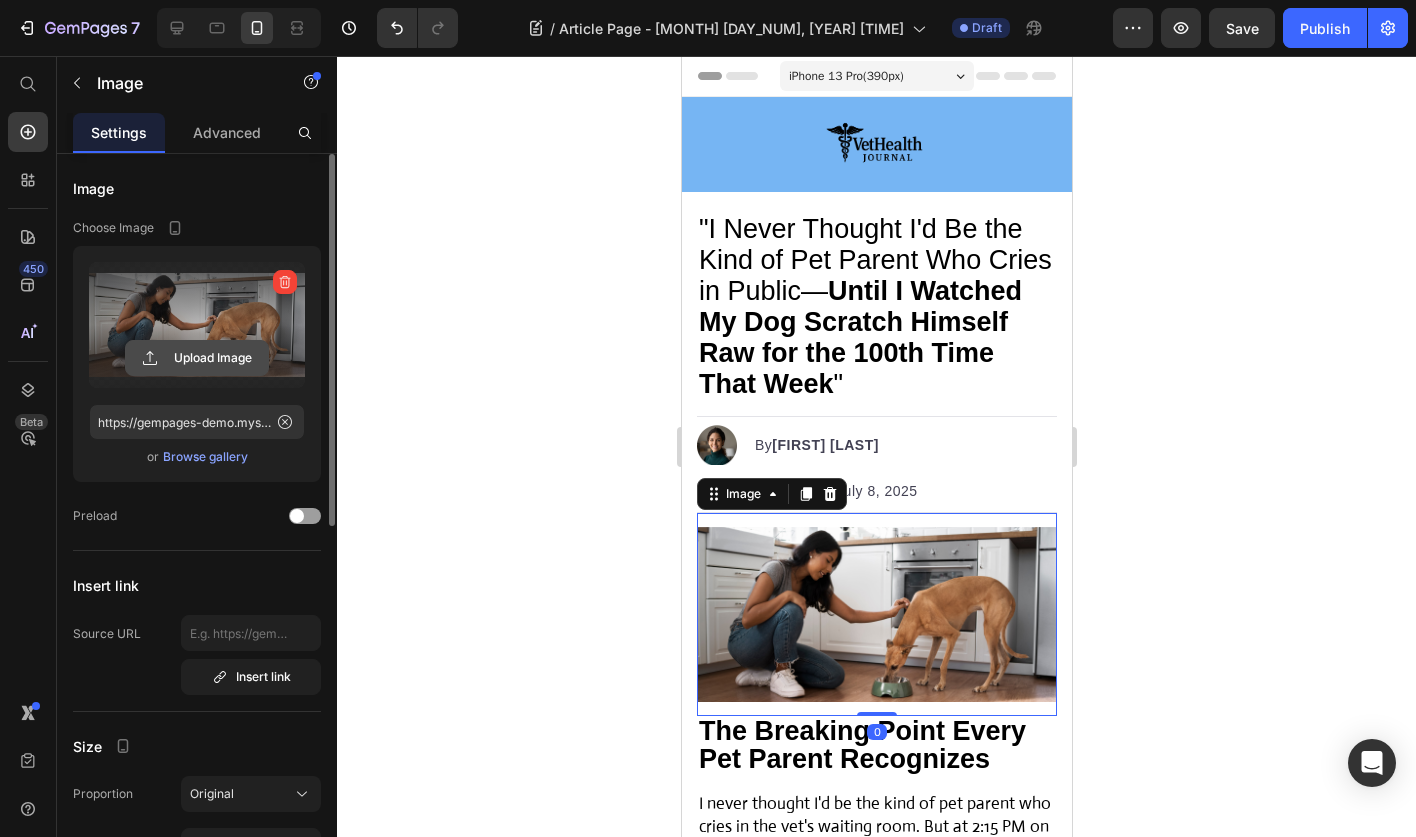 click 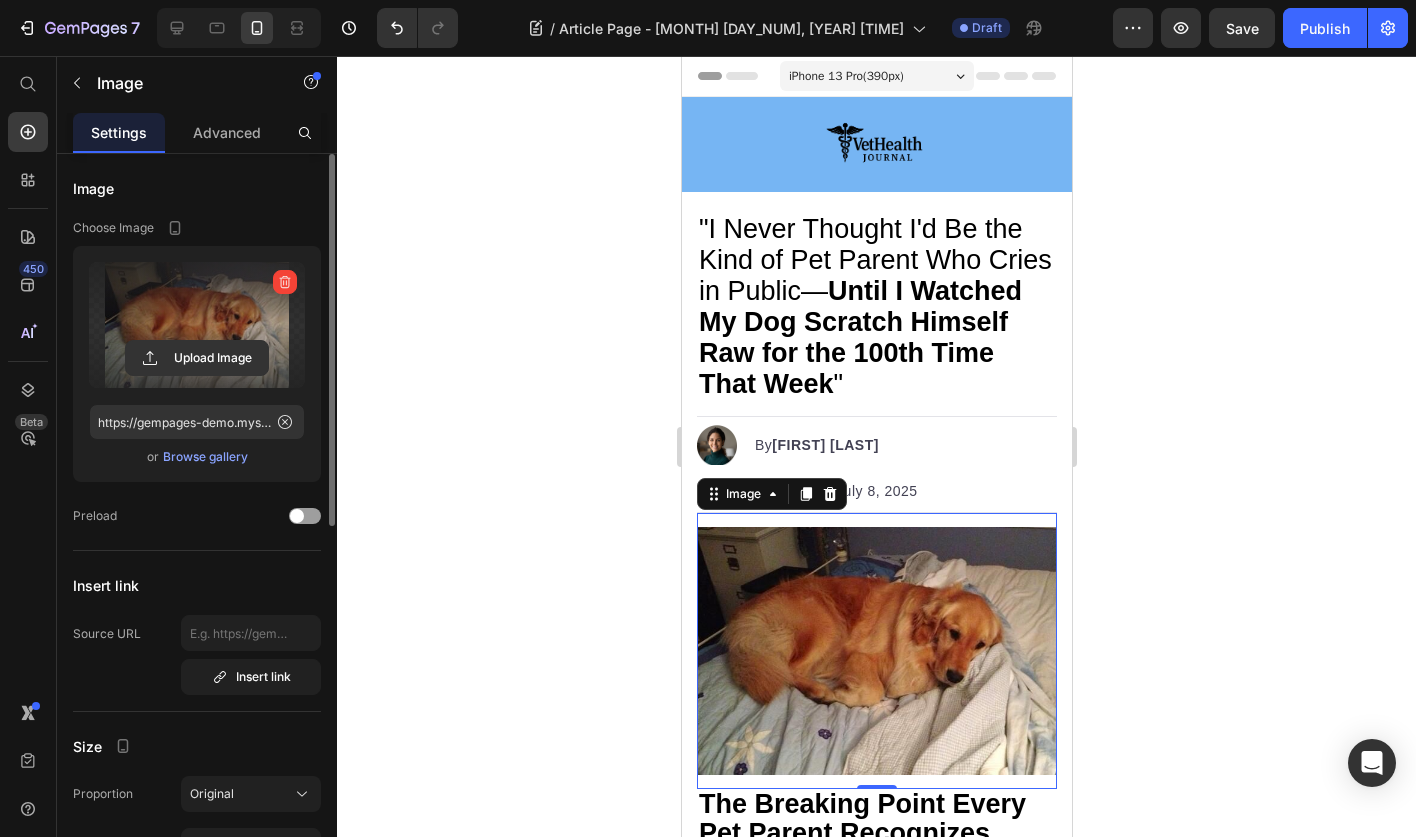 click 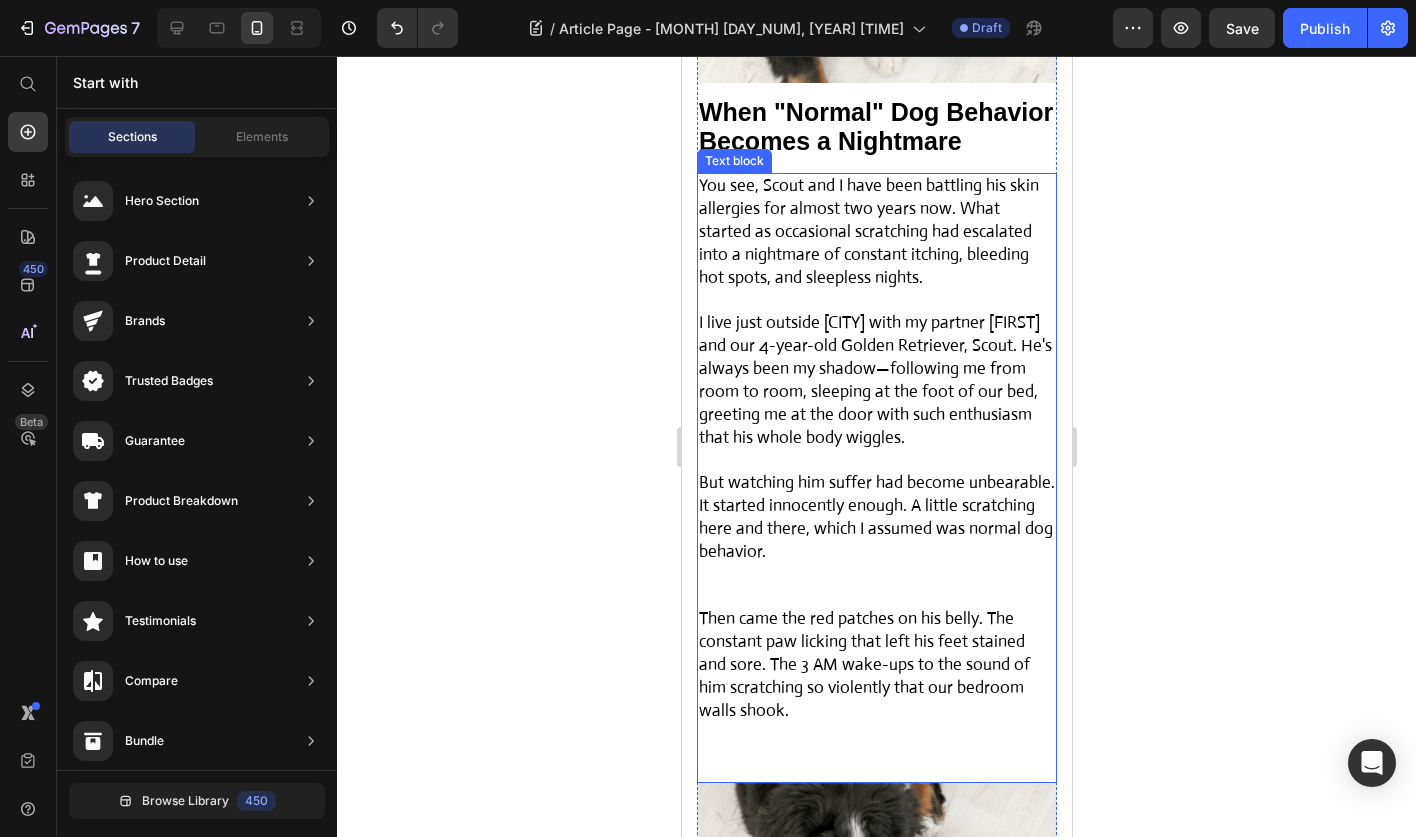 scroll, scrollTop: 1430, scrollLeft: 0, axis: vertical 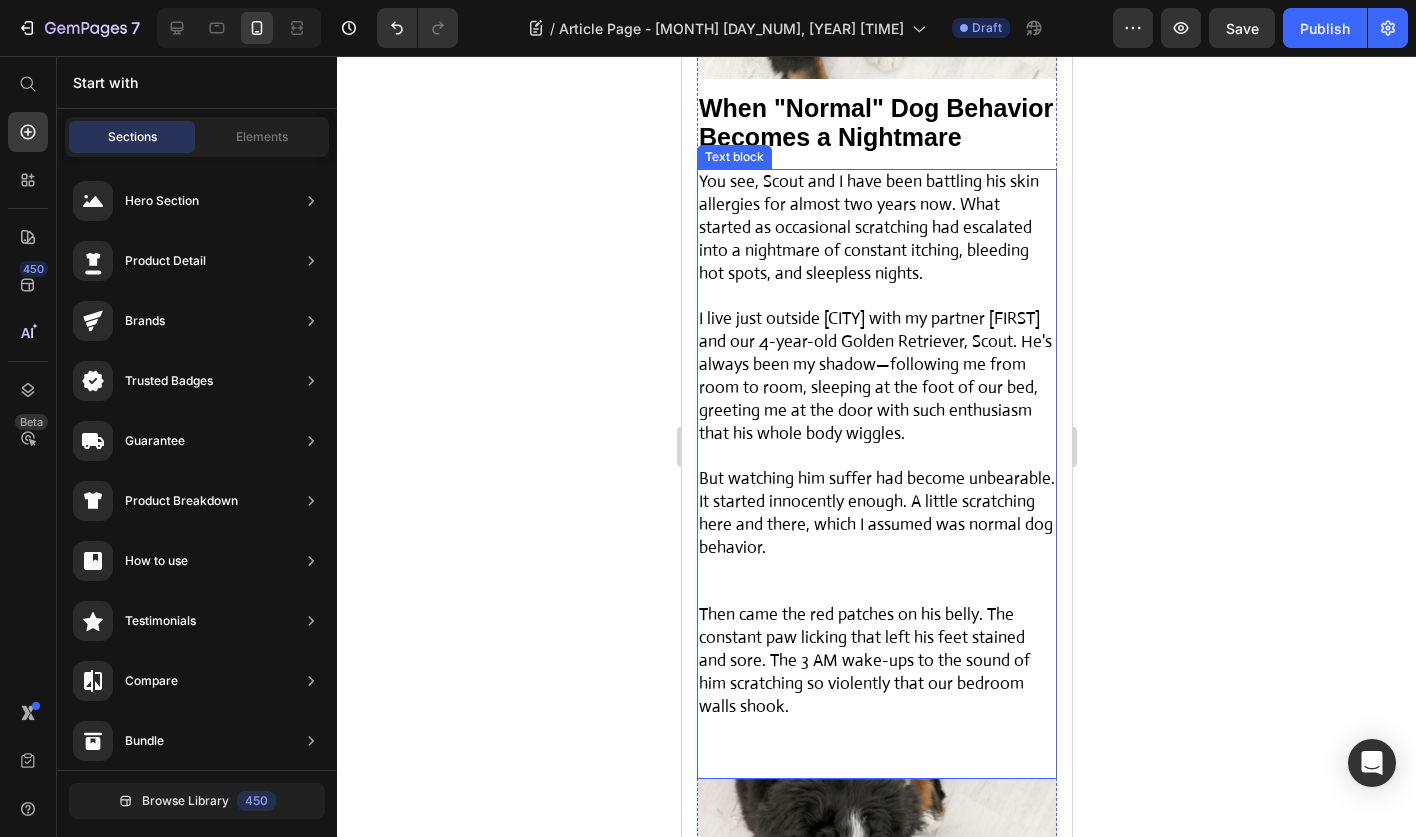 click at bounding box center [876, 582] 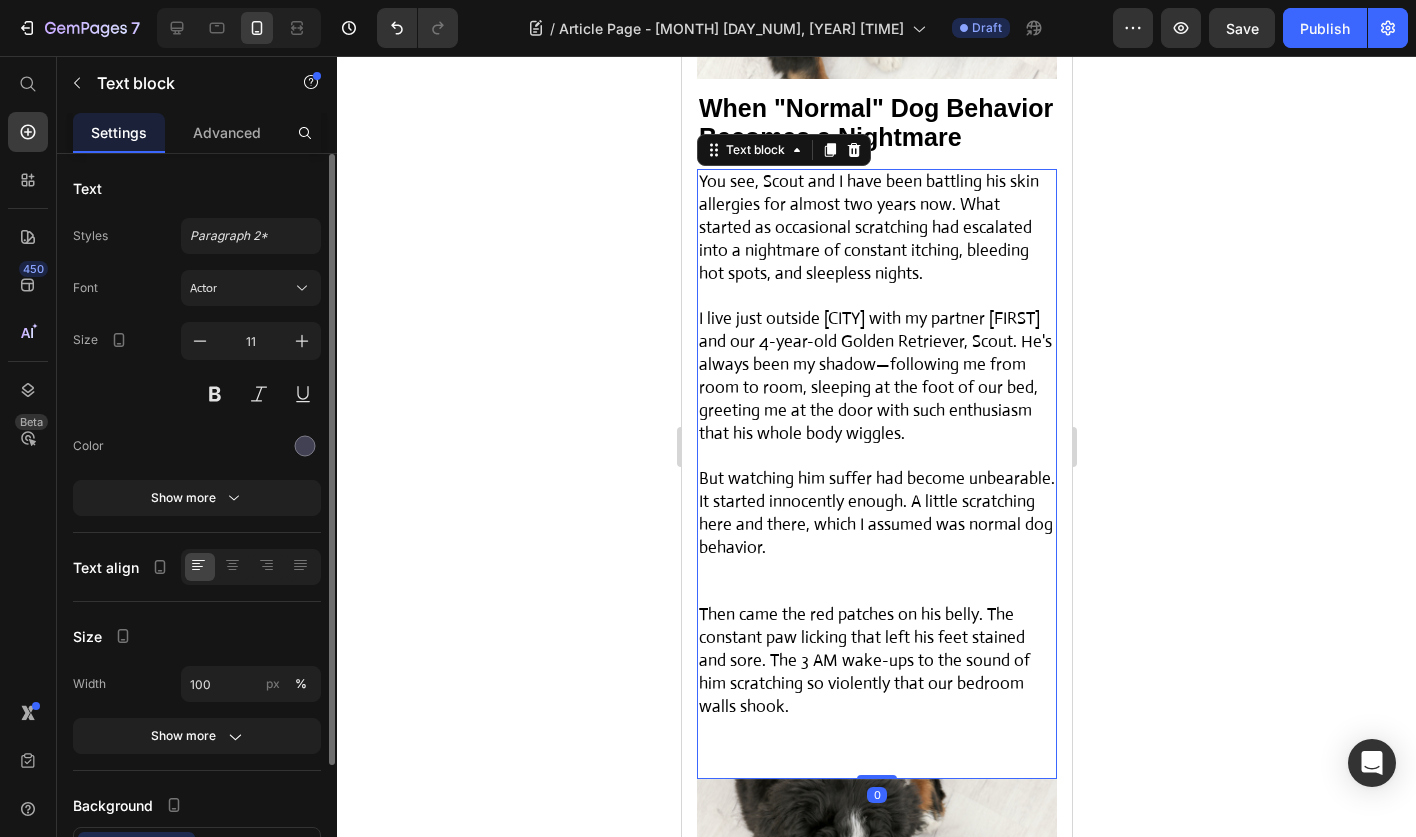 click at bounding box center (876, 582) 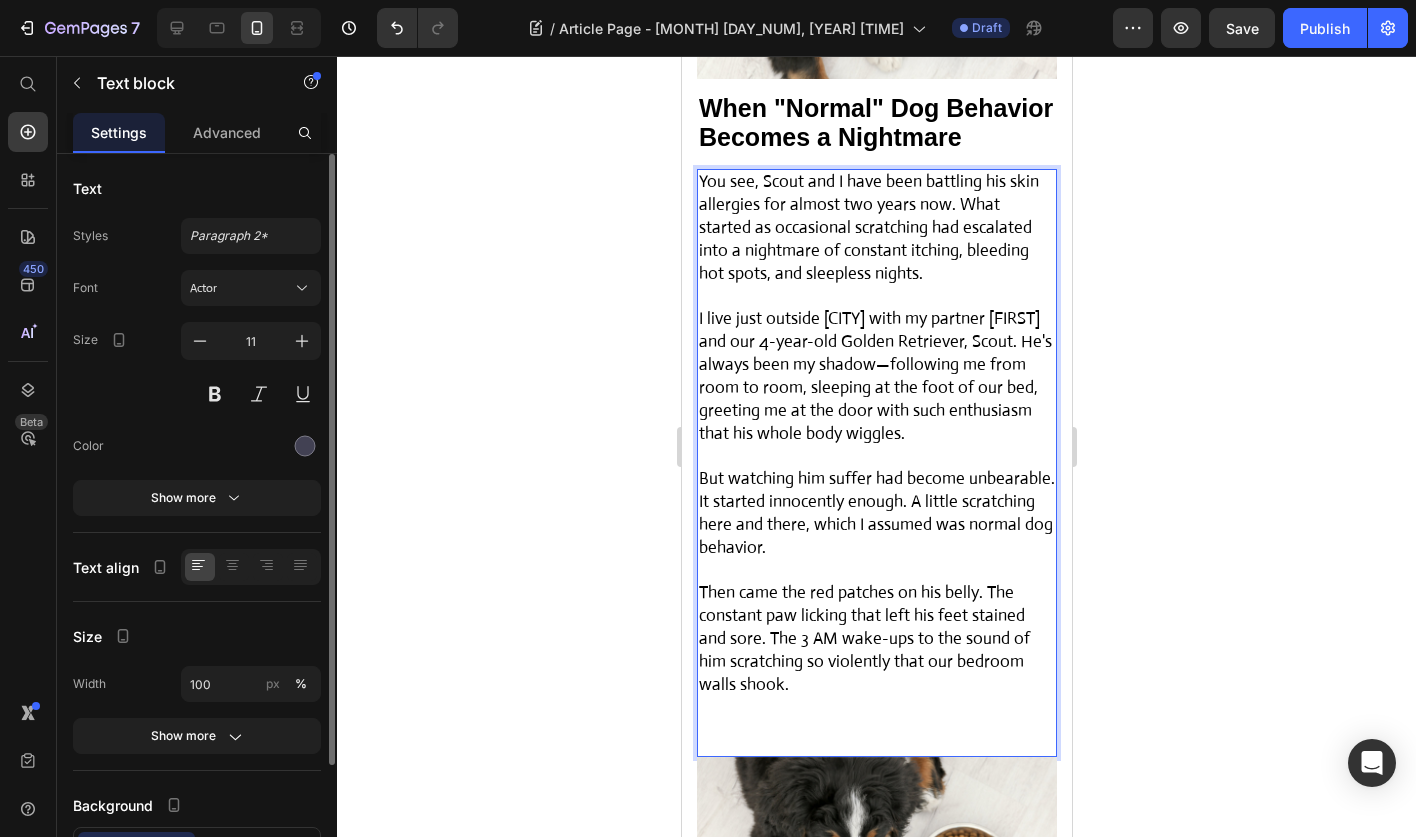 click at bounding box center (876, 708) 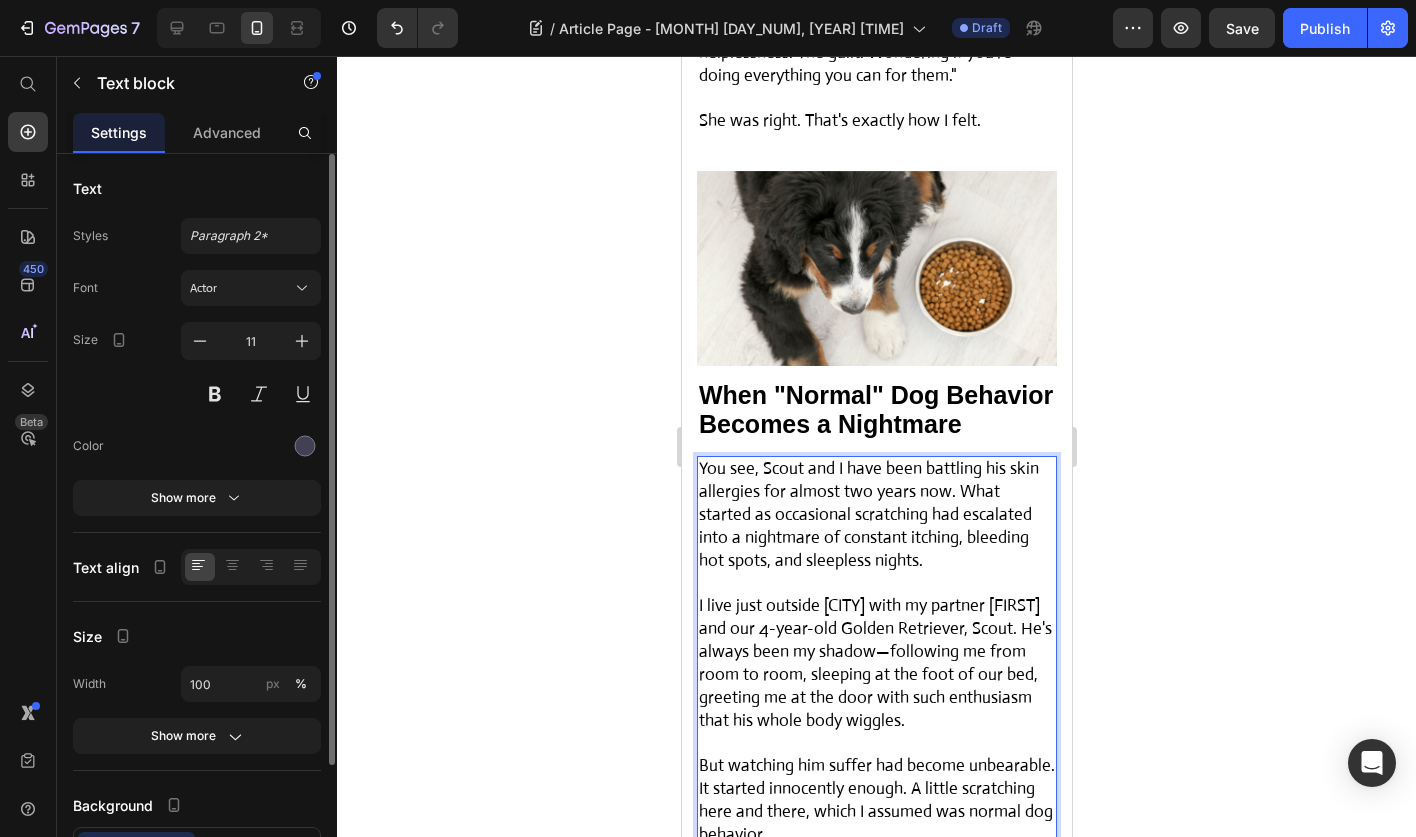scroll, scrollTop: 1137, scrollLeft: 0, axis: vertical 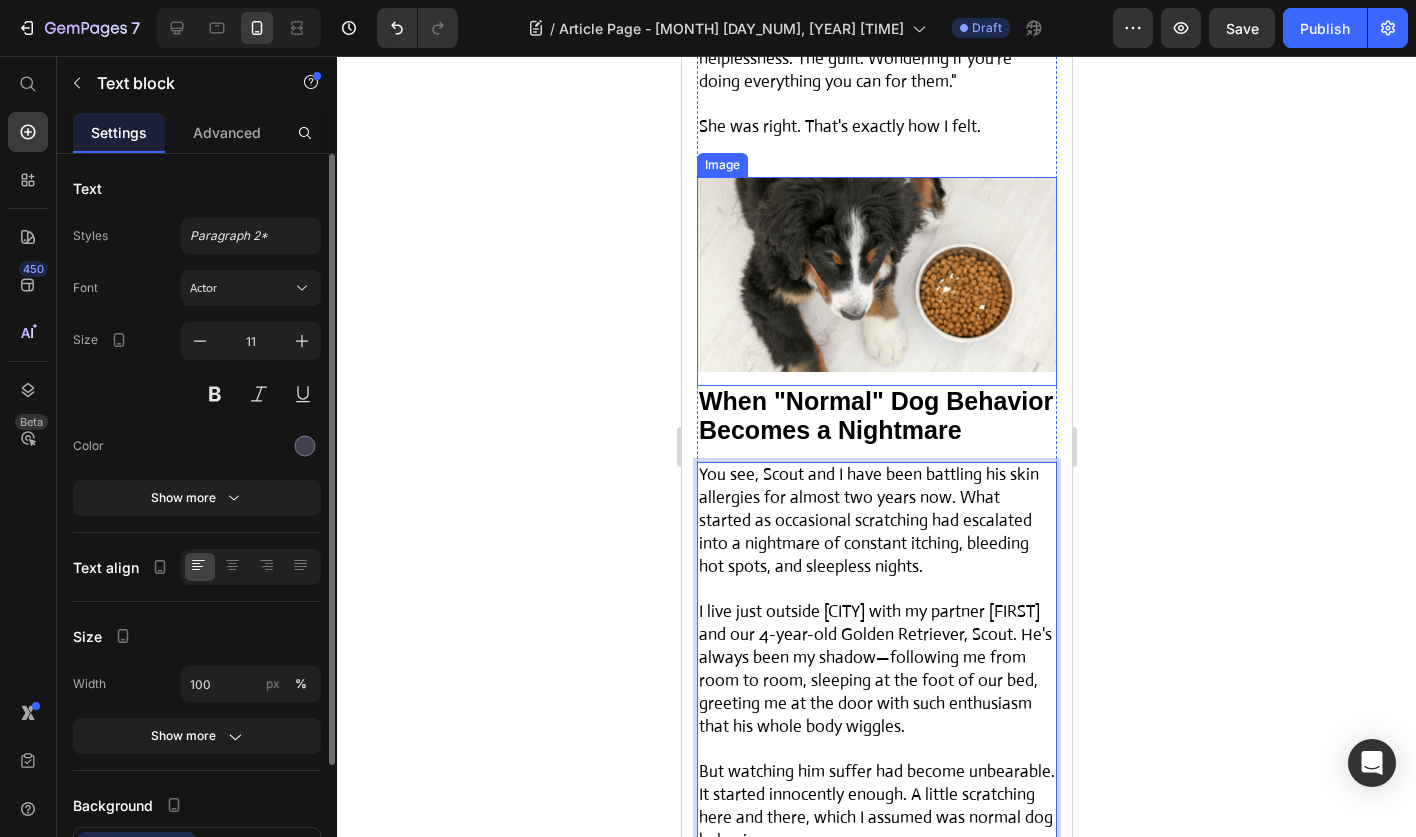 click at bounding box center [876, 281] 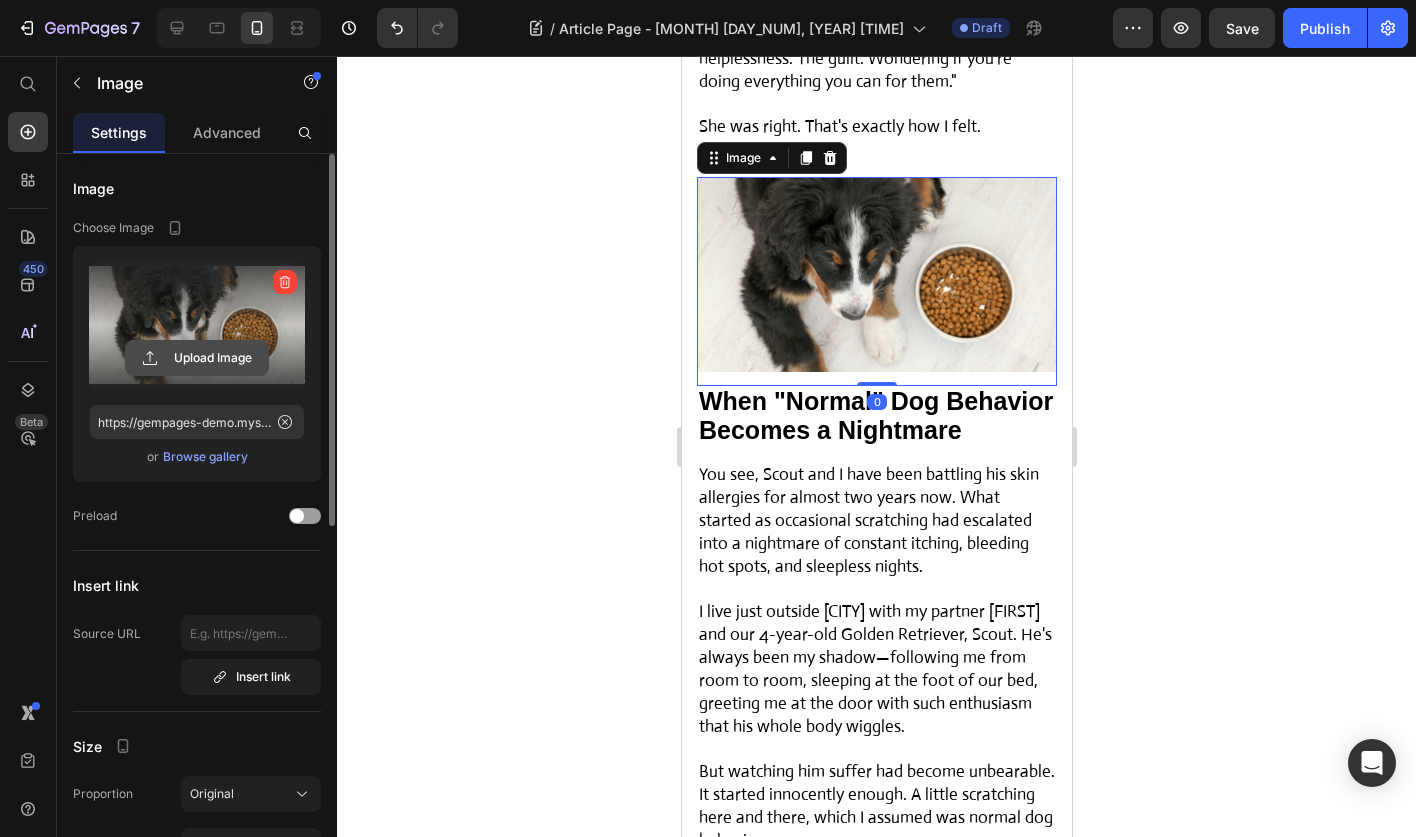 click 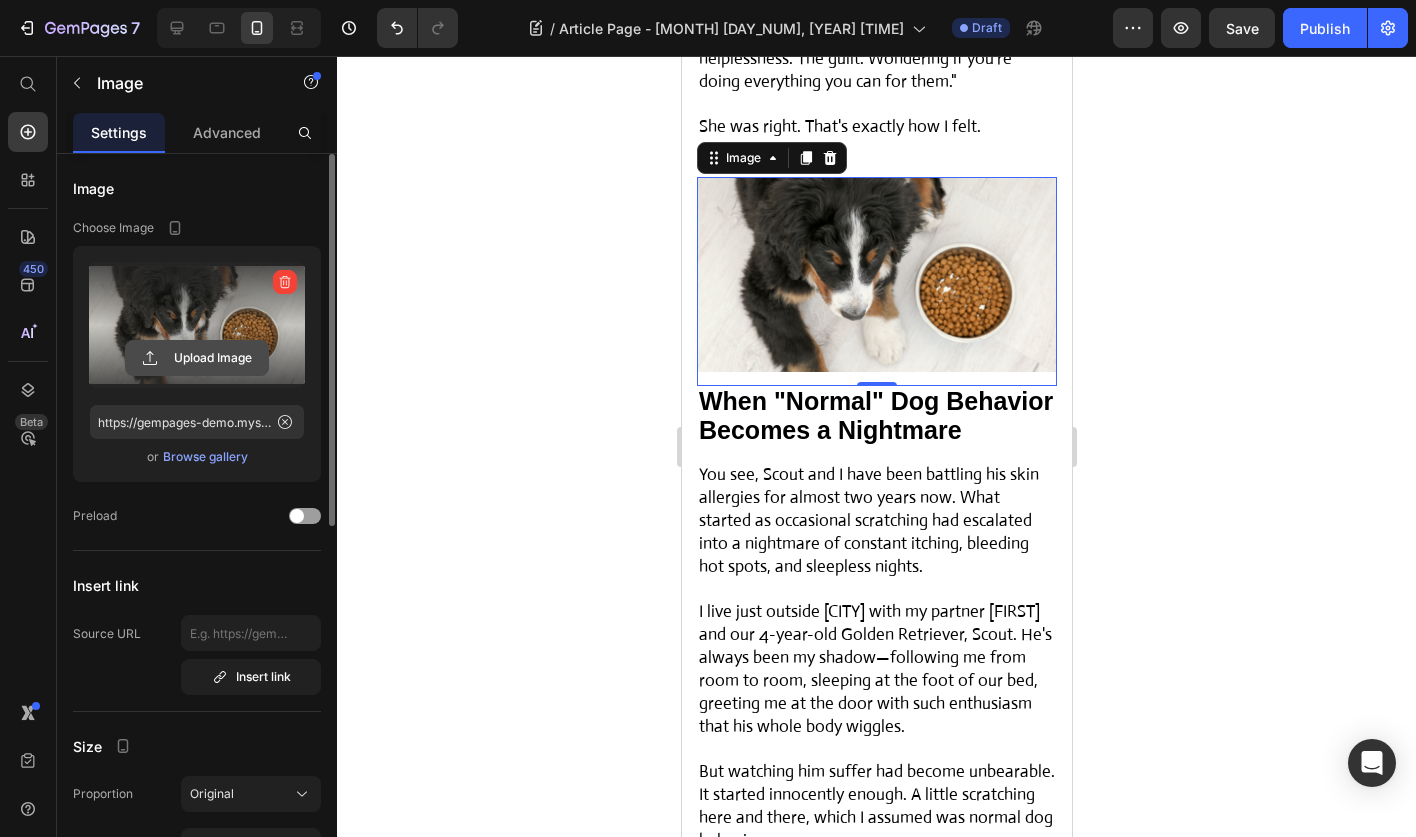 click 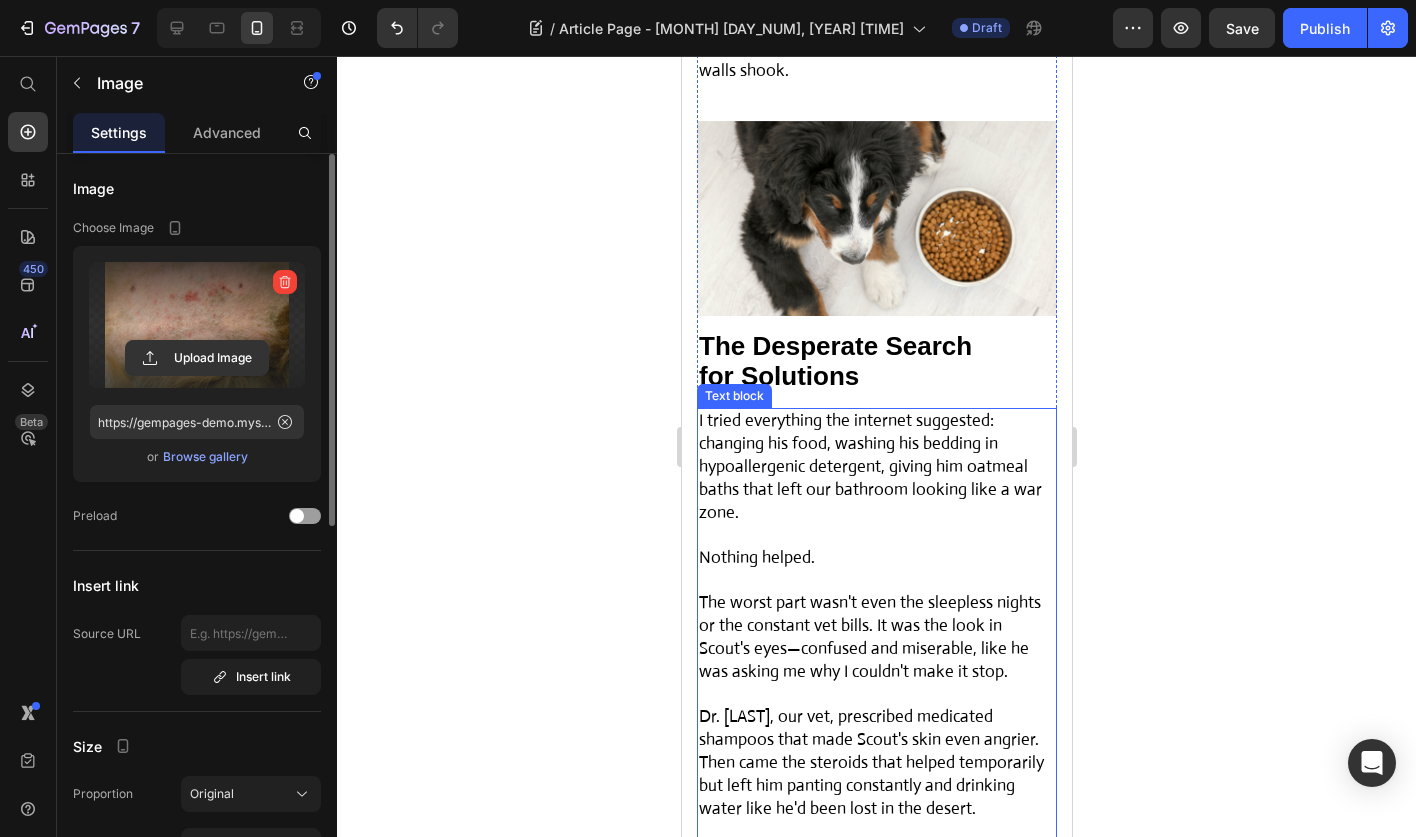 scroll, scrollTop: 2077, scrollLeft: 0, axis: vertical 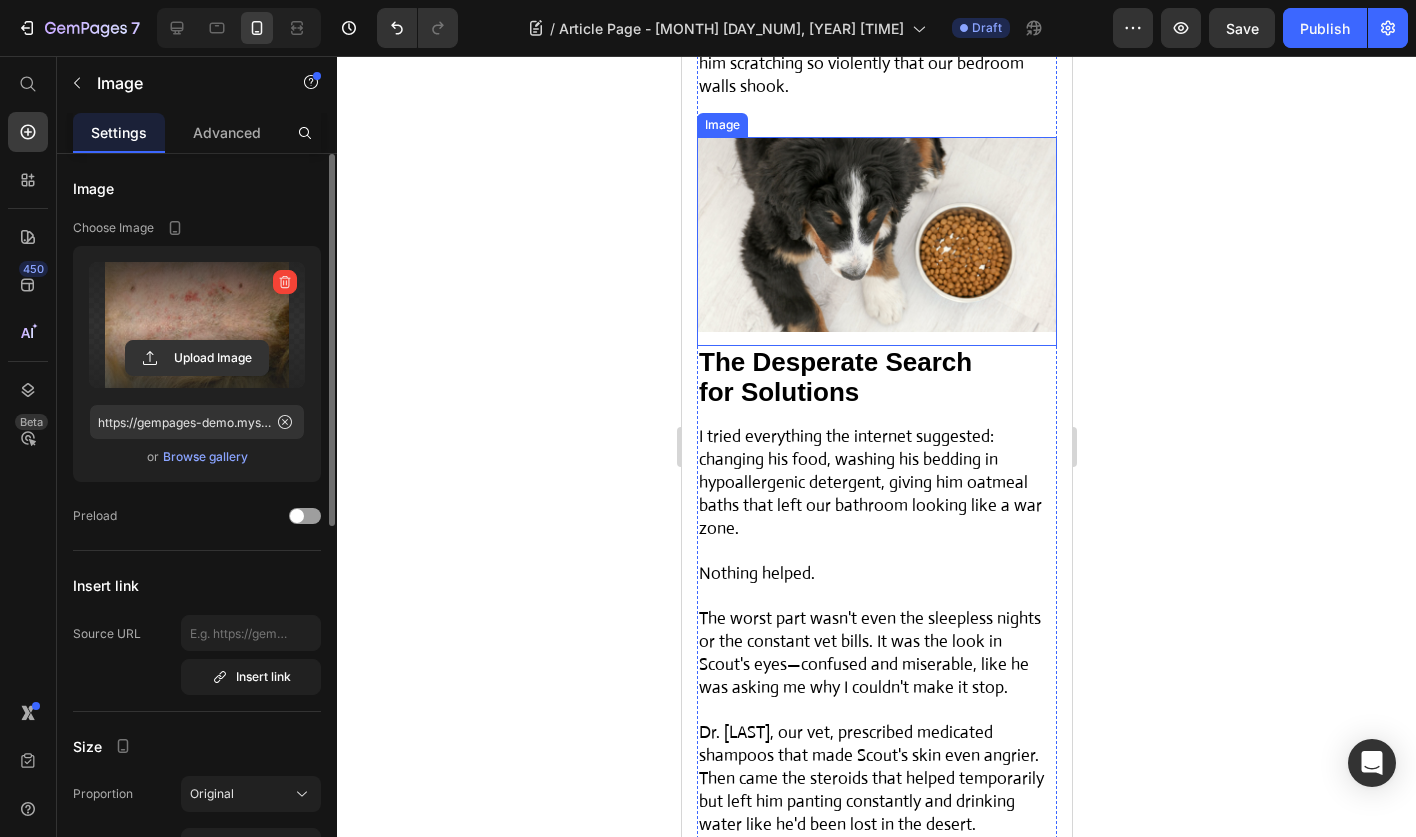 click at bounding box center (876, 241) 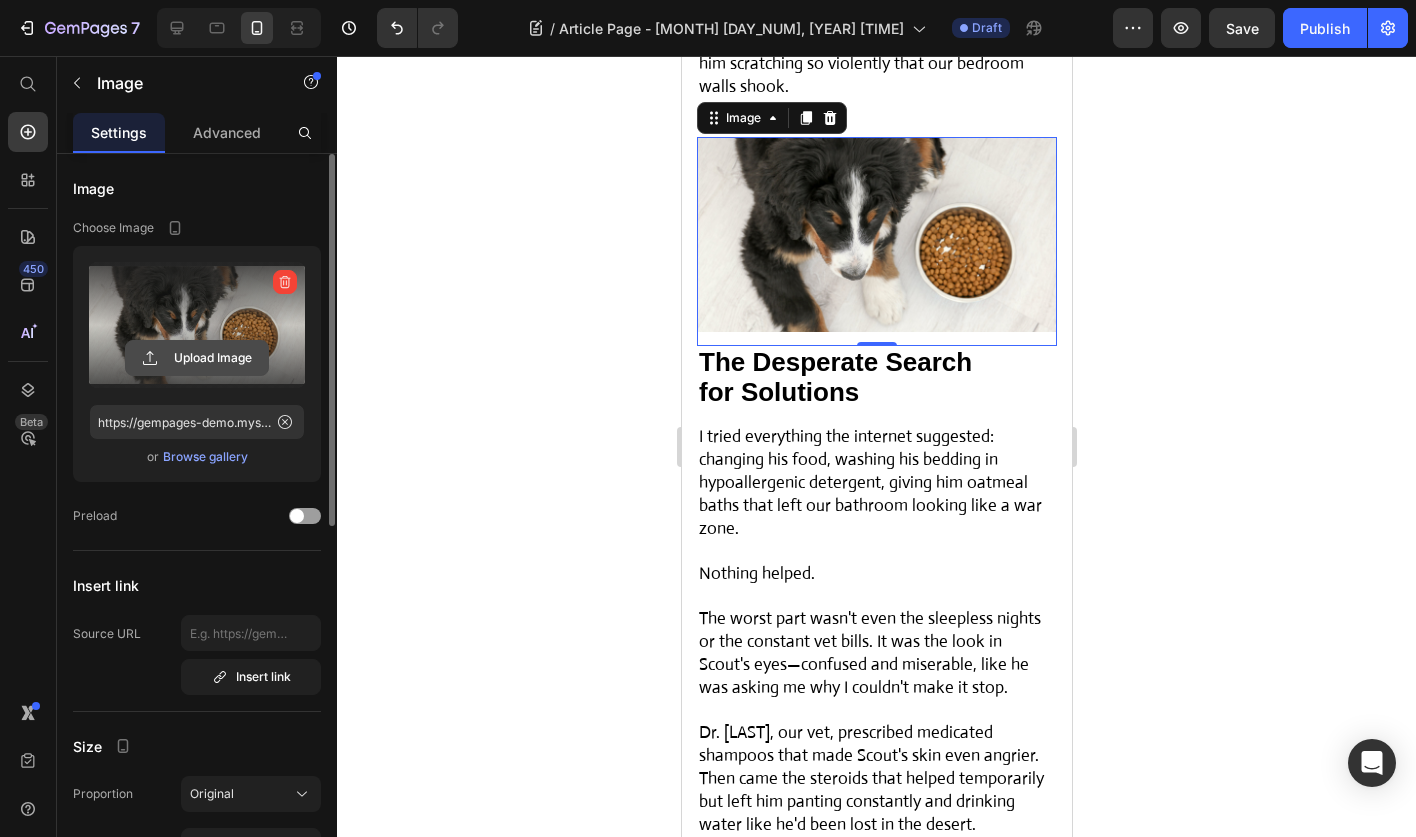 click 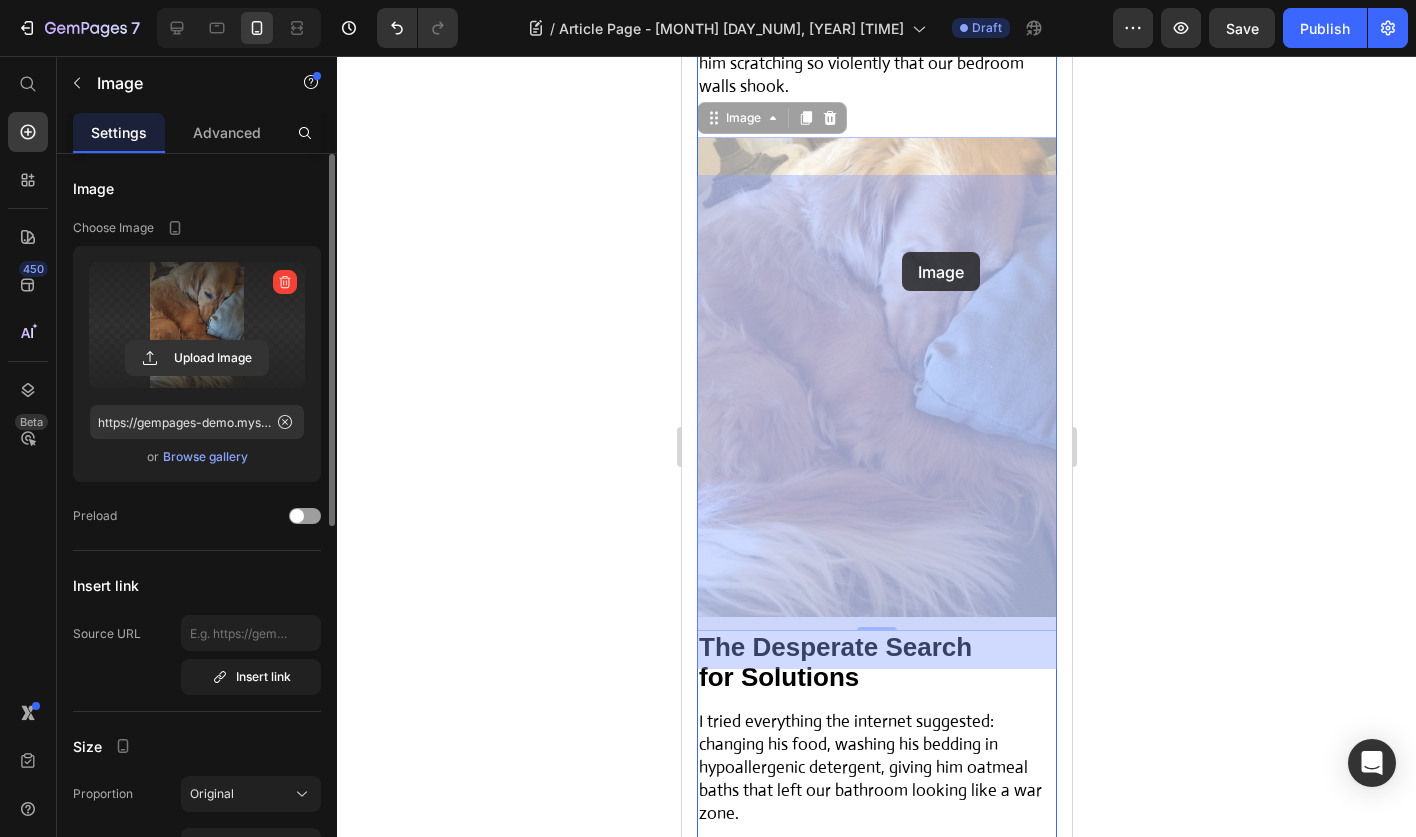 drag, startPoint x: 901, startPoint y: 174, endPoint x: 901, endPoint y: 235, distance: 61 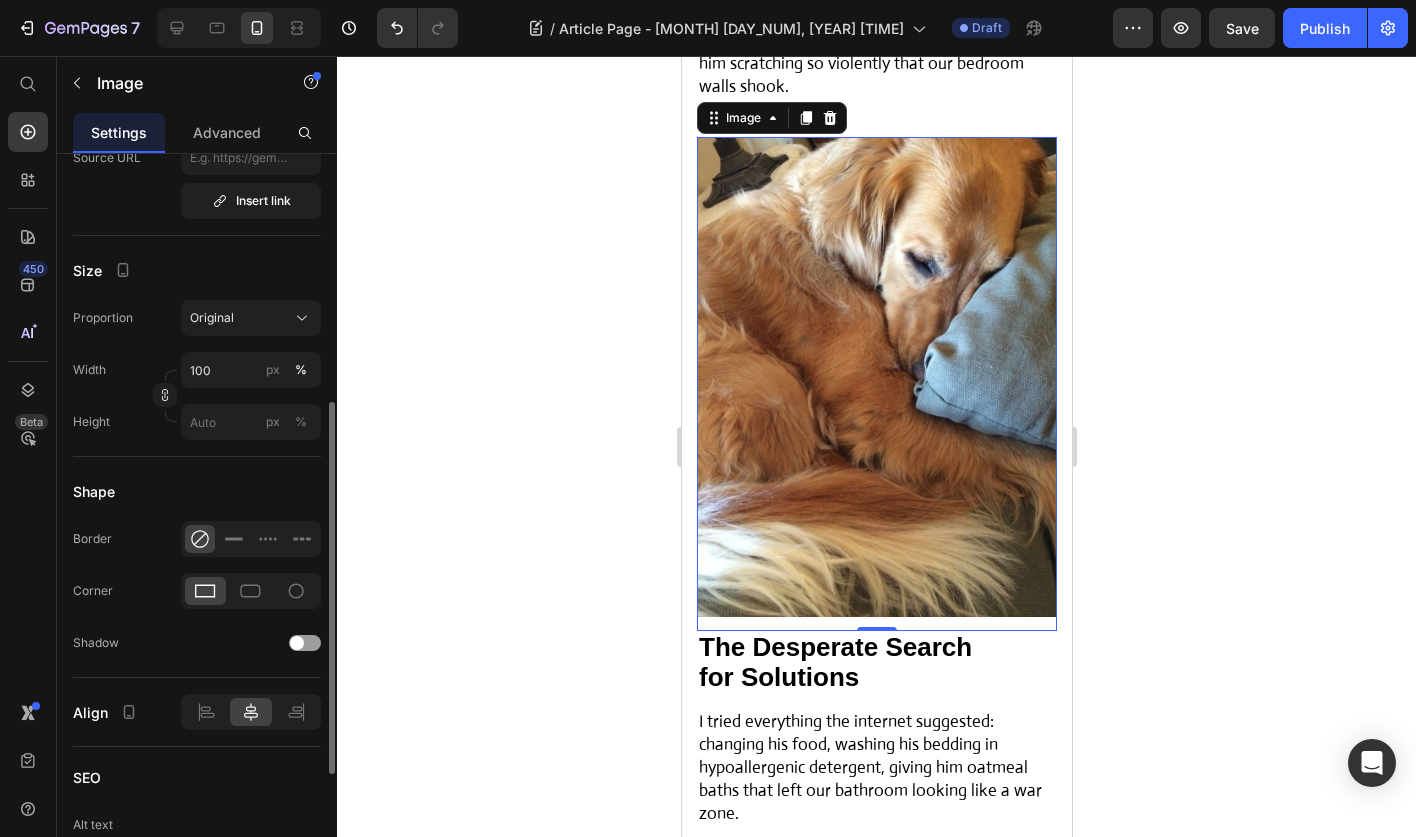 scroll, scrollTop: 528, scrollLeft: 0, axis: vertical 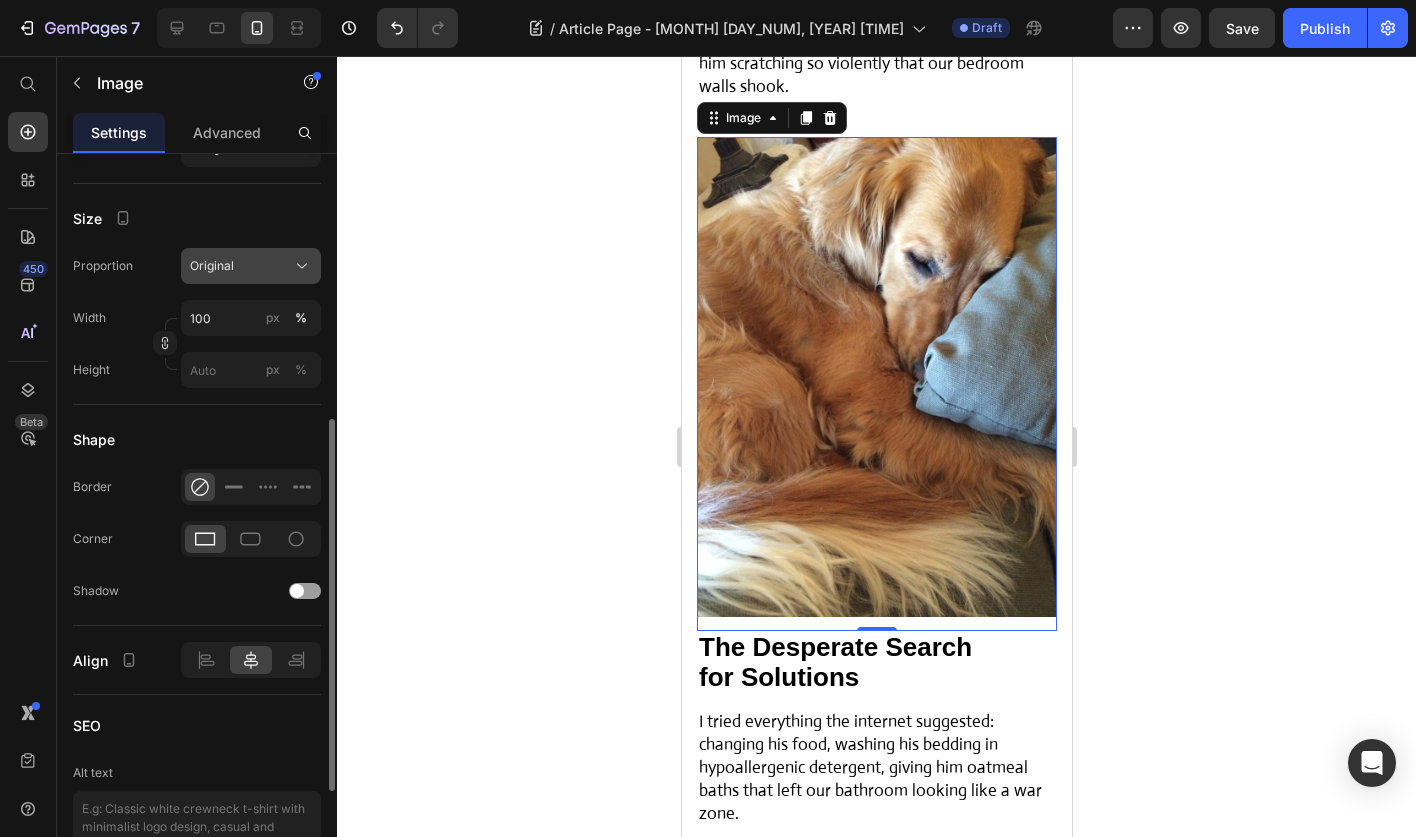 click on "Original" 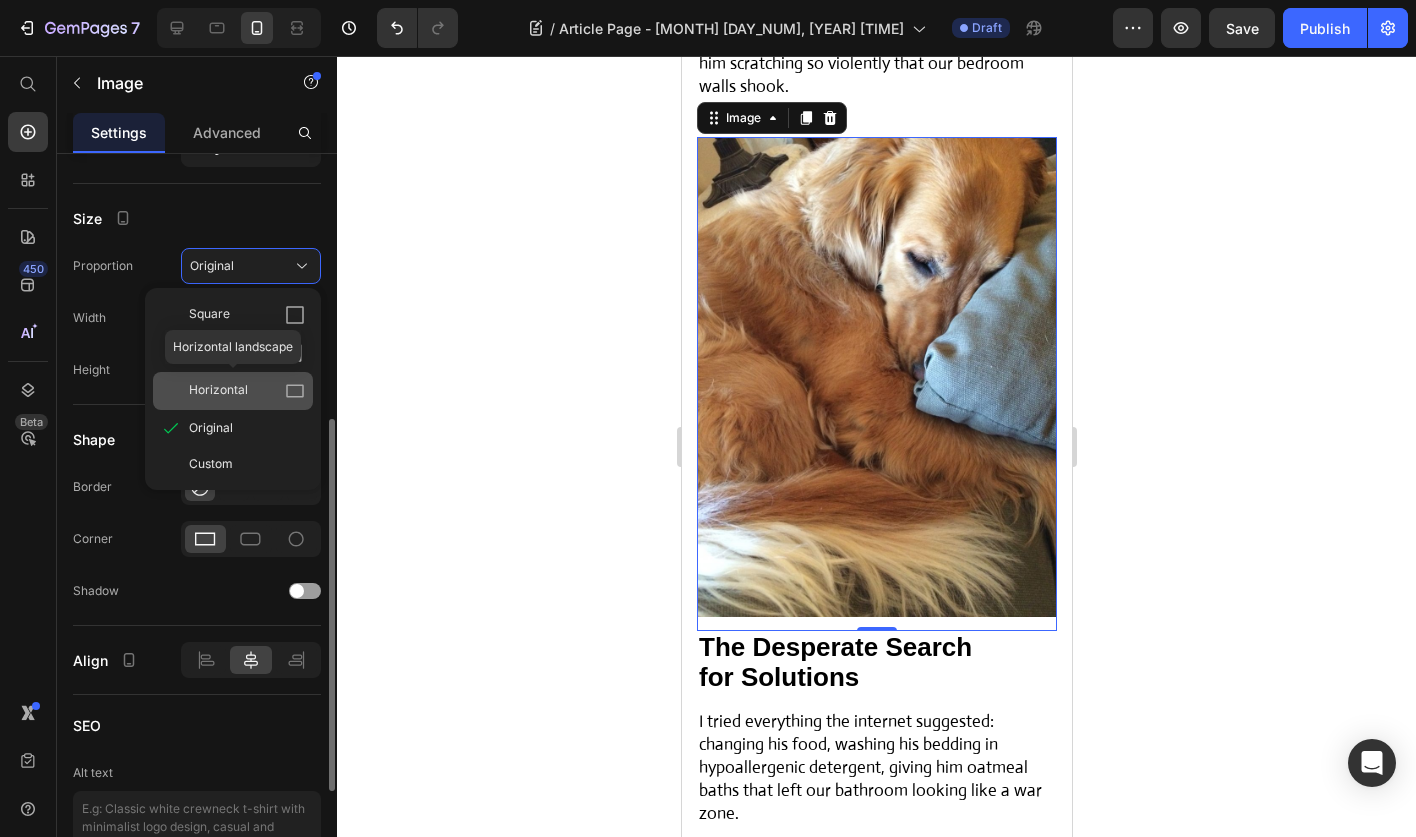 click on "Horizontal" at bounding box center (247, 391) 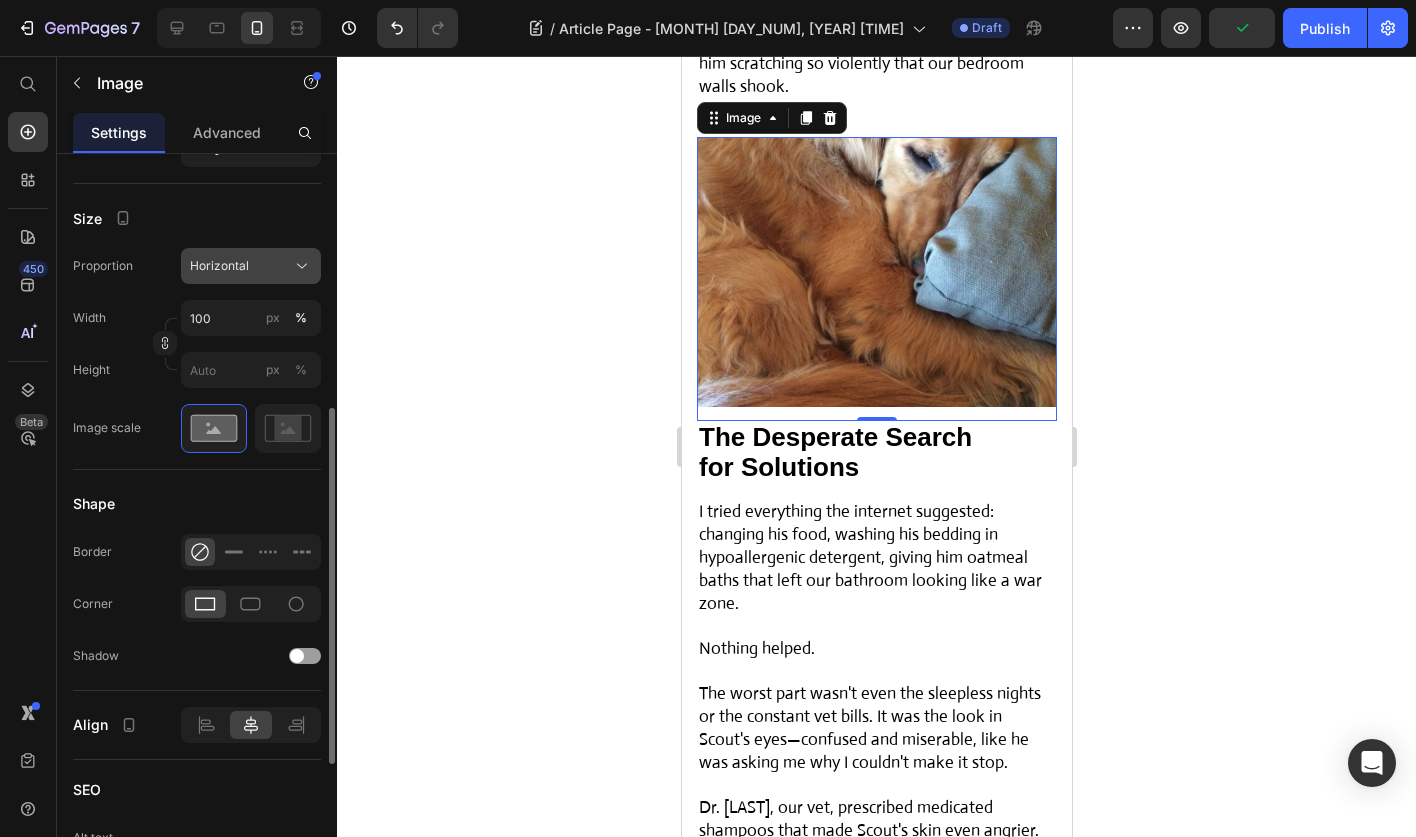 click on "Horizontal" 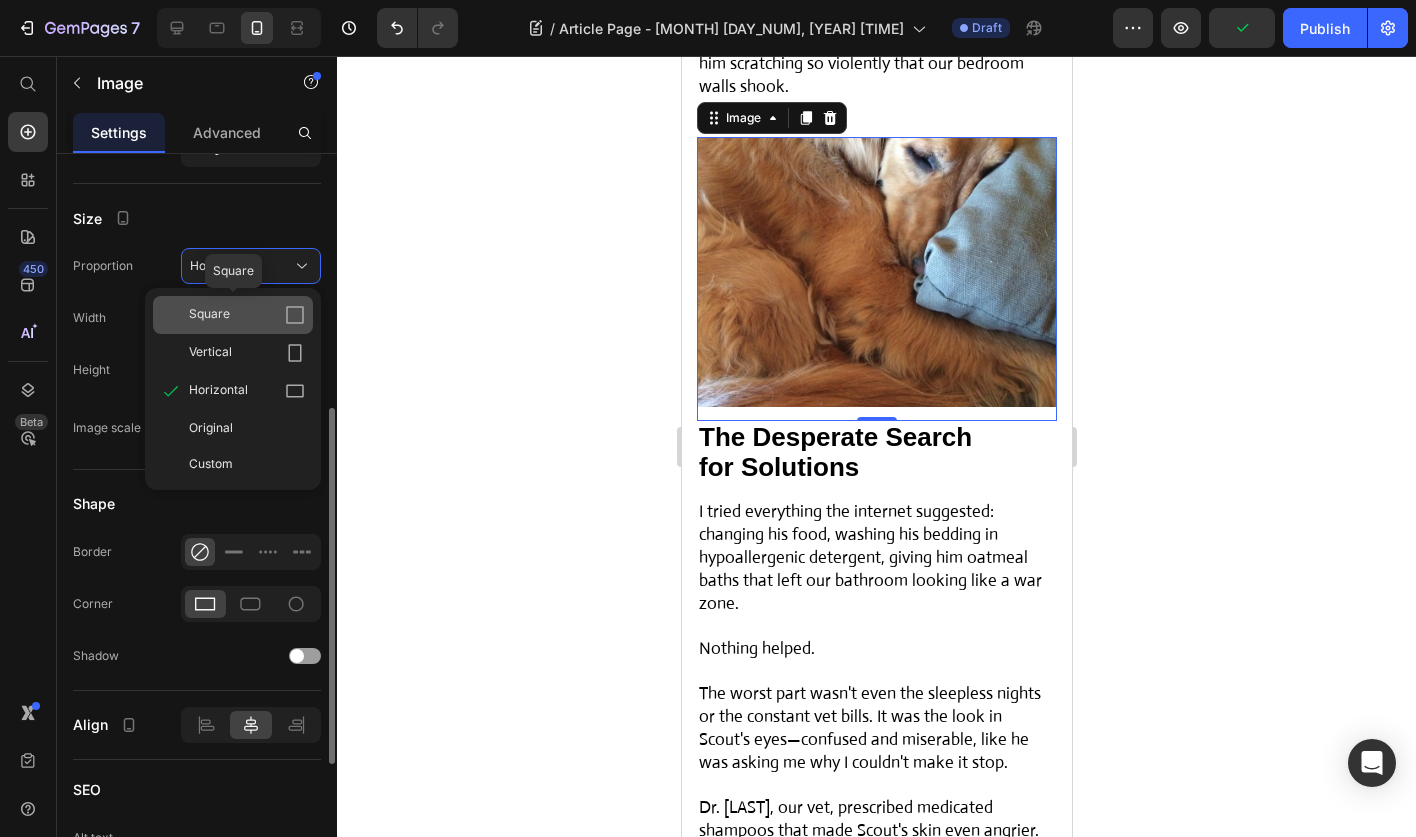 click on "Square" at bounding box center (247, 315) 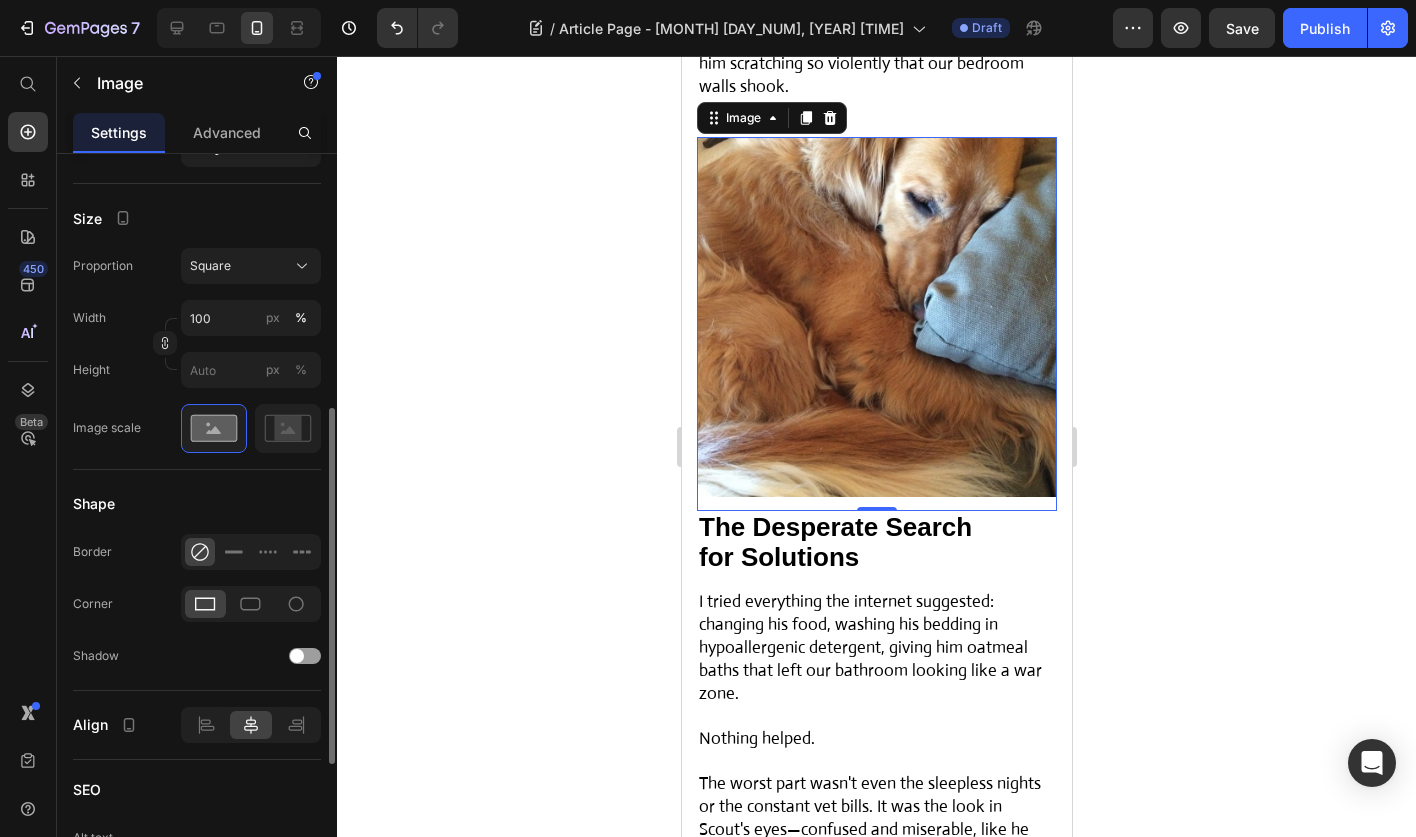 click 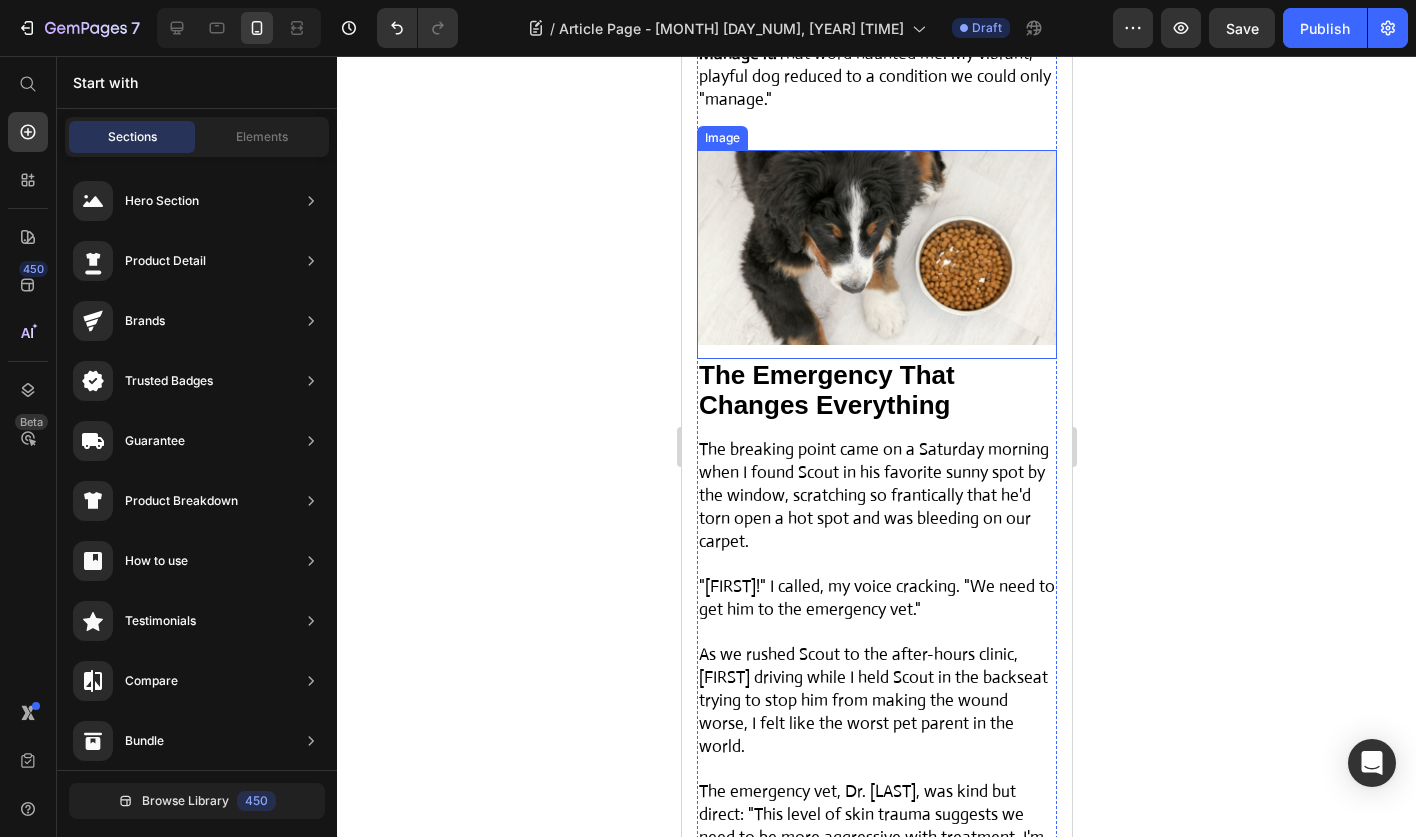 scroll, scrollTop: 3292, scrollLeft: 0, axis: vertical 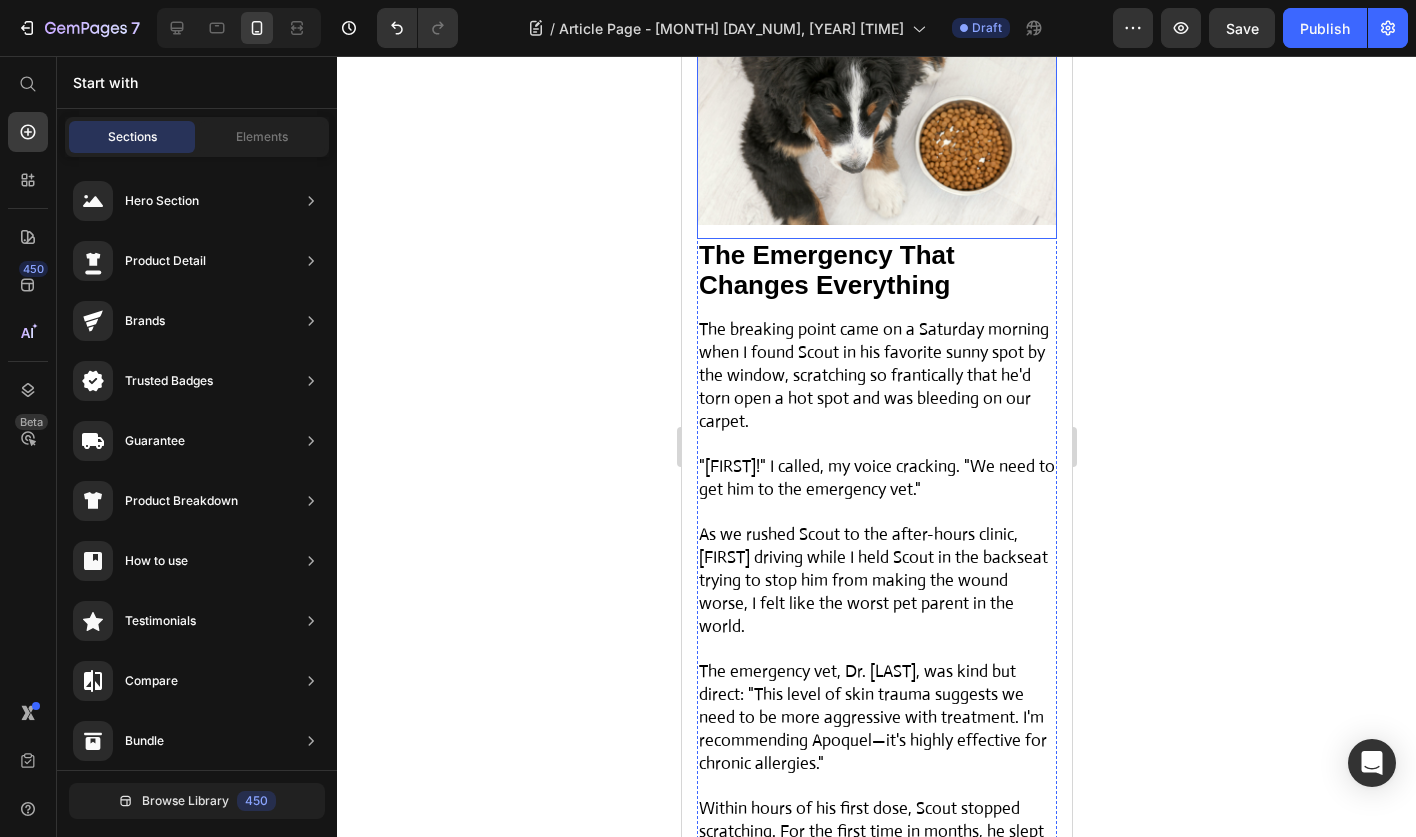 click at bounding box center [876, 134] 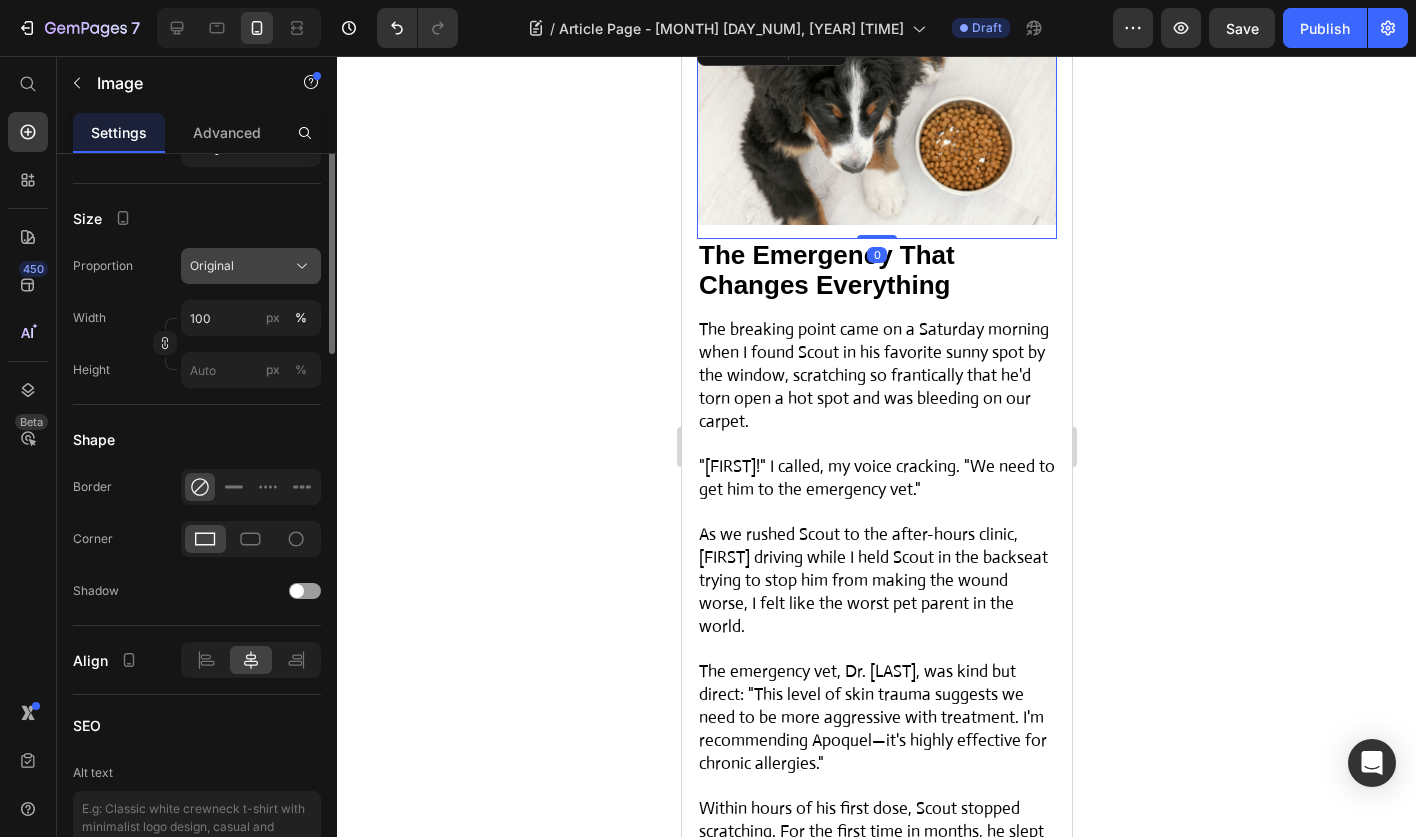 scroll, scrollTop: 0, scrollLeft: 0, axis: both 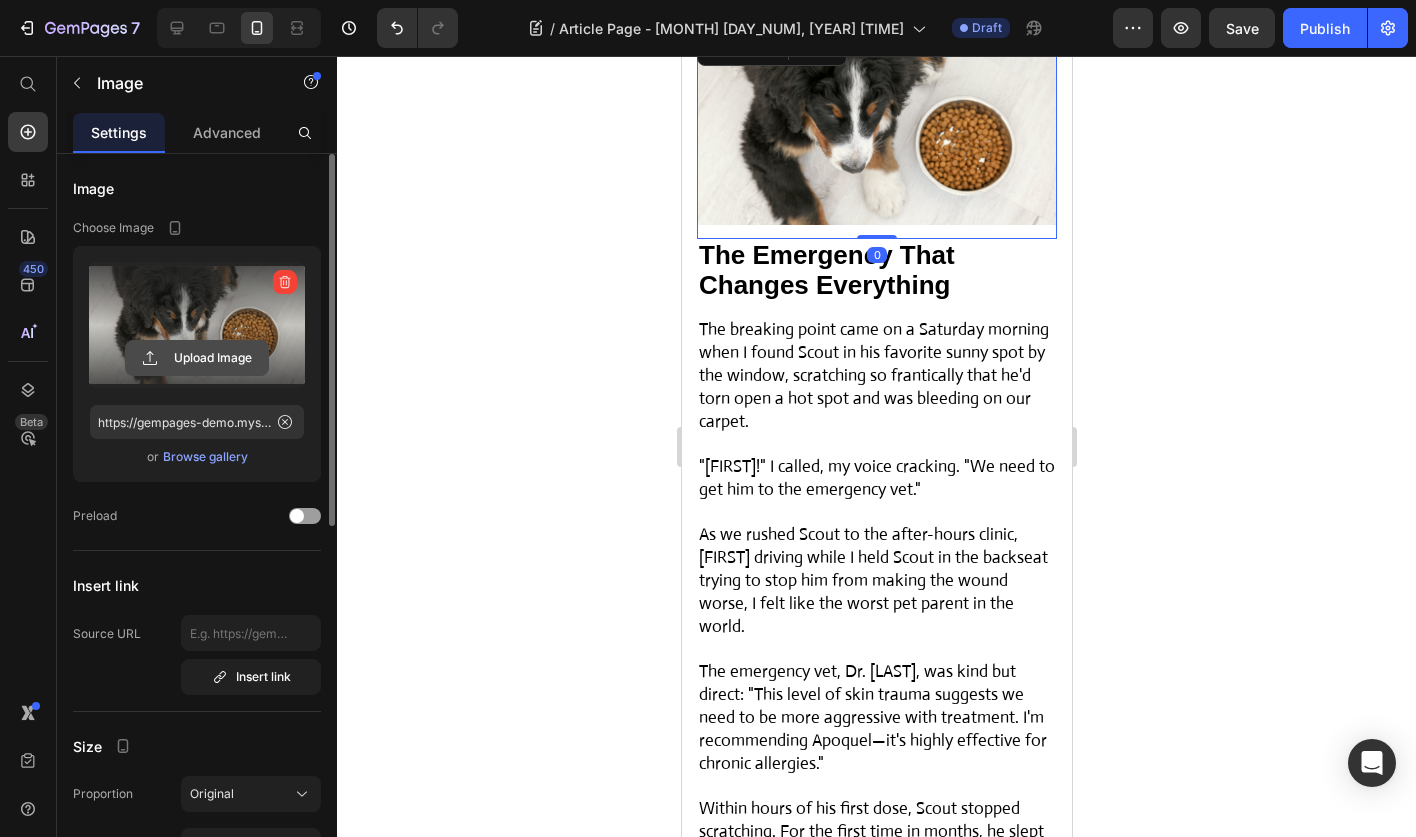 click 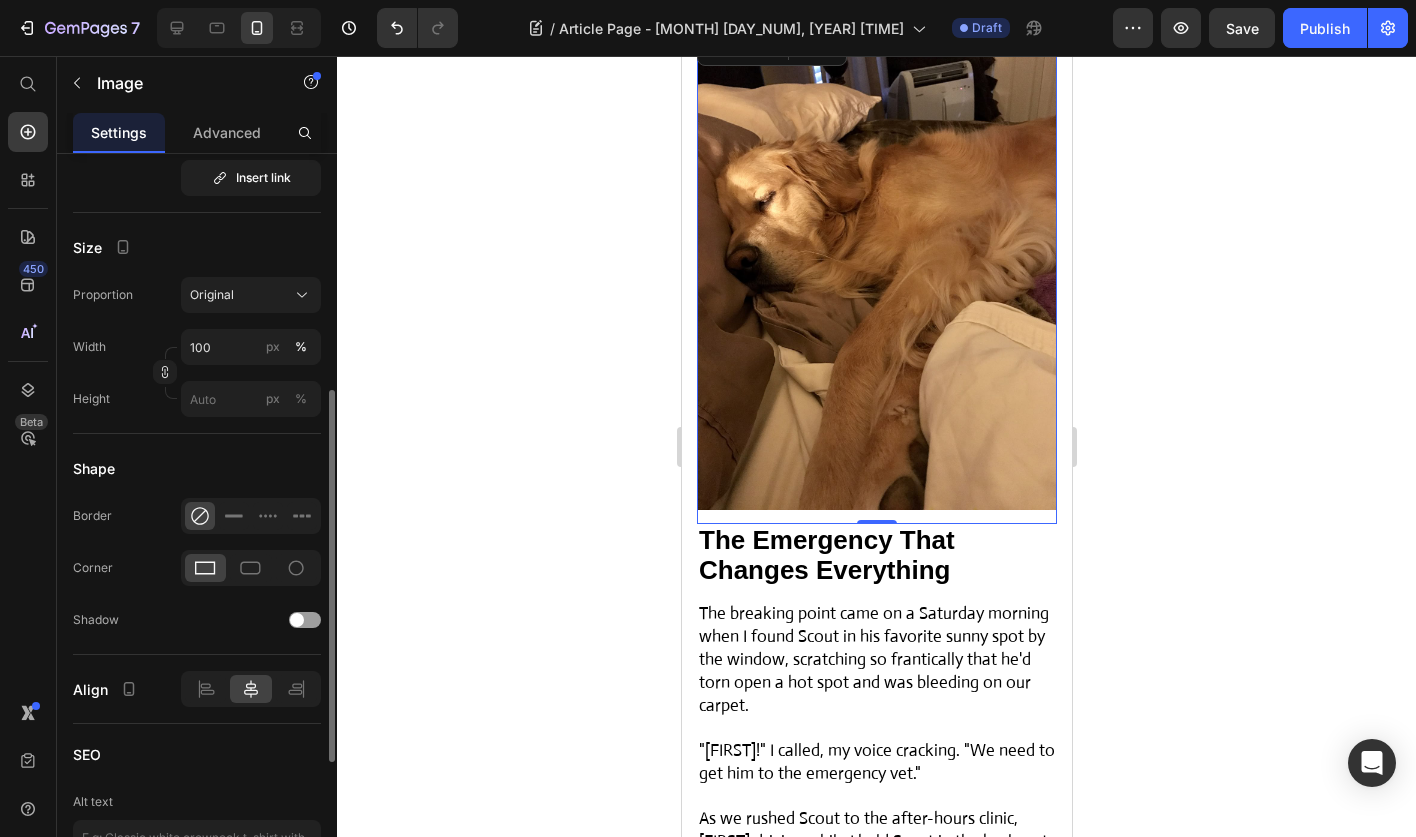 scroll, scrollTop: 499, scrollLeft: 0, axis: vertical 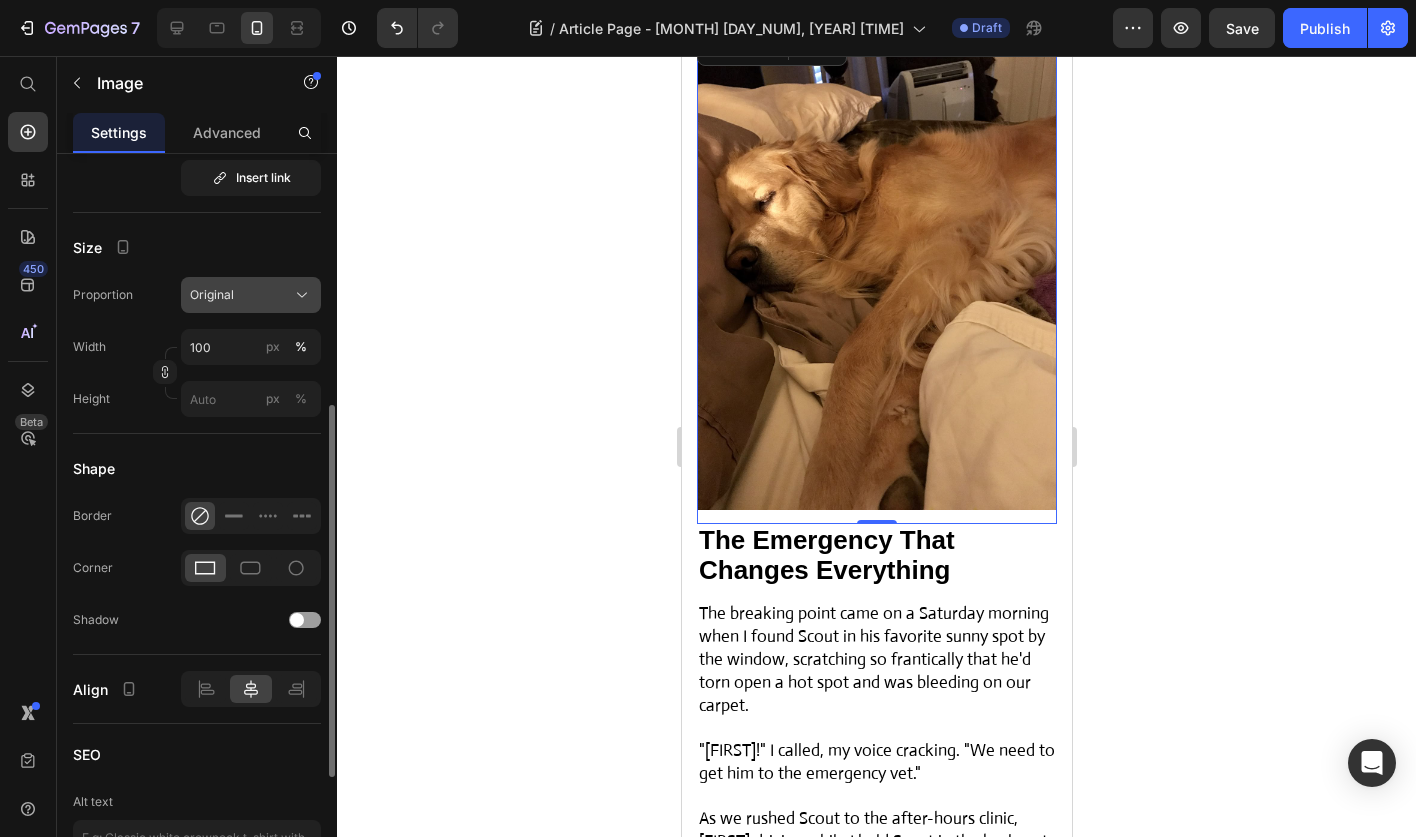 click on "Original" 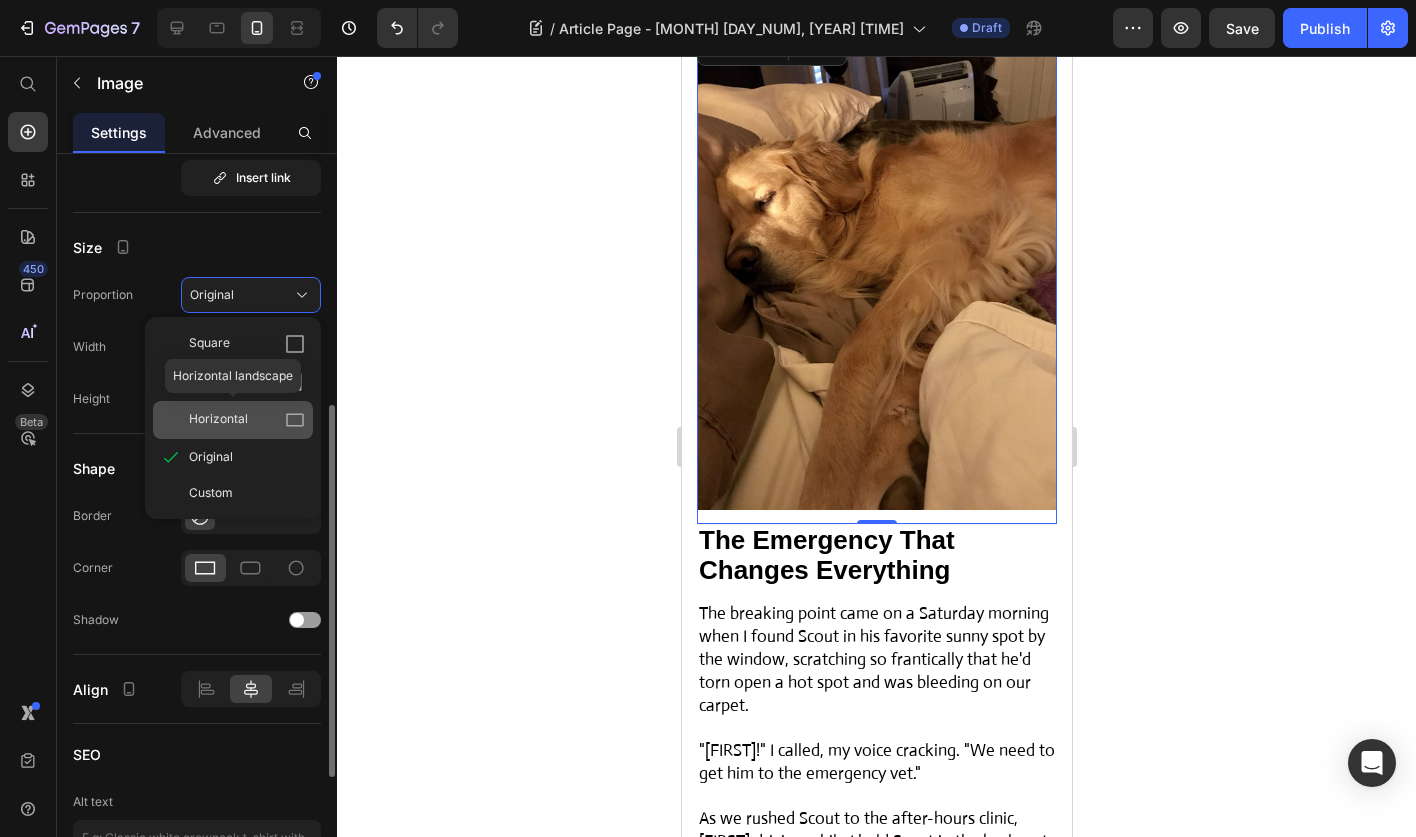 click on "Horizontal" at bounding box center (247, 420) 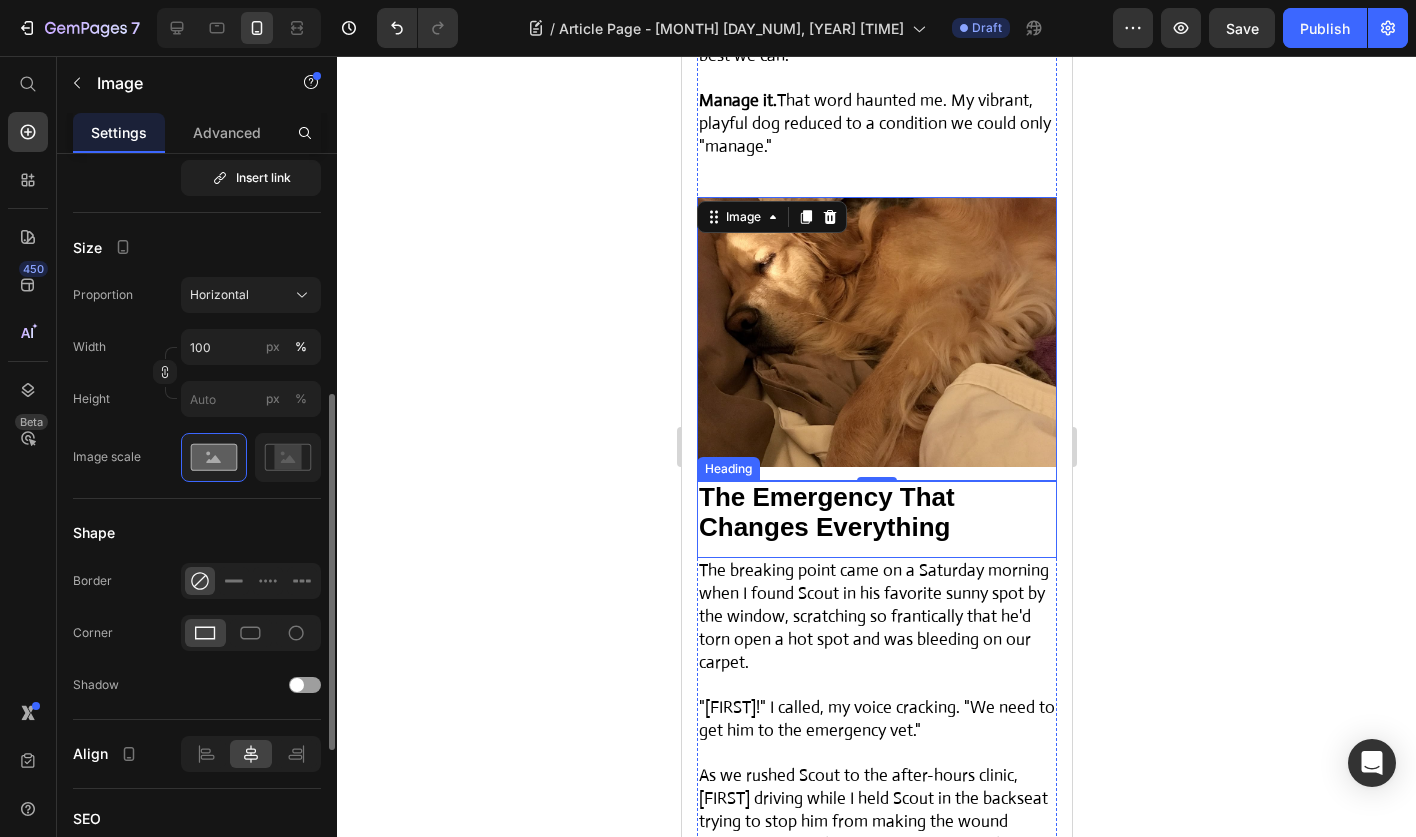 scroll, scrollTop: 3122, scrollLeft: 0, axis: vertical 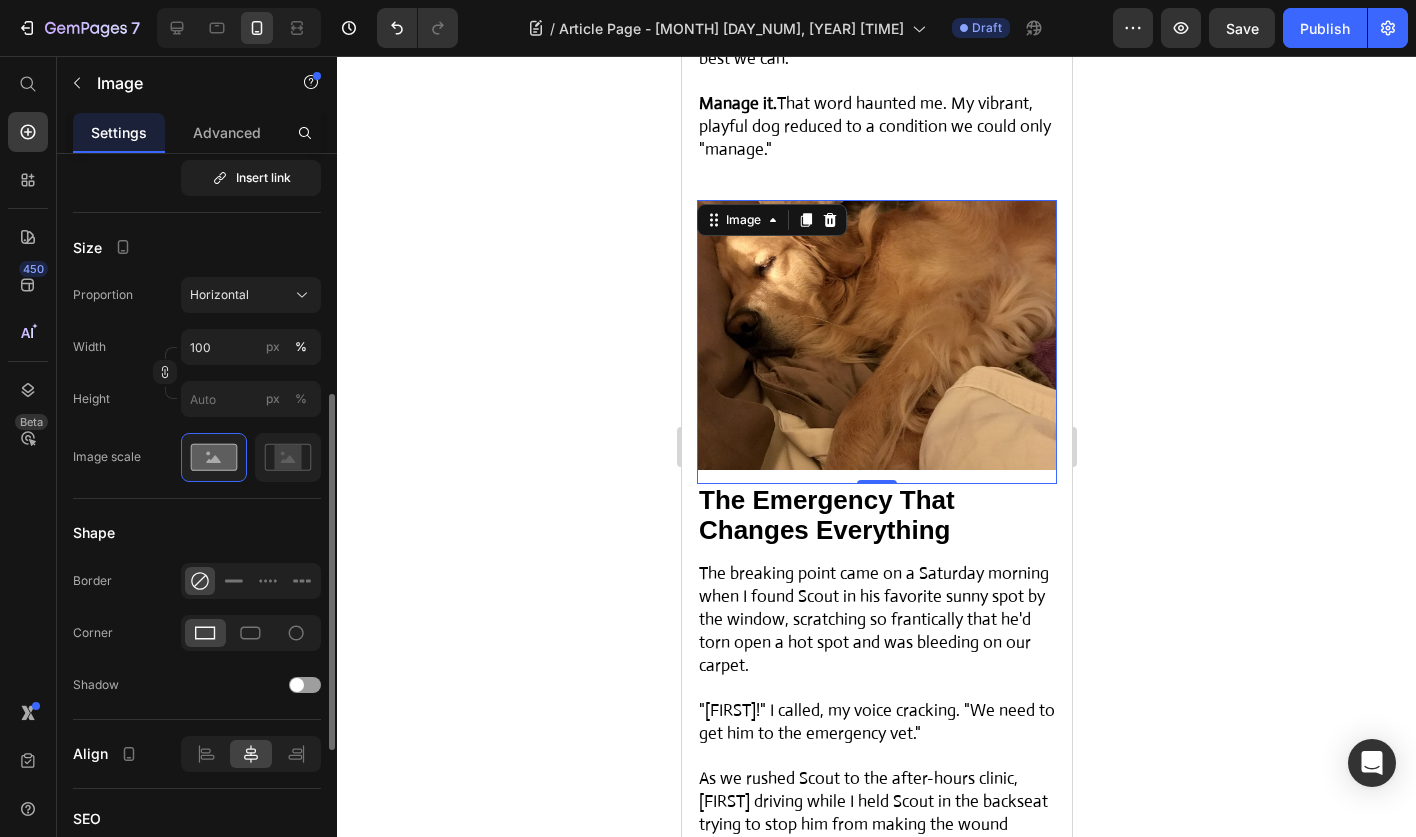 click 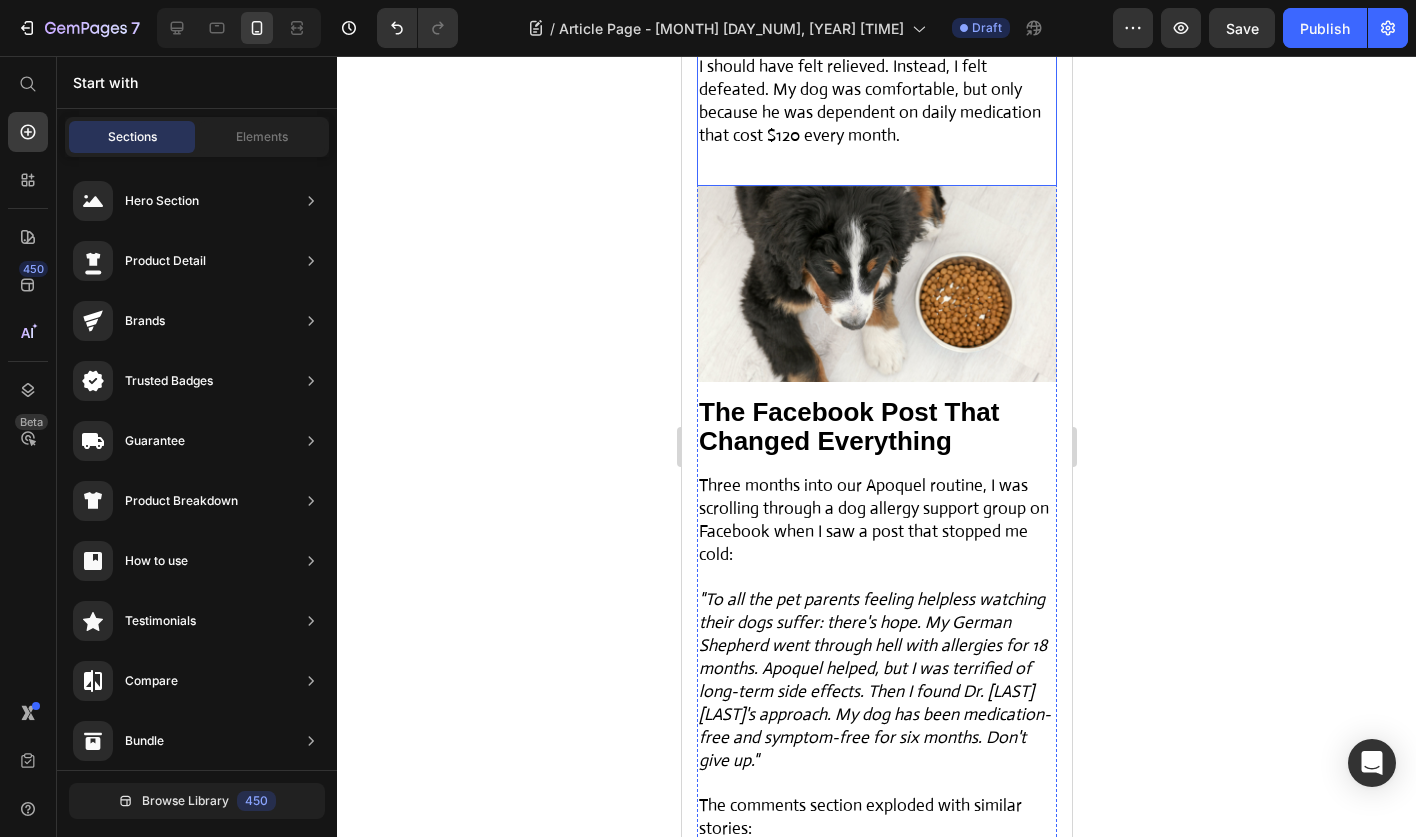 scroll, scrollTop: 4206, scrollLeft: 0, axis: vertical 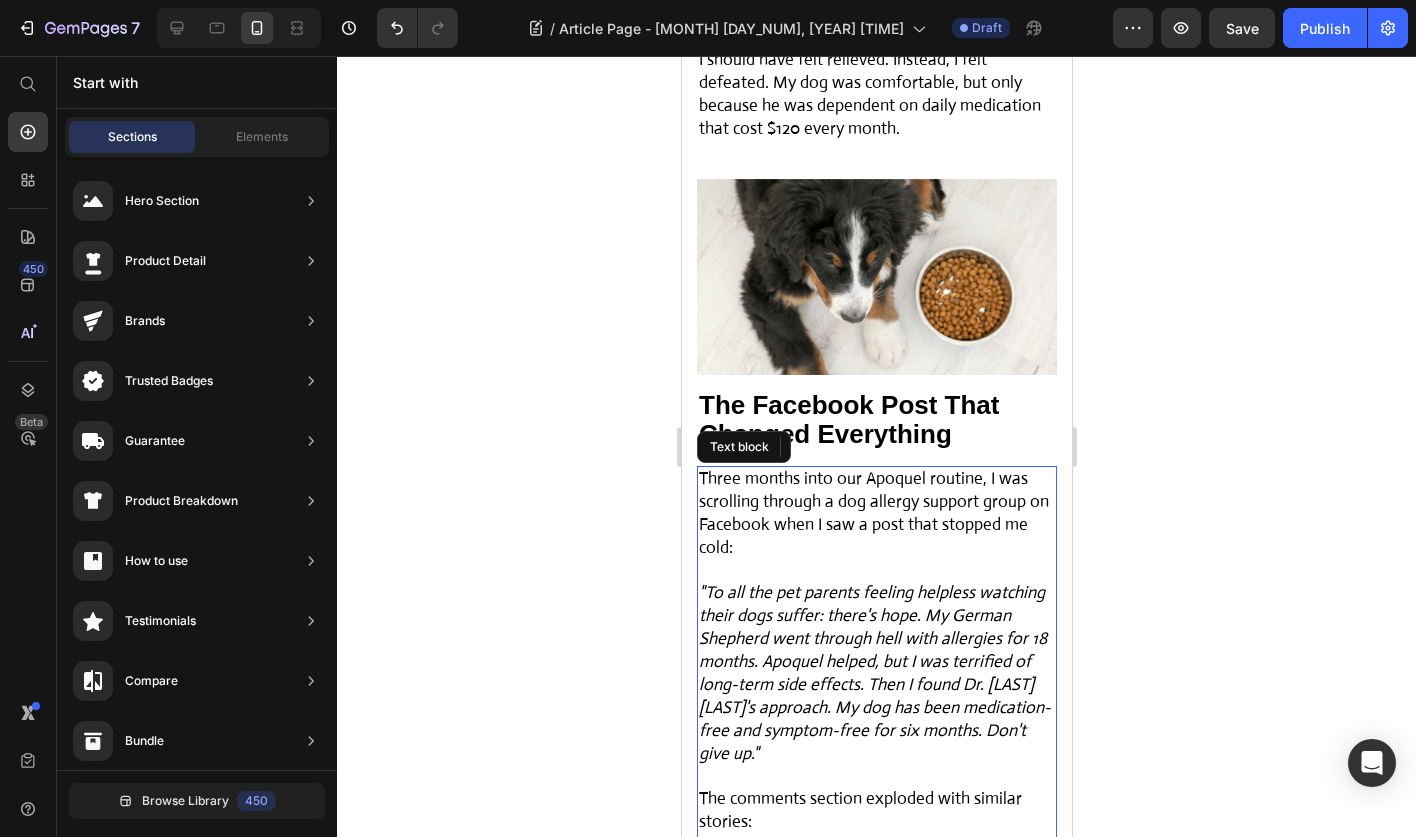 click on "Three months into our Apoquel routine, I was scrolling through a dog allergy support group on Facebook when I saw a post that stopped me cold:" at bounding box center [873, 513] 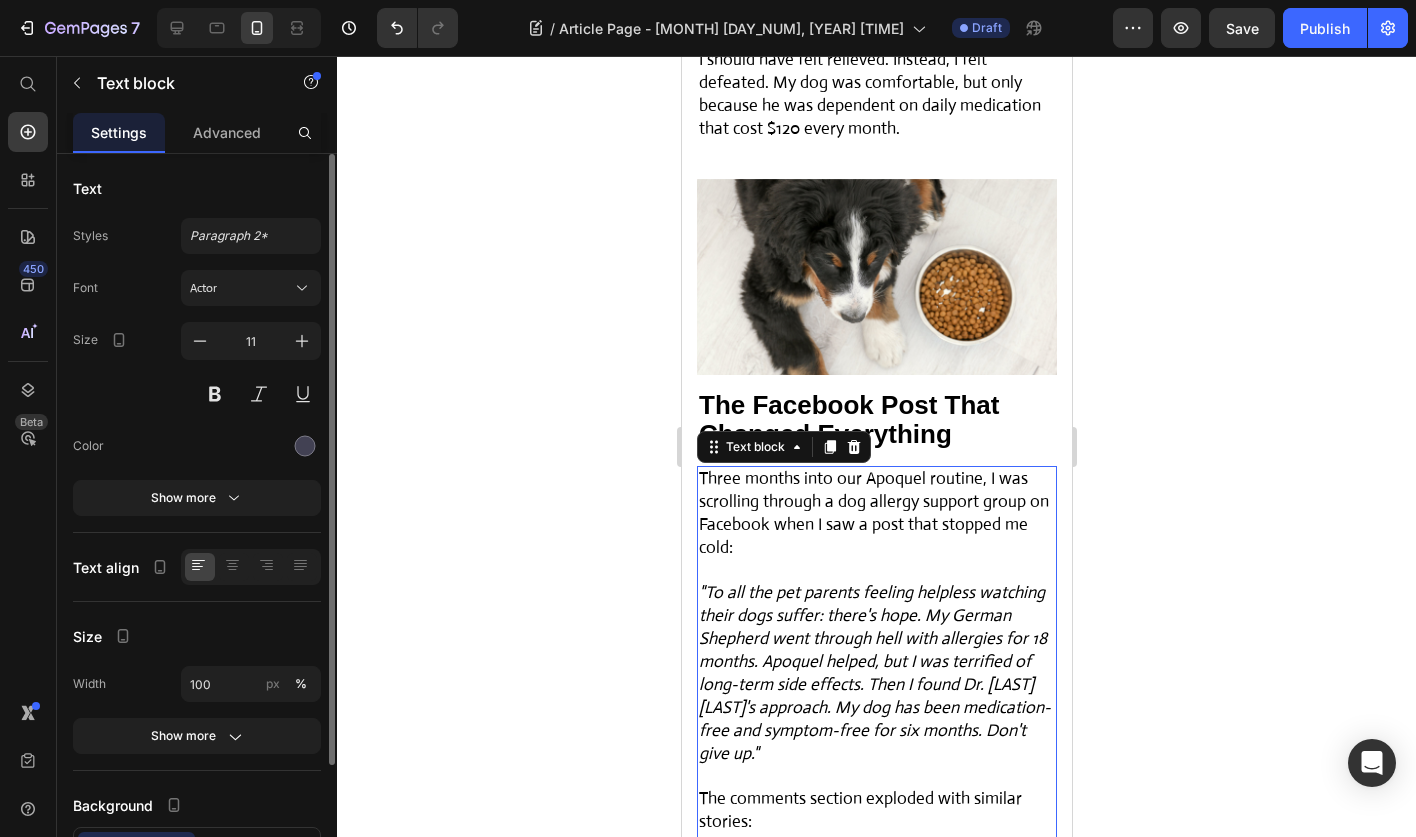 click on "Three months into our Apoquel routine, I was scrolling through a dog allergy support group on Facebook when I saw a post that stopped me cold:" at bounding box center (873, 513) 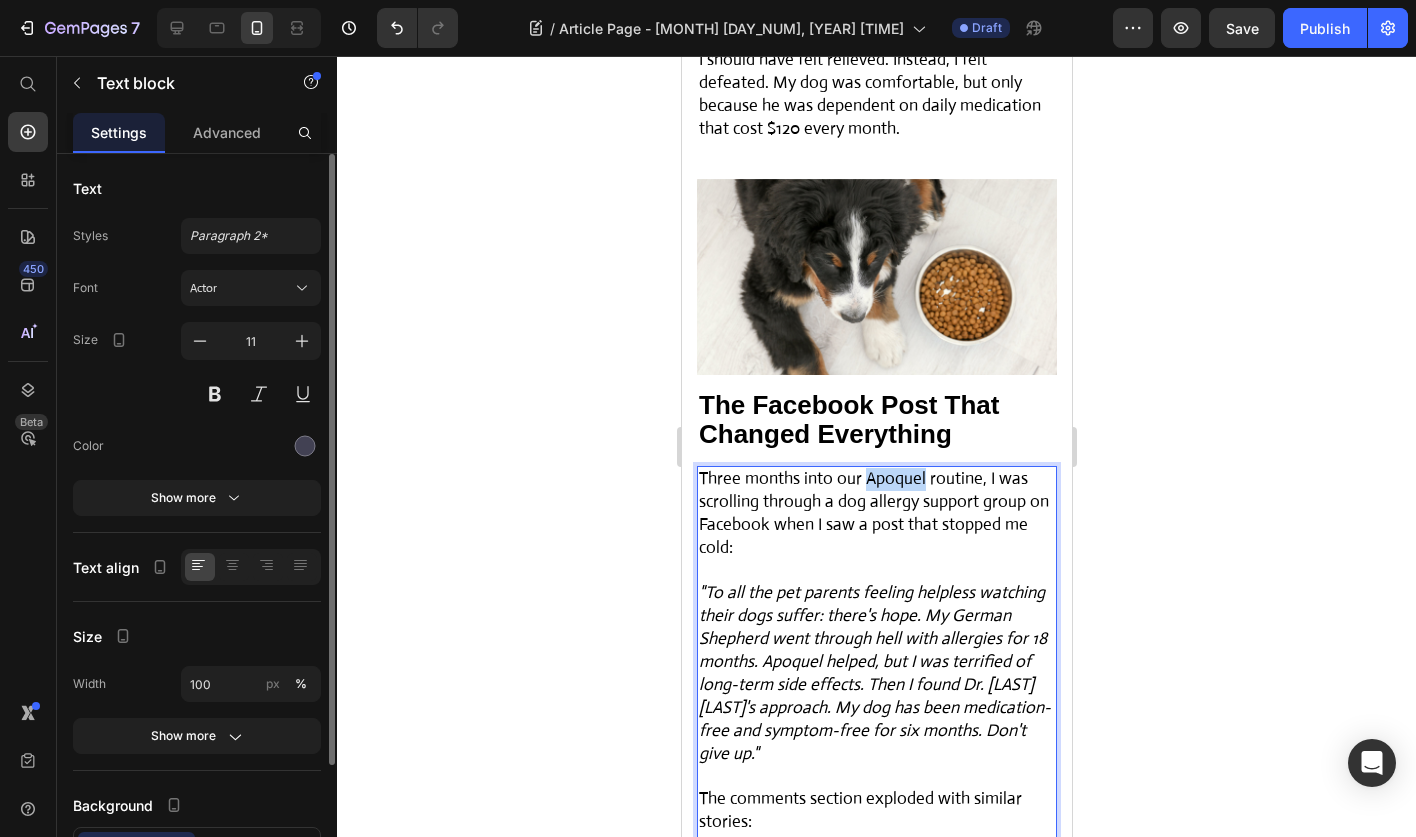 click on "Three months into our Apoquel routine, I was scrolling through a dog allergy support group on Facebook when I saw a post that stopped me cold:" at bounding box center (873, 513) 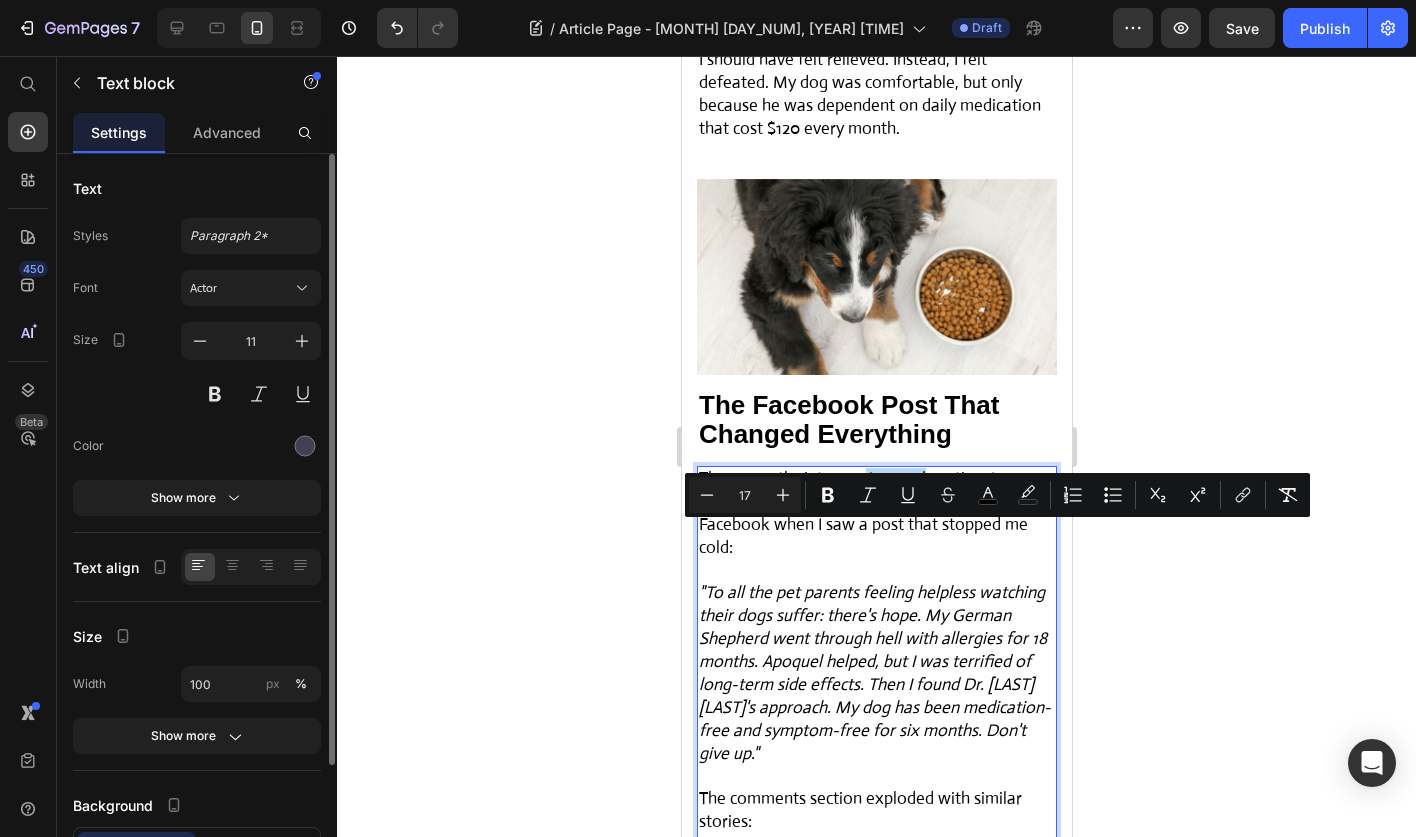 copy on "Apoquel" 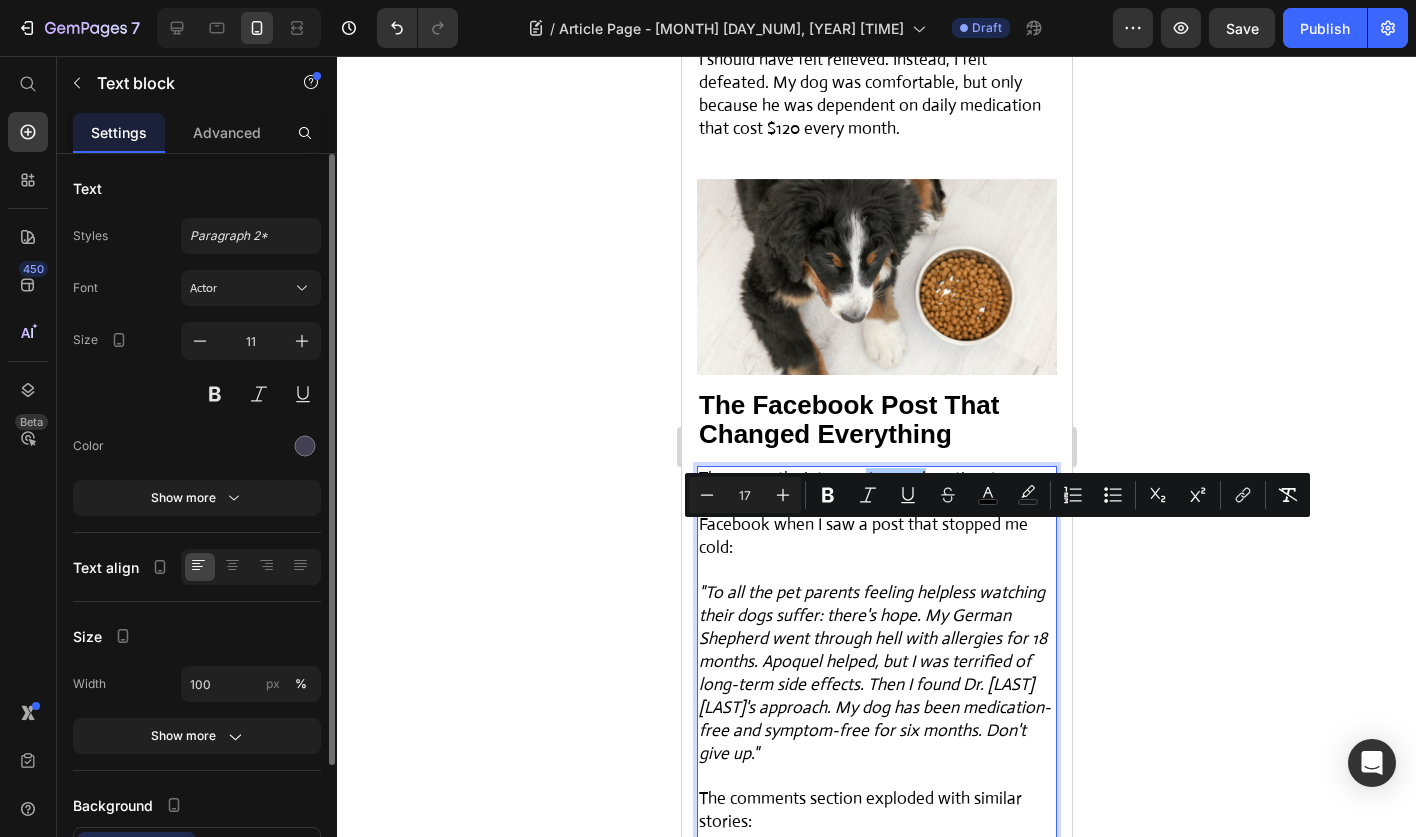 click 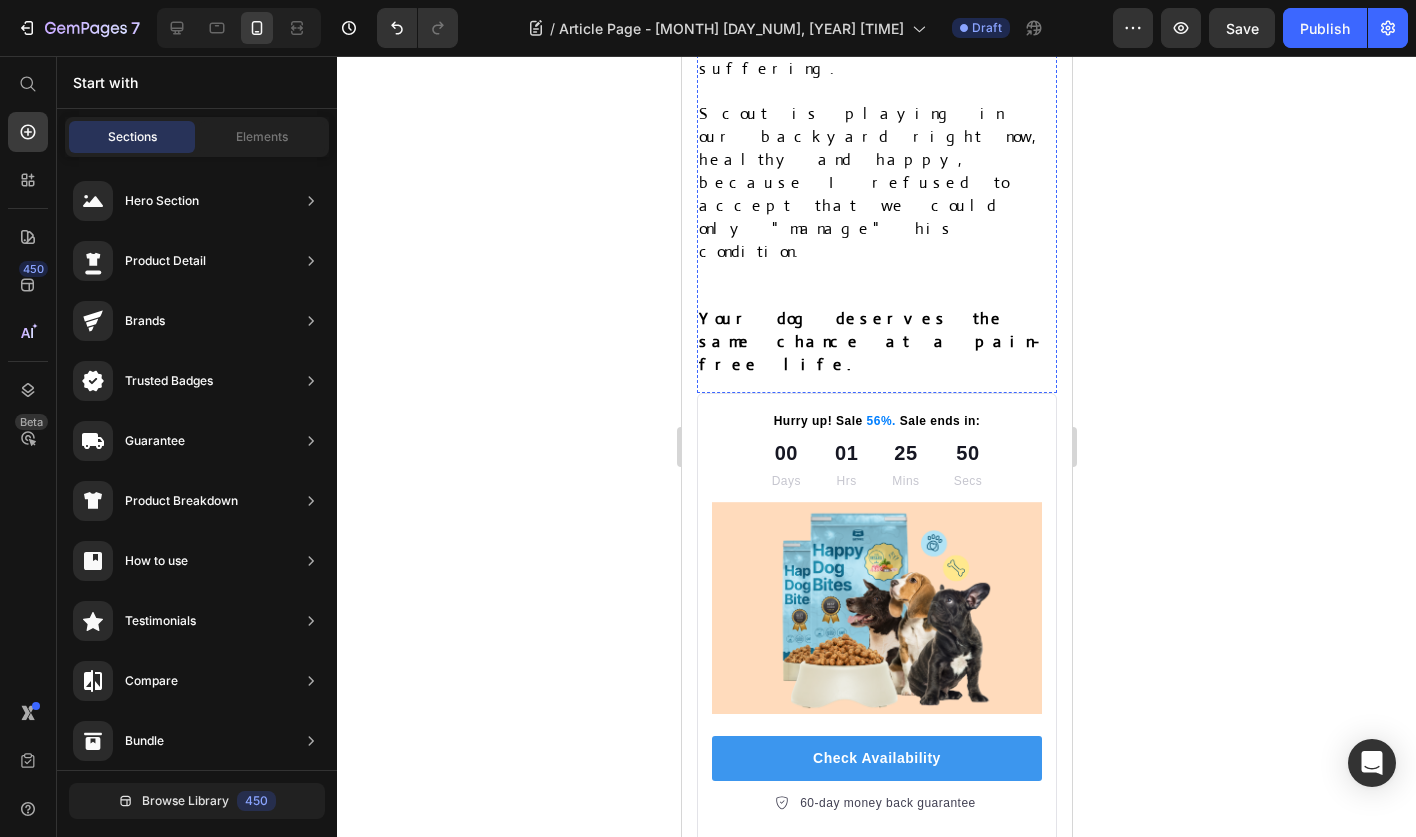 scroll, scrollTop: 12362, scrollLeft: 0, axis: vertical 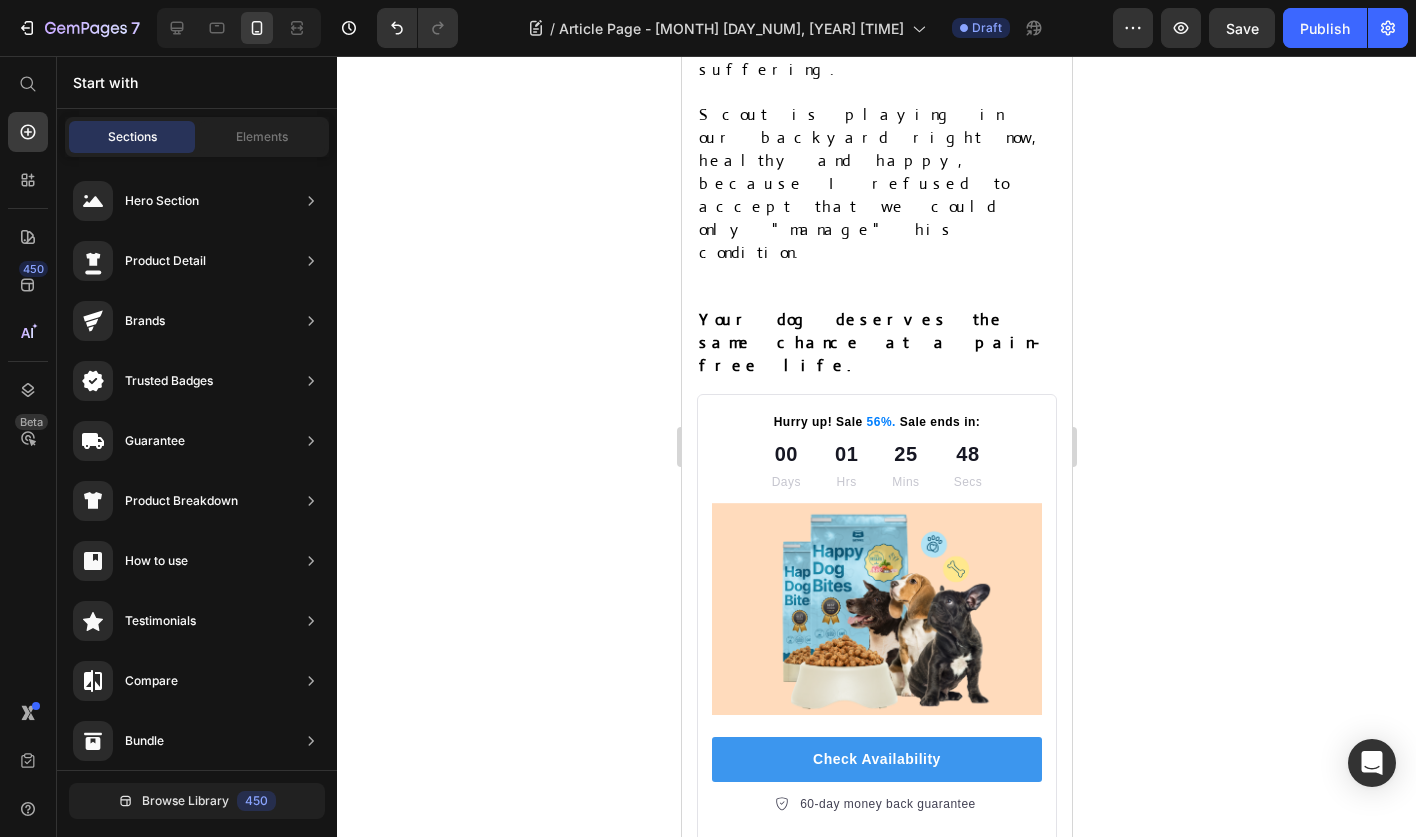 click on "Privacy & GDPR Disclosure: We sometimes collect personal information for marketing purposes, but will always let users know why we are collecting that information. This site uses cookies for marketing purposes. THIS IS AN ADVERTISEMENT AND NOT AN ACTUAL NEWS ARTICLE, BLOG, OR CONSUMER PROTECTION UPDATE. THE OWNERS OF THIS WEBSITE RECEIVE COMPENSATION FOR THE SALE OF SOCKSCOMPRESSION. Marketing Disclosure: This website is a market place. As such you should know that the owner has a monetary connection to the product and services advertised on the site. The owner receives payment whenever a qualified lead is referred but that is the extent of the relationship." at bounding box center [876, 1189] 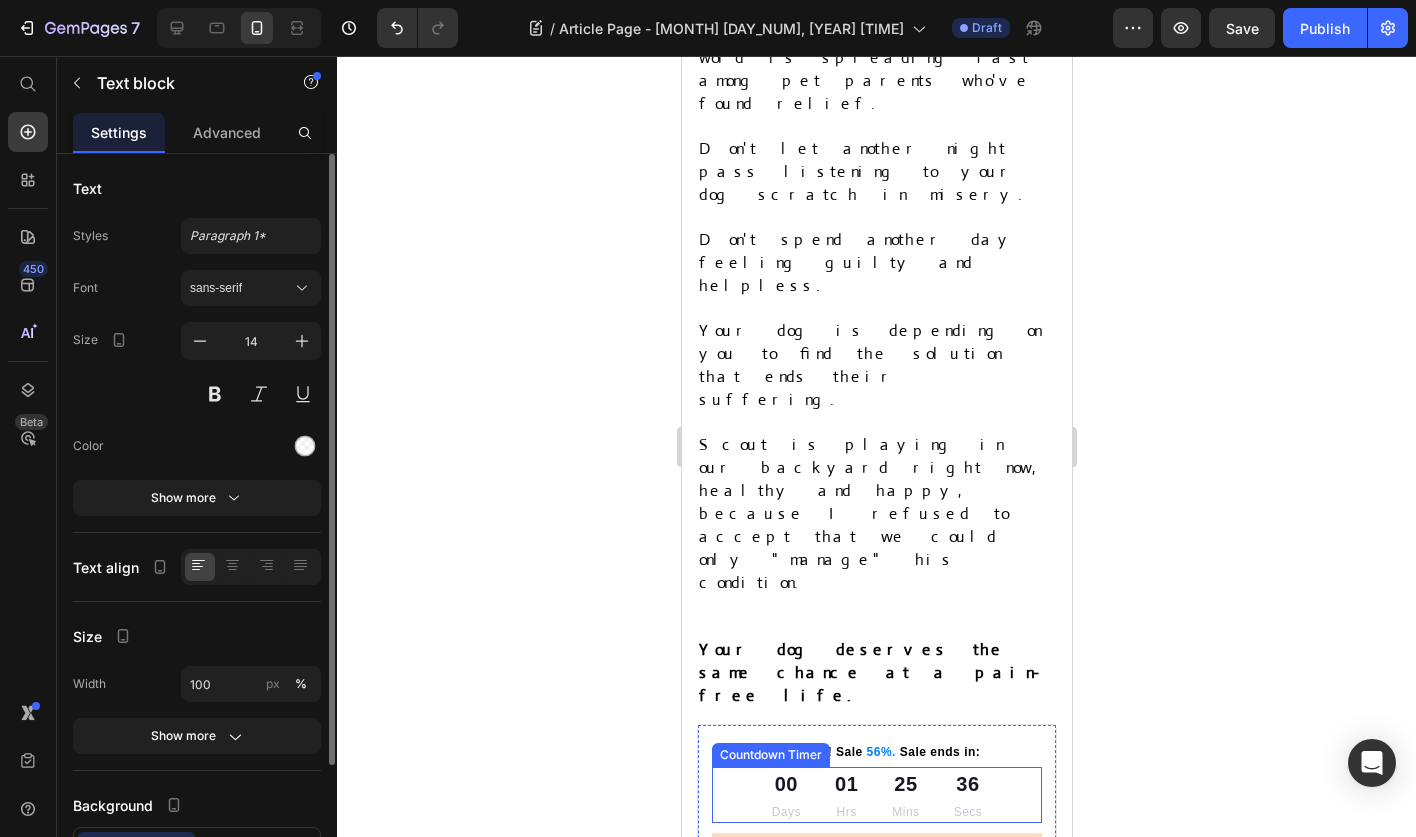 scroll, scrollTop: 12036, scrollLeft: 0, axis: vertical 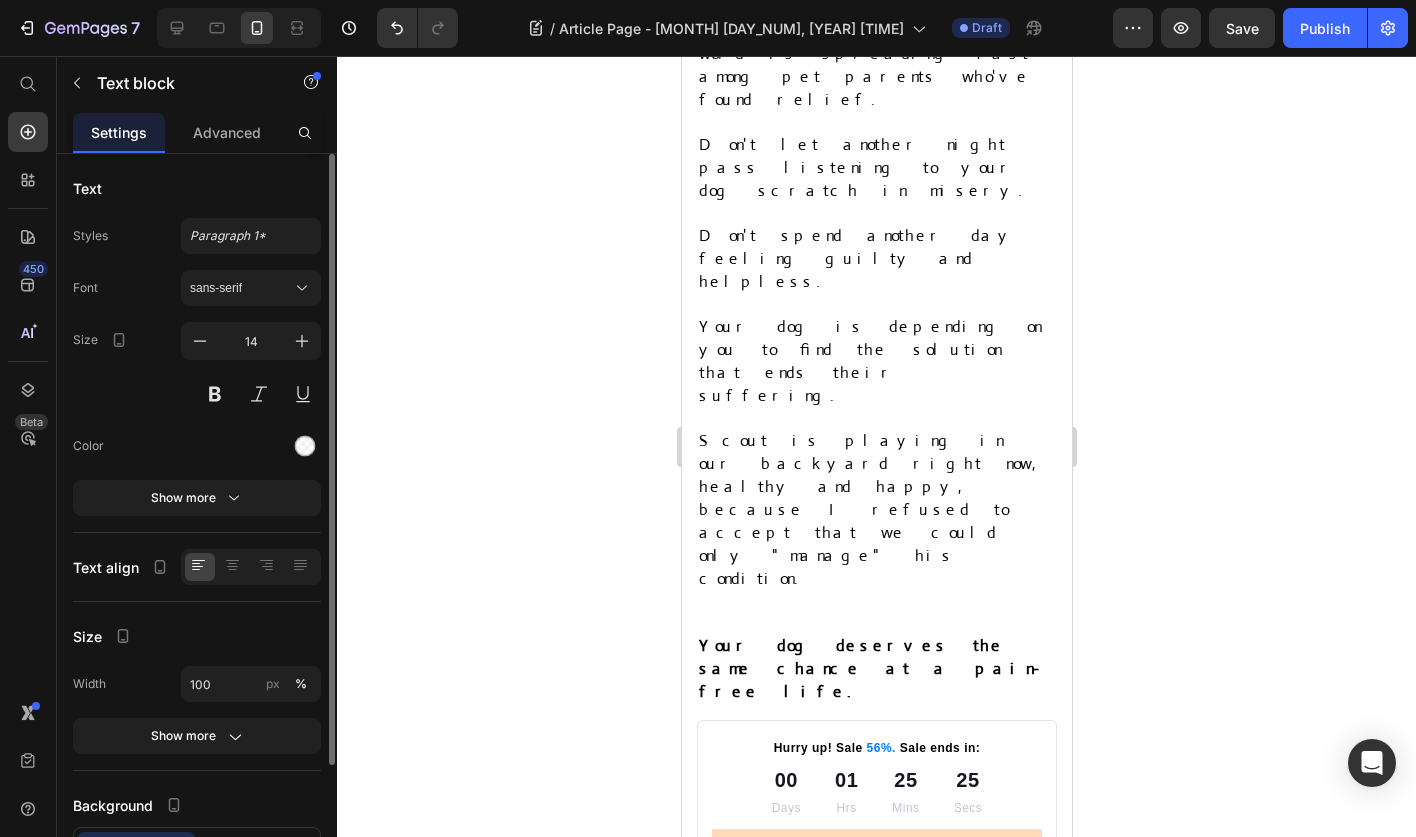 click on "Privacy & GDPR Disclosure: We sometimes collect personal information for marketing purposes, but will always let users know why we are collecting that information. This site uses cookies for marketing purposes. THIS IS AN ADVERTISEMENT AND NOT AN ACTUAL NEWS ARTICLE, BLOG, OR CONSUMER PROTECTION UPDATE. THE OWNERS OF THIS WEBSITE RECEIVE COMPENSATION FOR THE SALE OF SOCKSCOMPRESSION. Marketing Disclosure: This website is a market place. As such you should know that the owner has a monetary connection to the product and services advertised on the site. The owner receives payment whenever a qualified lead is referred but that is the extent of the relationship." at bounding box center [876, 1515] 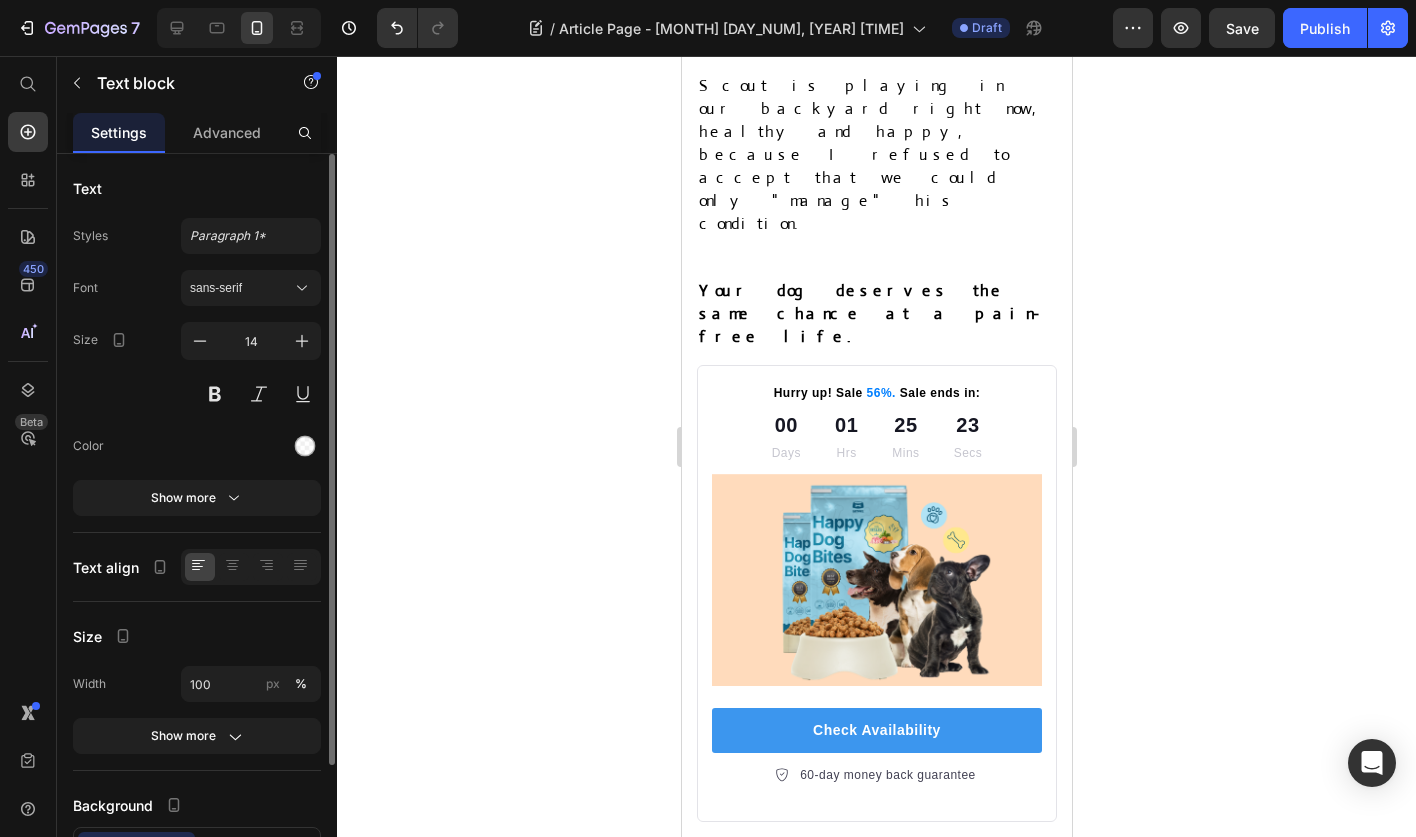 scroll, scrollTop: 12385, scrollLeft: 0, axis: vertical 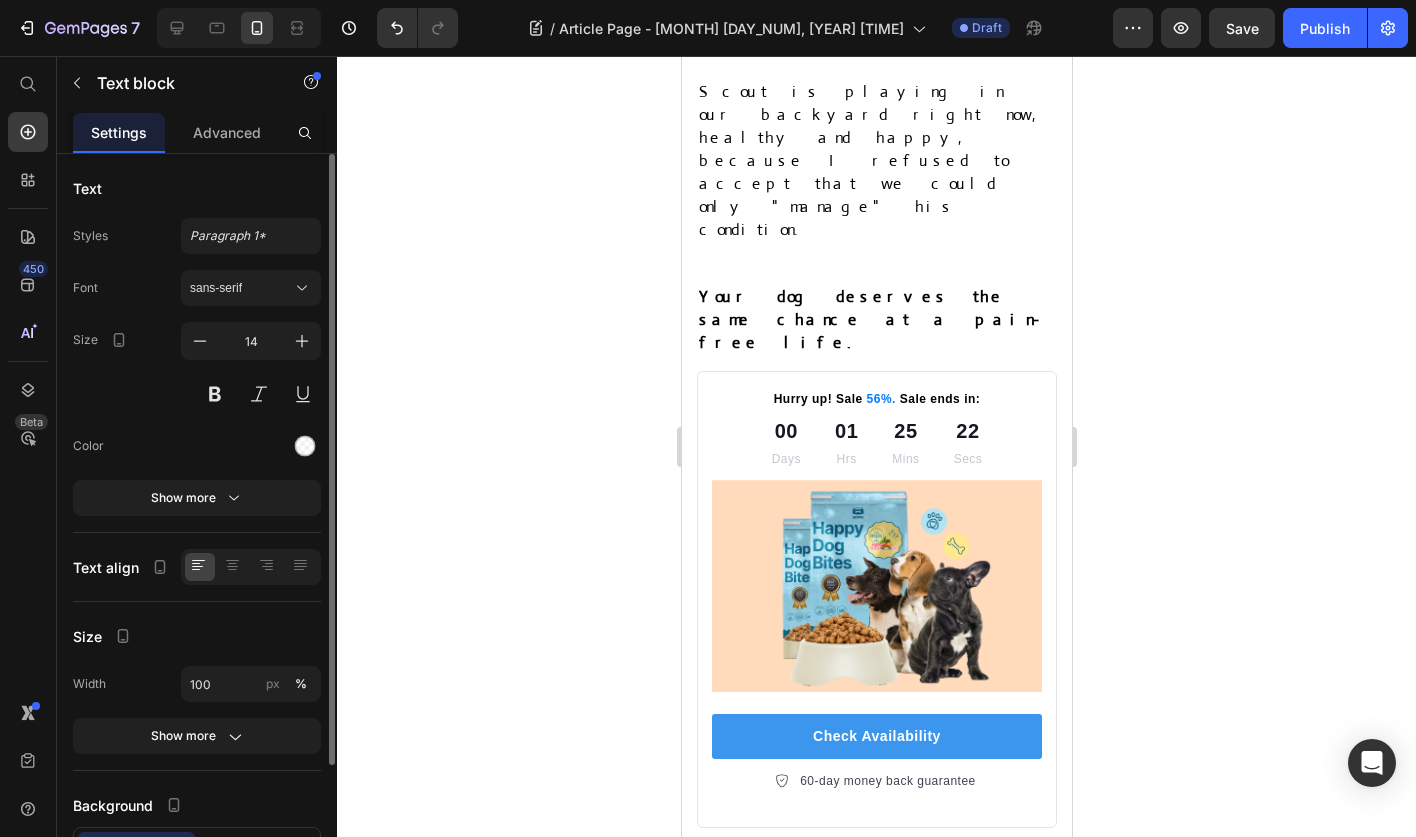 click on "Privacy & GDPR Disclosure: We sometimes collect personal information for marketing purposes, but will always let users know why we are collecting that information. This site uses cookies for marketing purposes. THIS IS AN ADVERTISEMENT AND NOT AN ACTUAL NEWS ARTICLE, BLOG, OR CONSUMER PROTECTION UPDATE. THE OWNERS OF THIS WEBSITE RECEIVE COMPENSATION FOR THE SALE OF SOCKSCOMPRESSION. Marketing Disclosure: This website is a market place. As such you should know that the owner has a monetary connection to the product and services advertised on the site. The owner receives payment whenever a qualified lead is referred but that is the extent of the relationship." at bounding box center [876, 1166] 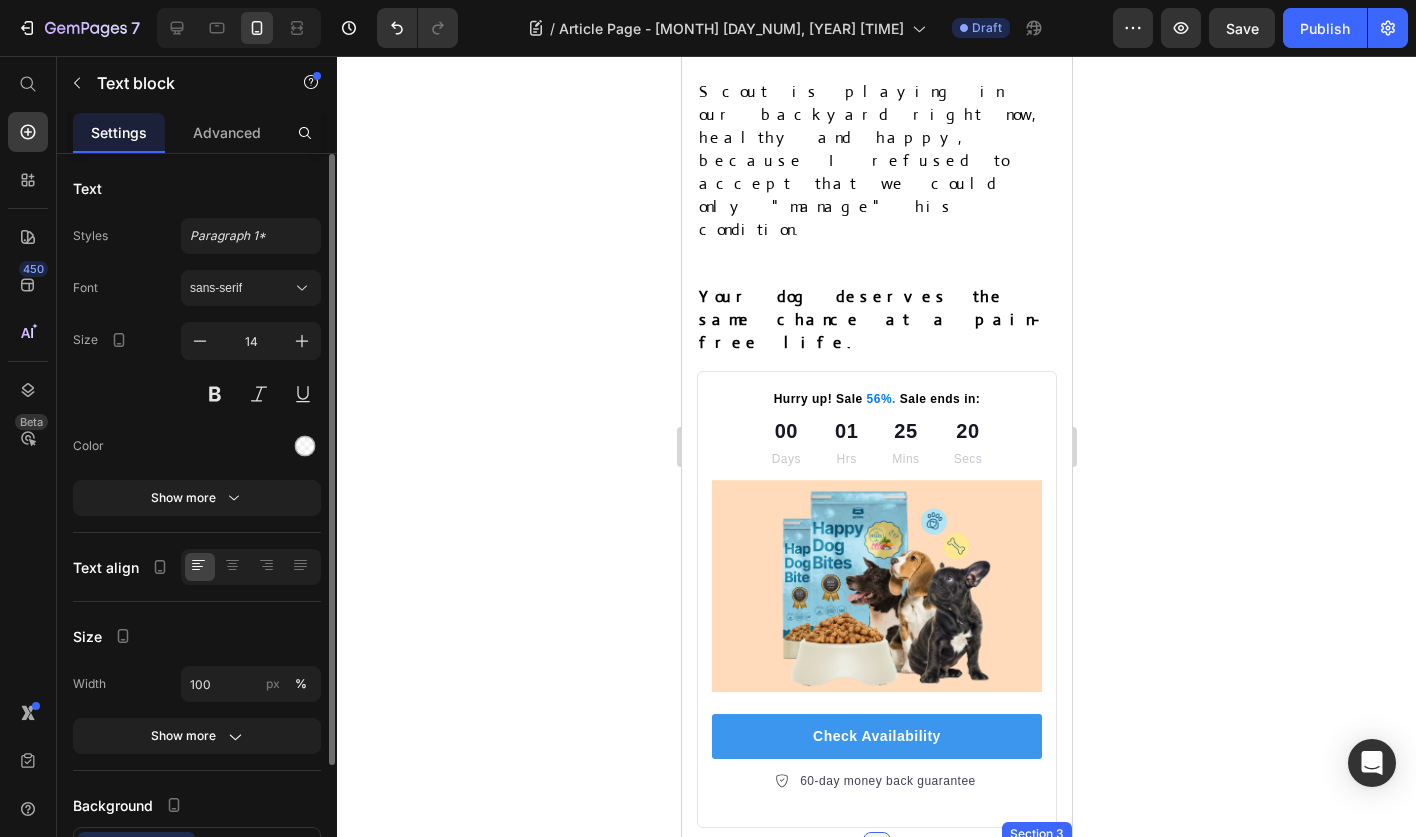 click 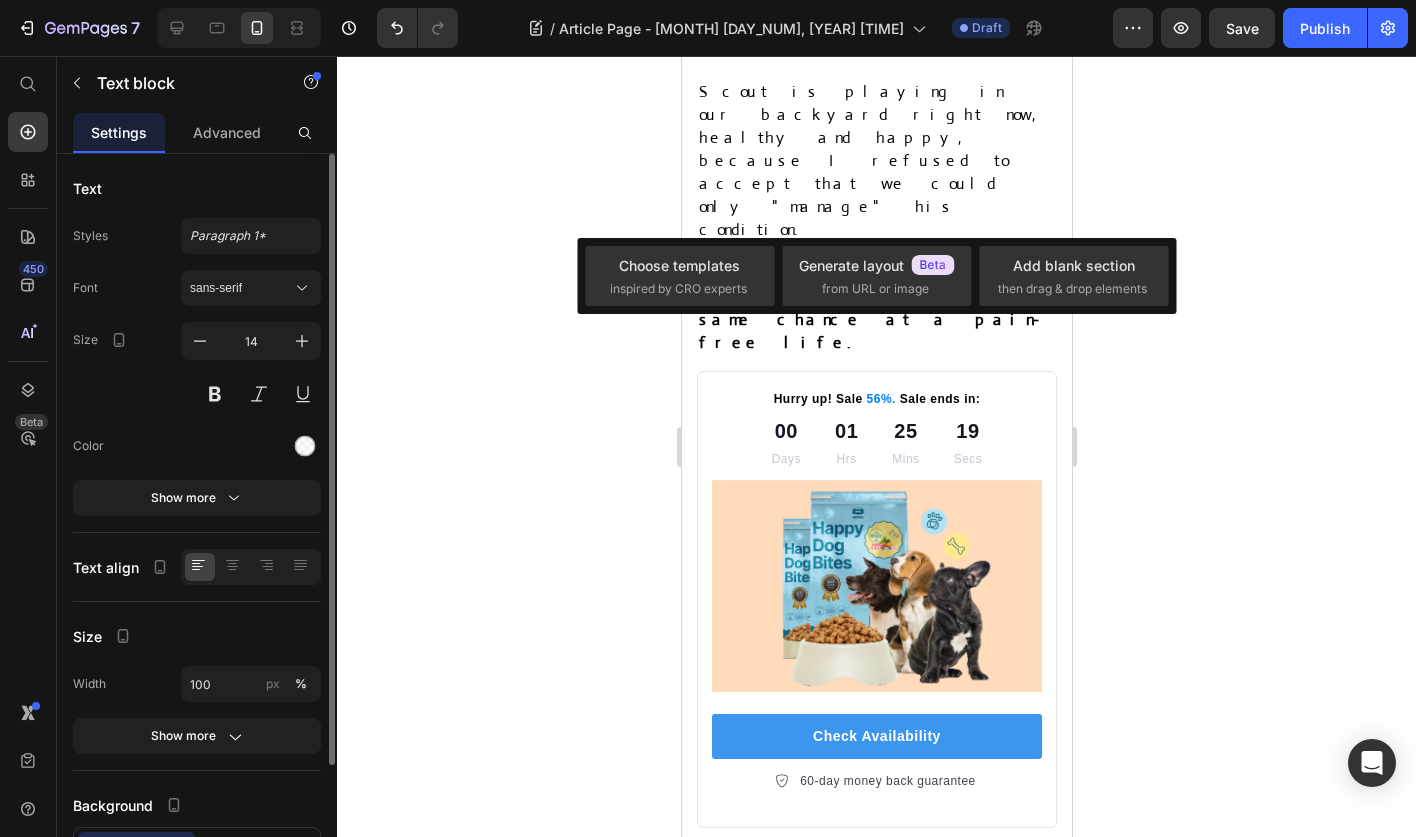 click 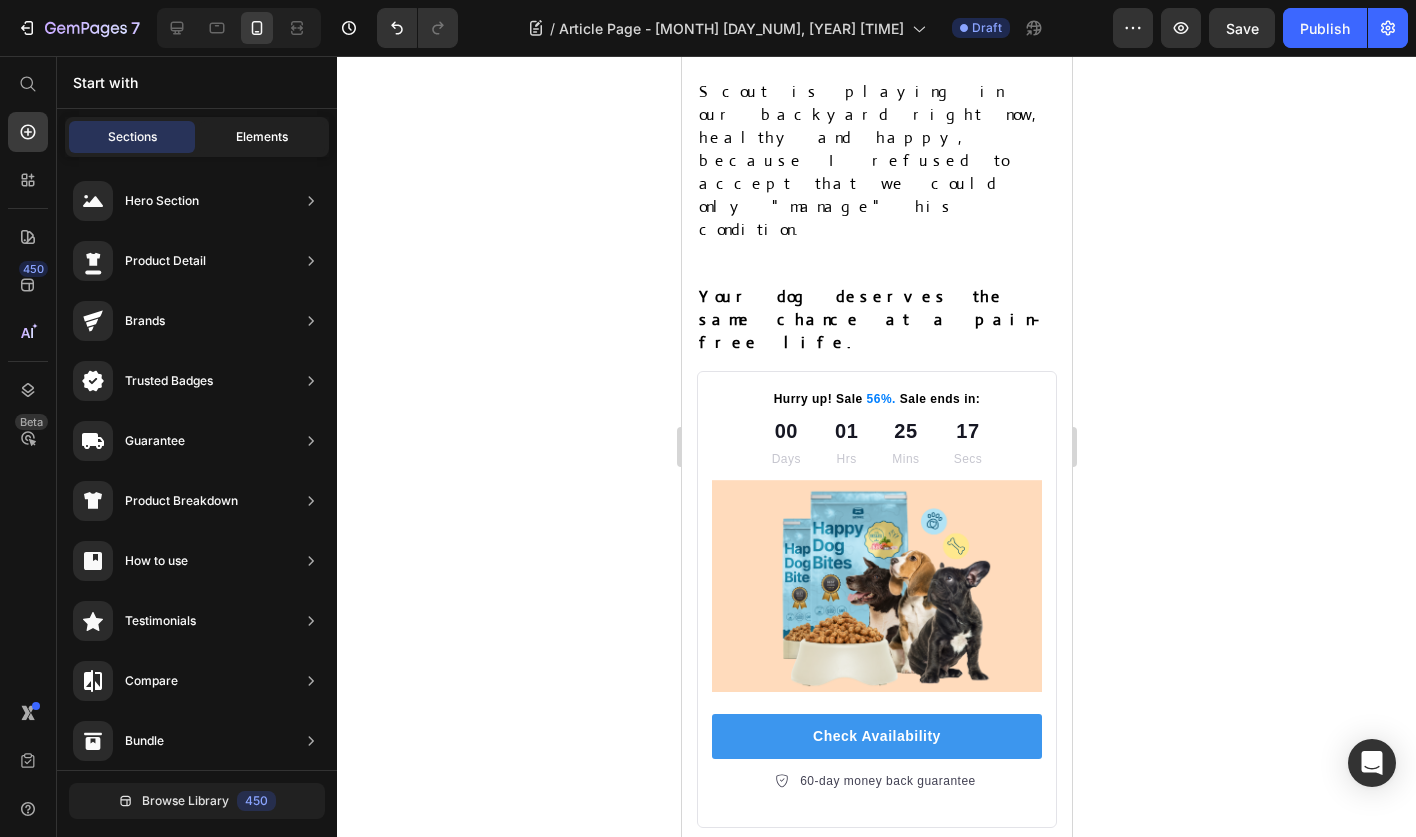 click on "Elements" 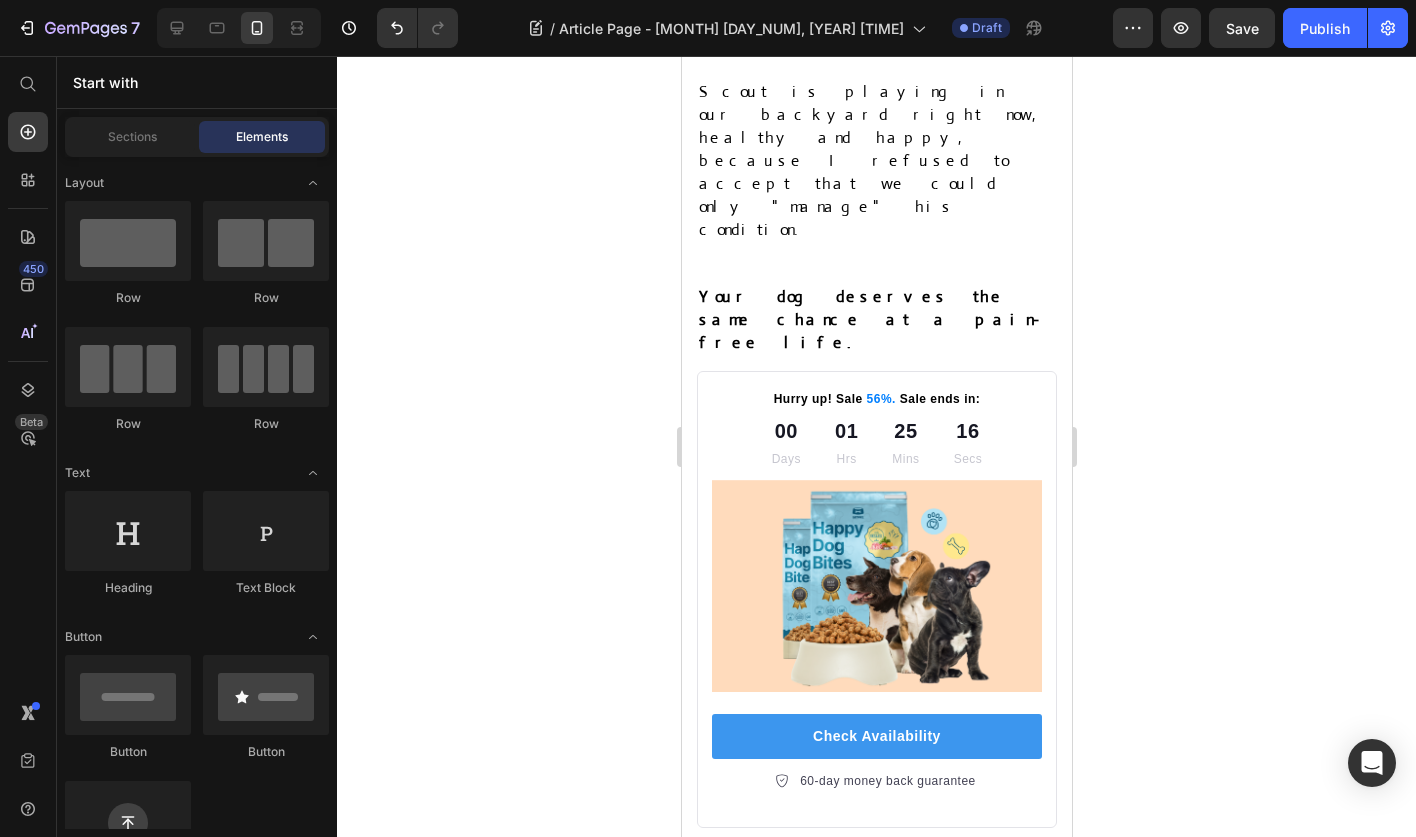 click on "Sections Elements" at bounding box center (197, 137) 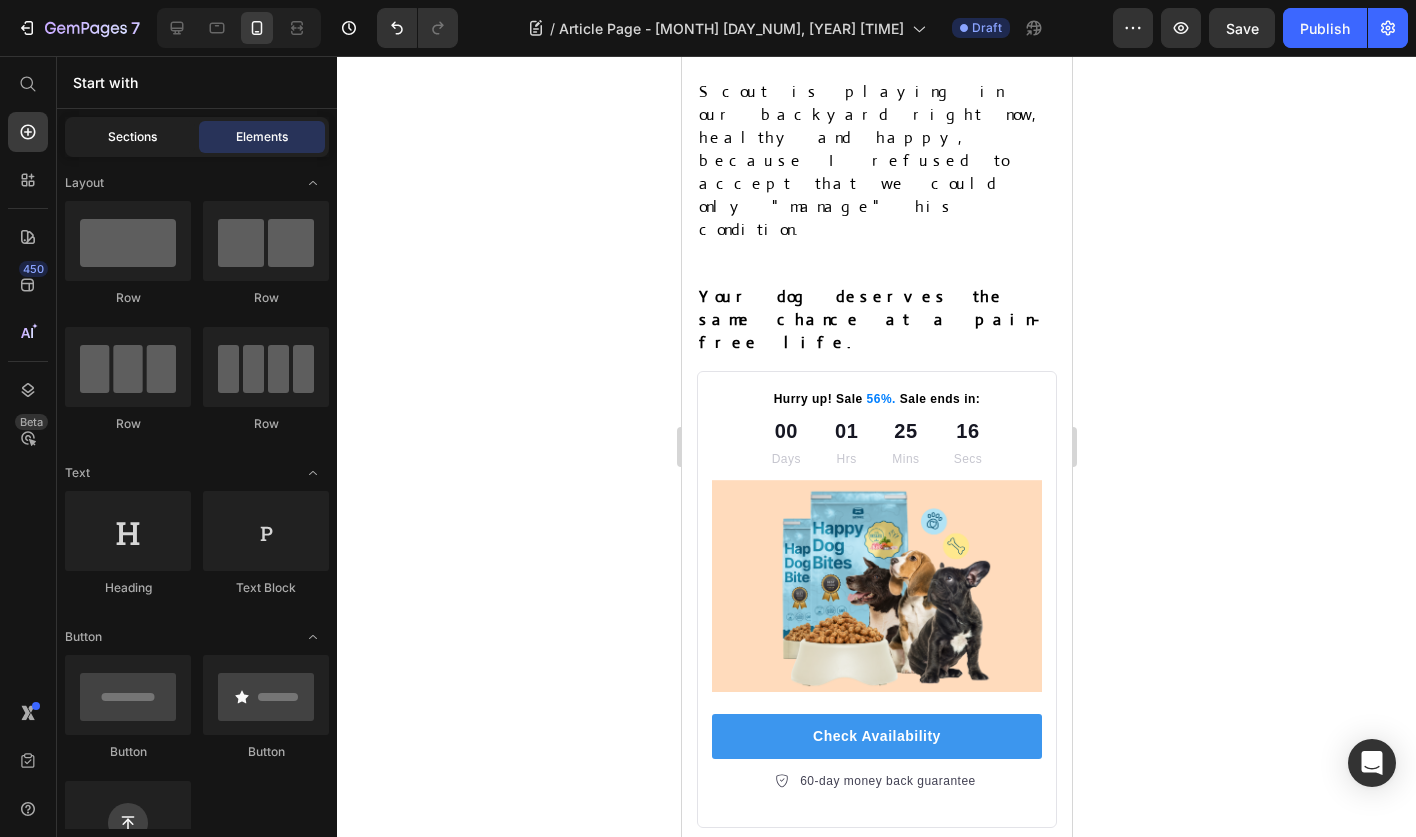 click on "Sections" 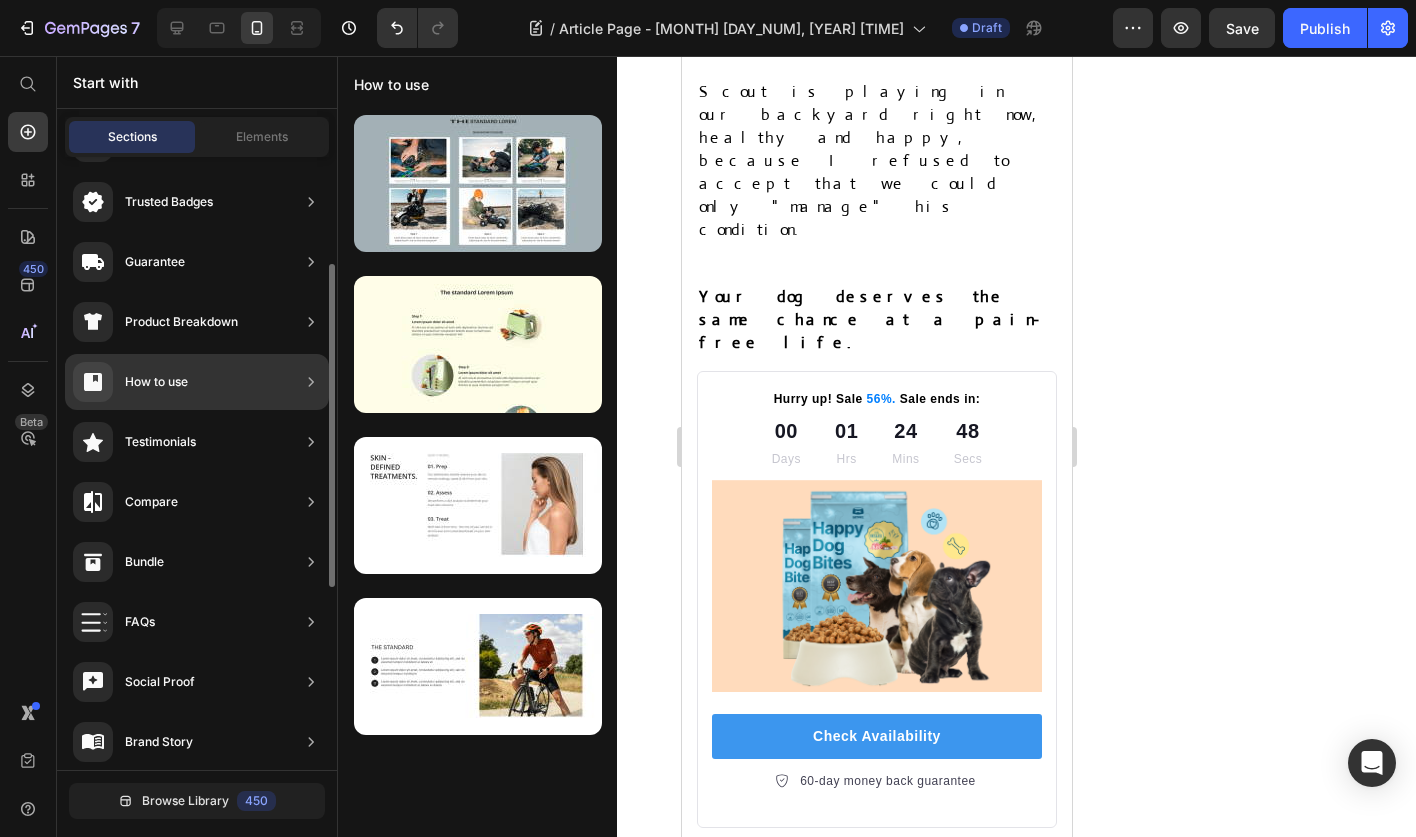 scroll, scrollTop: 191, scrollLeft: 0, axis: vertical 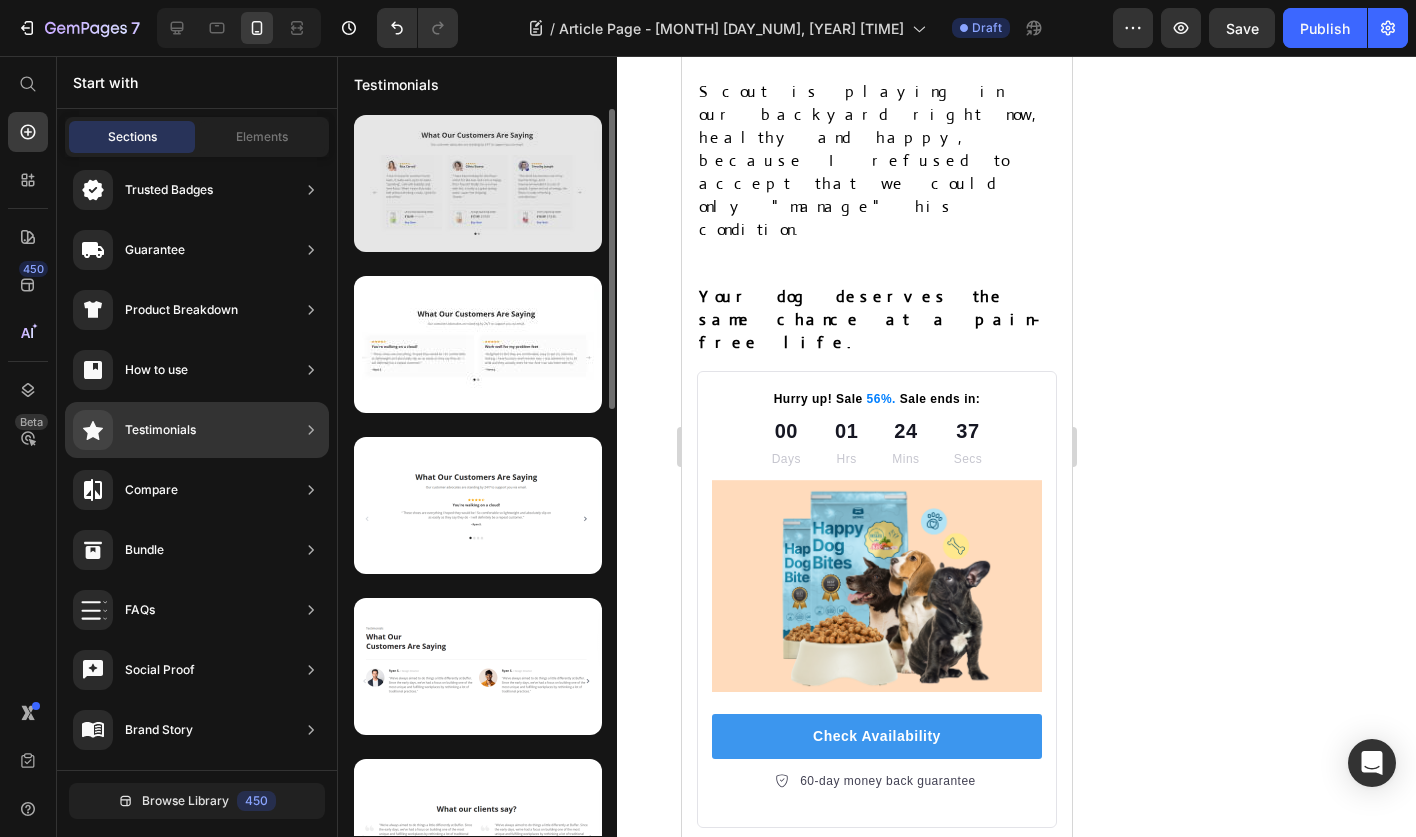 click at bounding box center (478, 183) 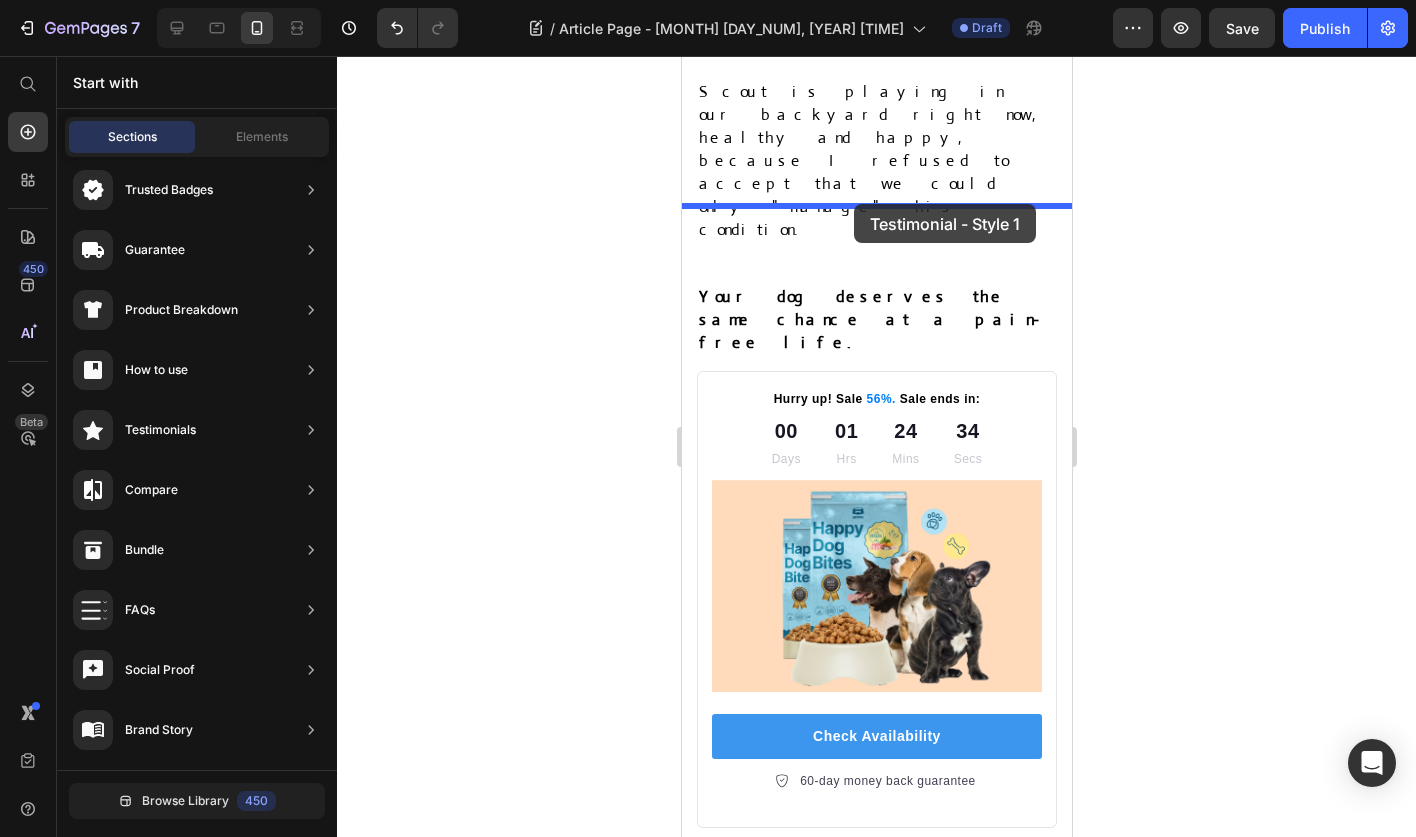 drag, startPoint x: 1190, startPoint y: 248, endPoint x: 853, endPoint y: 204, distance: 339.86026 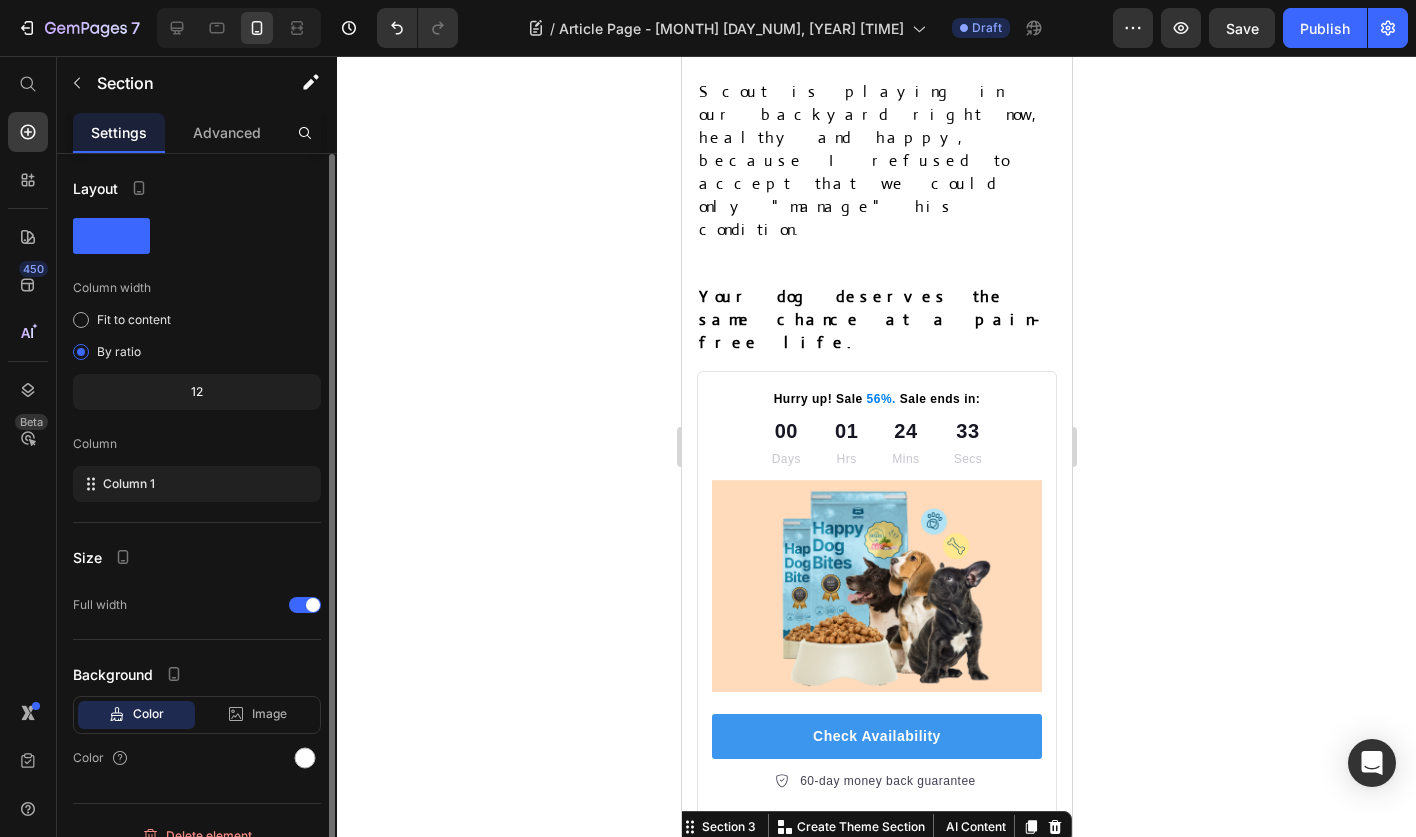 click 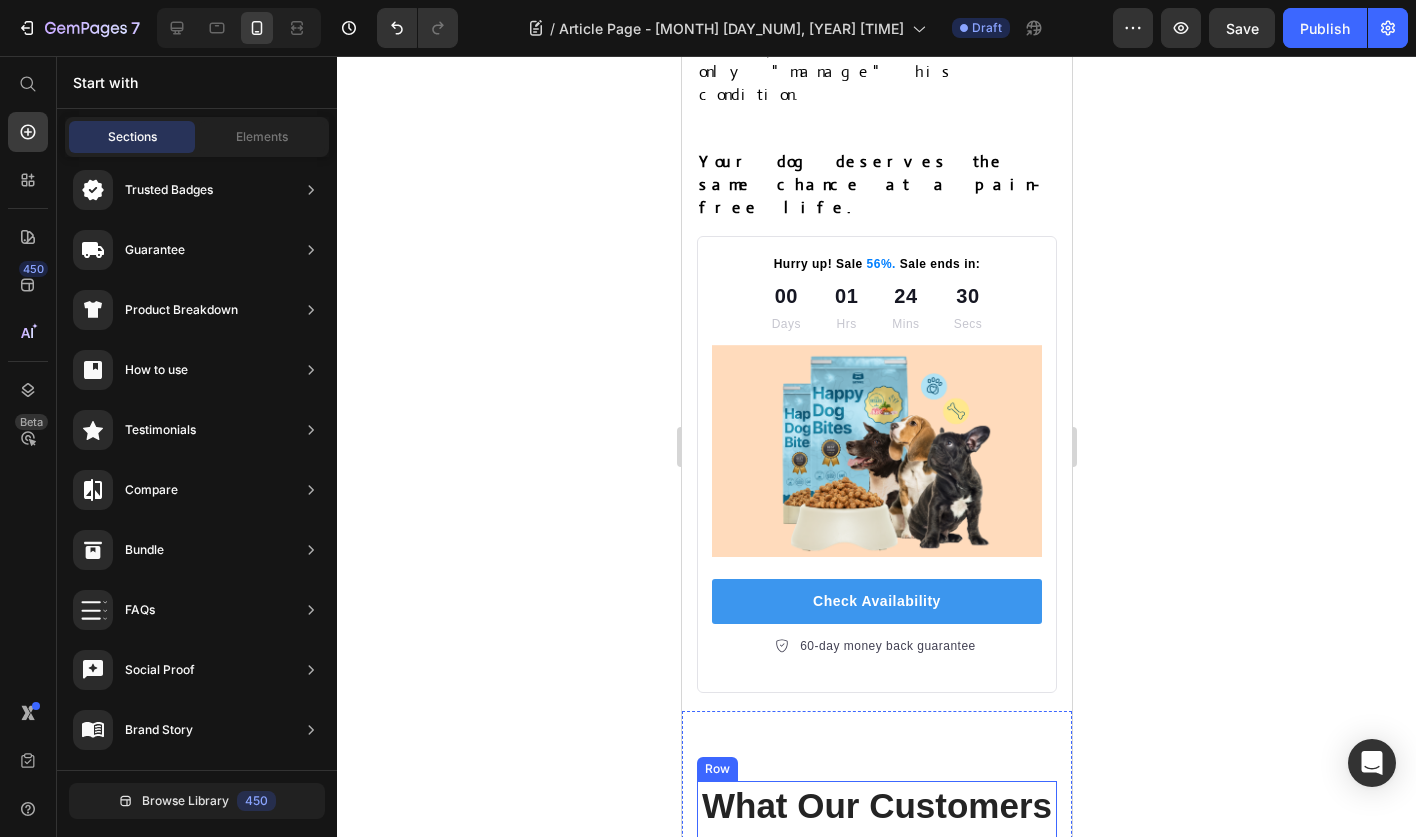 scroll, scrollTop: 12524, scrollLeft: 0, axis: vertical 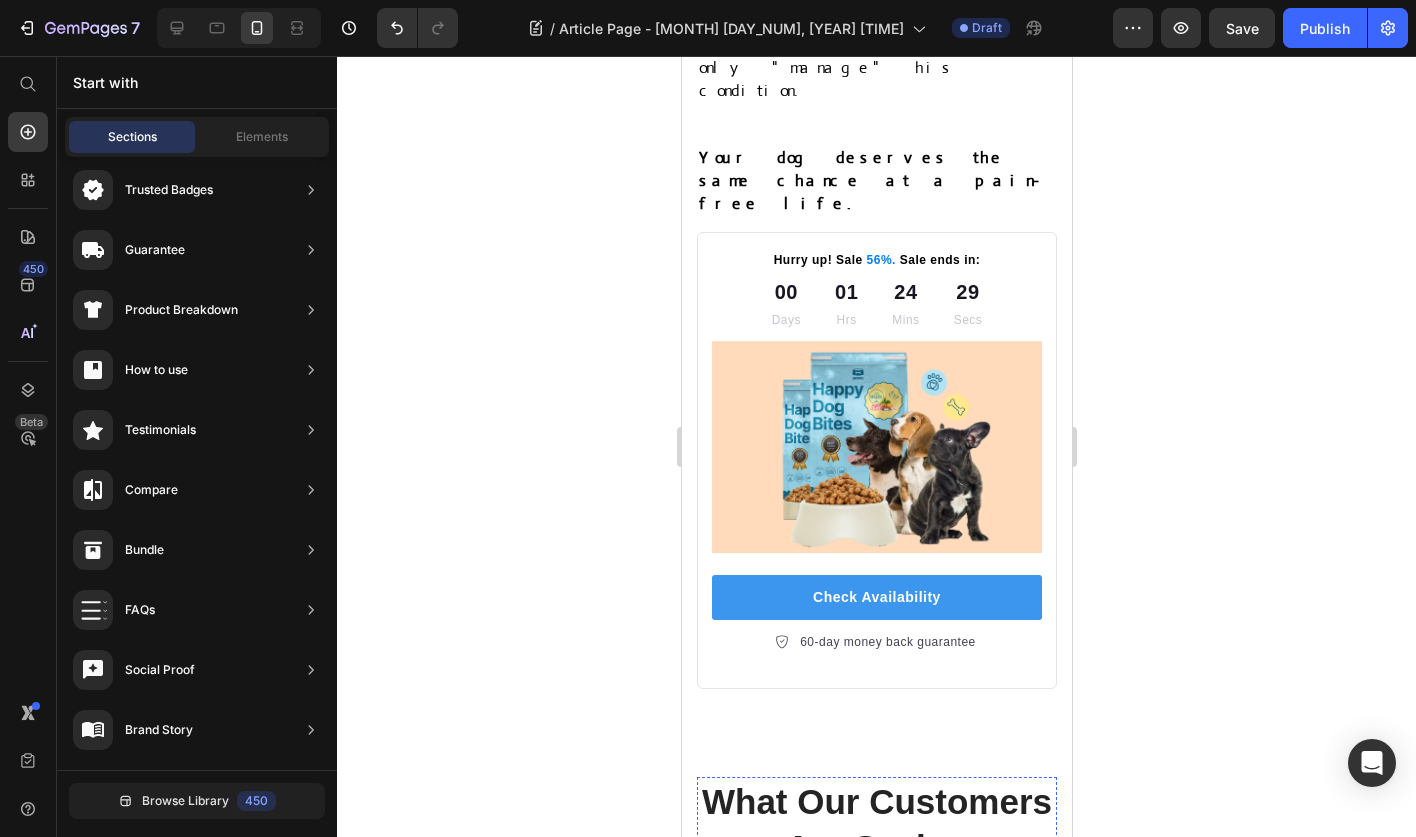 click at bounding box center (886, 1418) 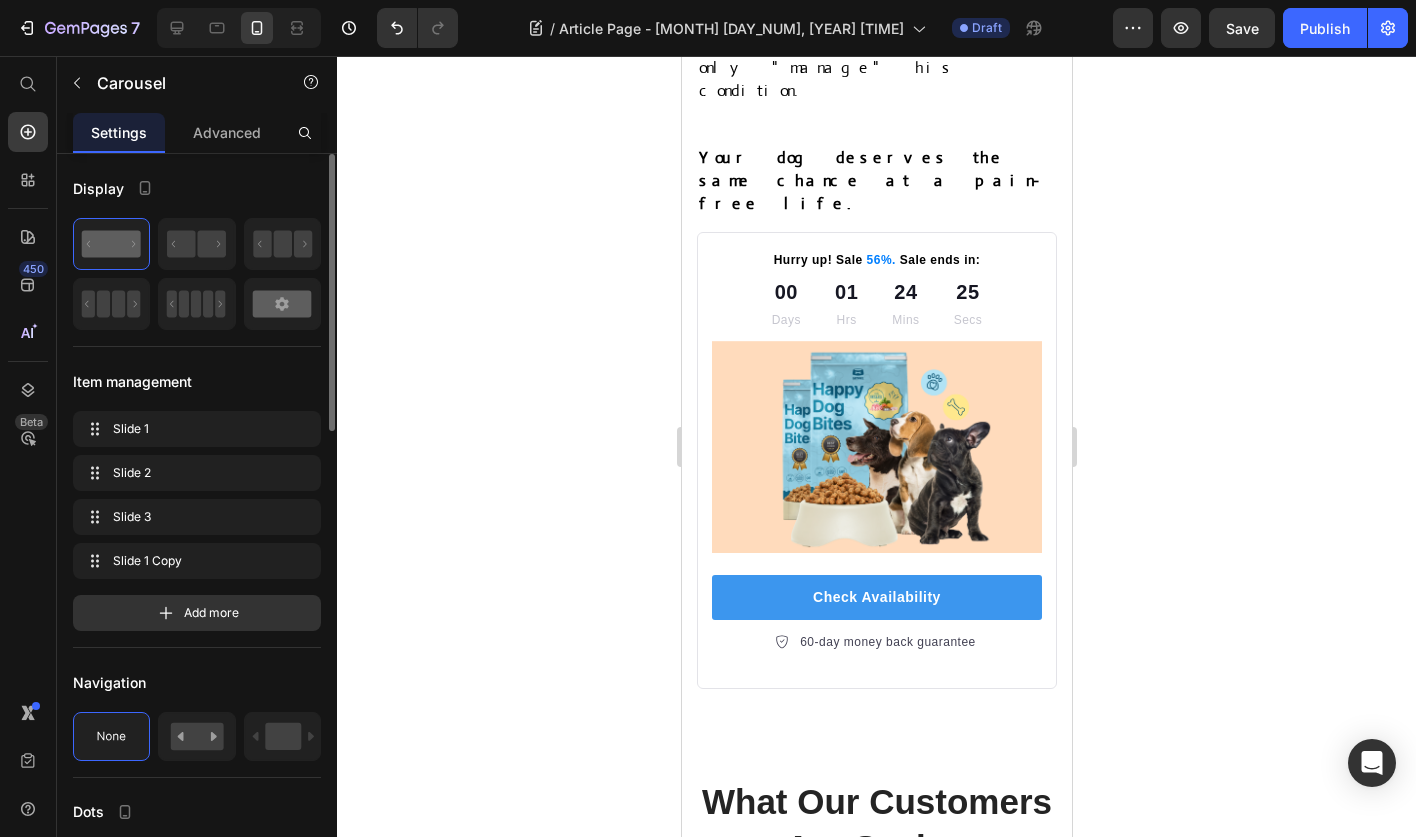 click 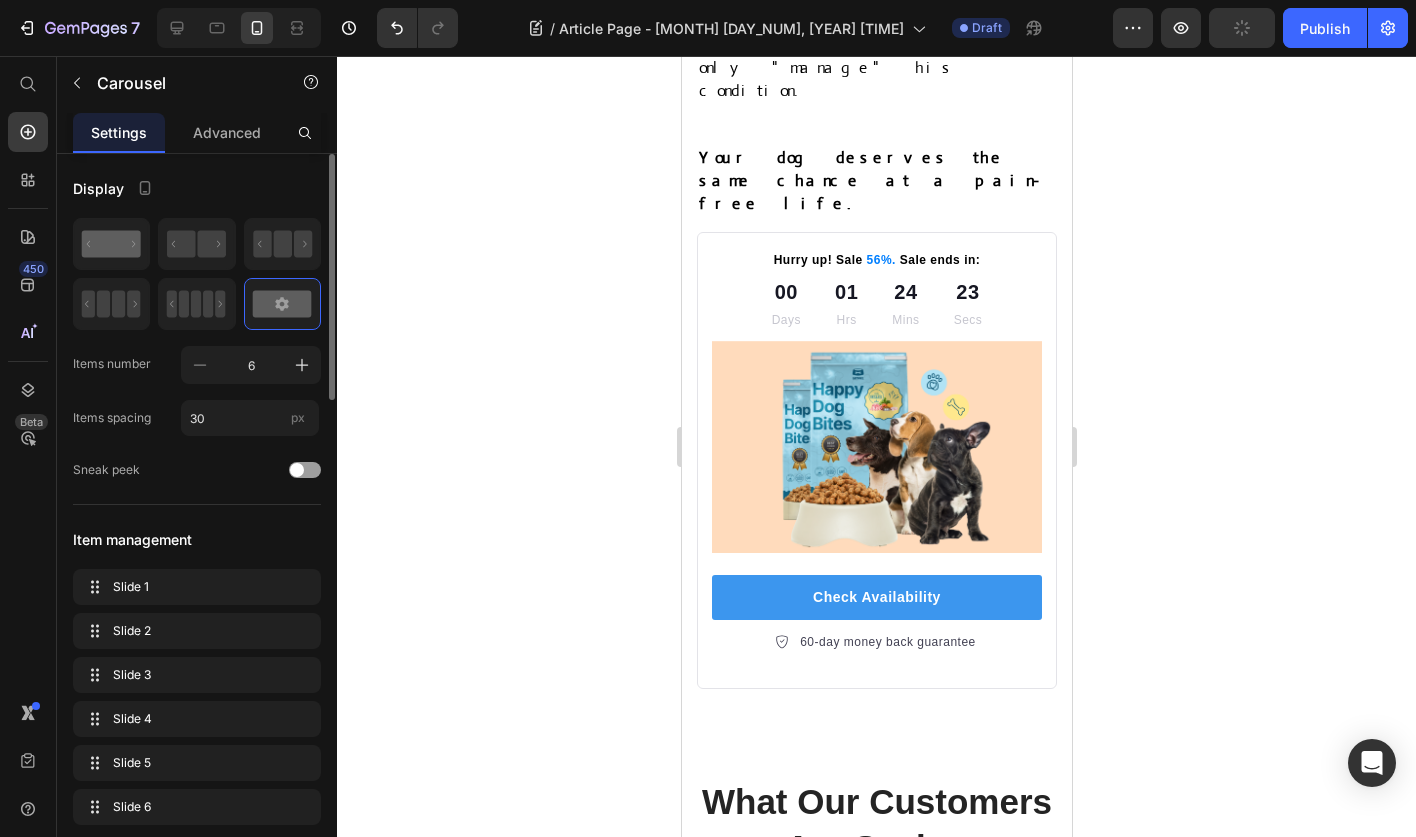 click 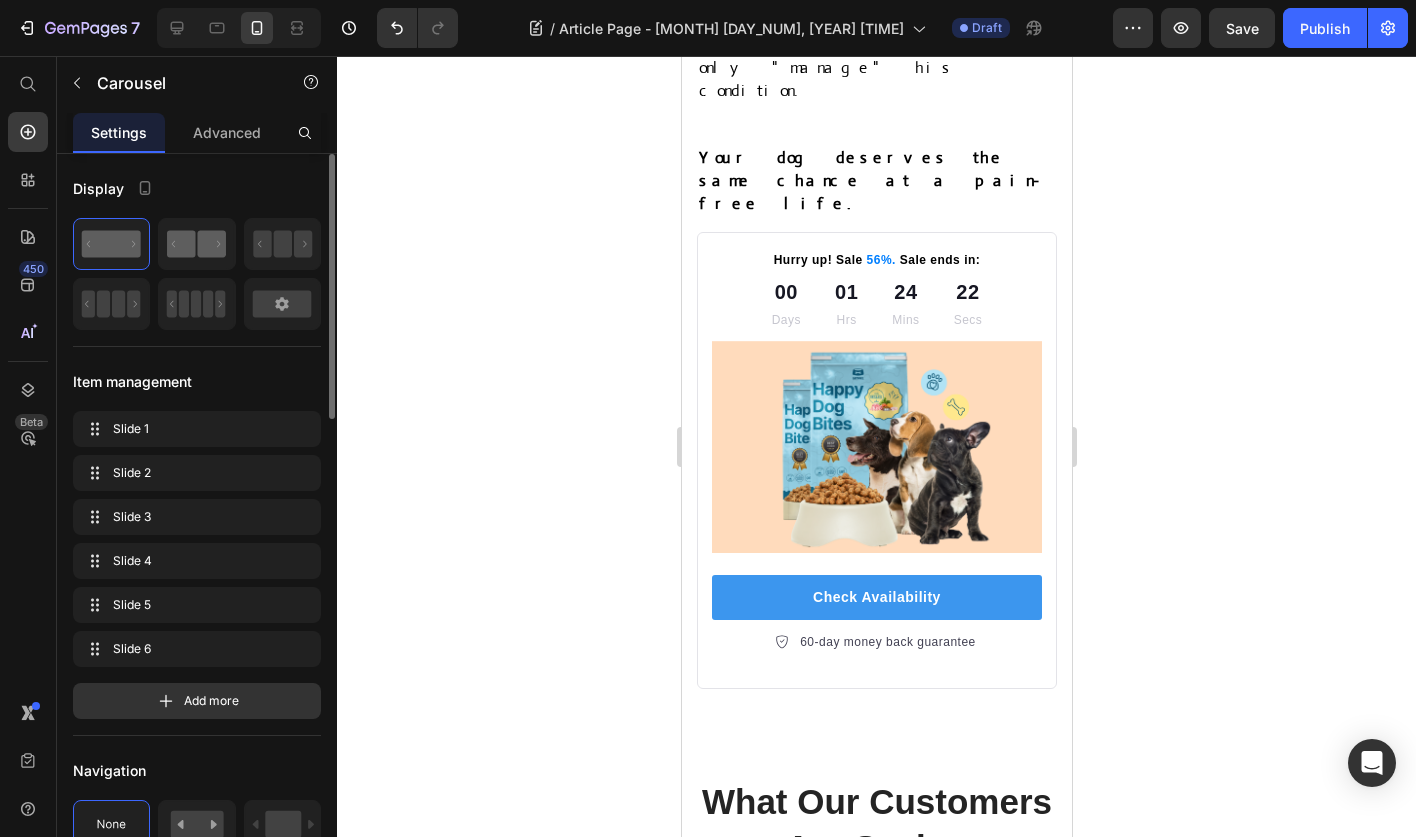 click 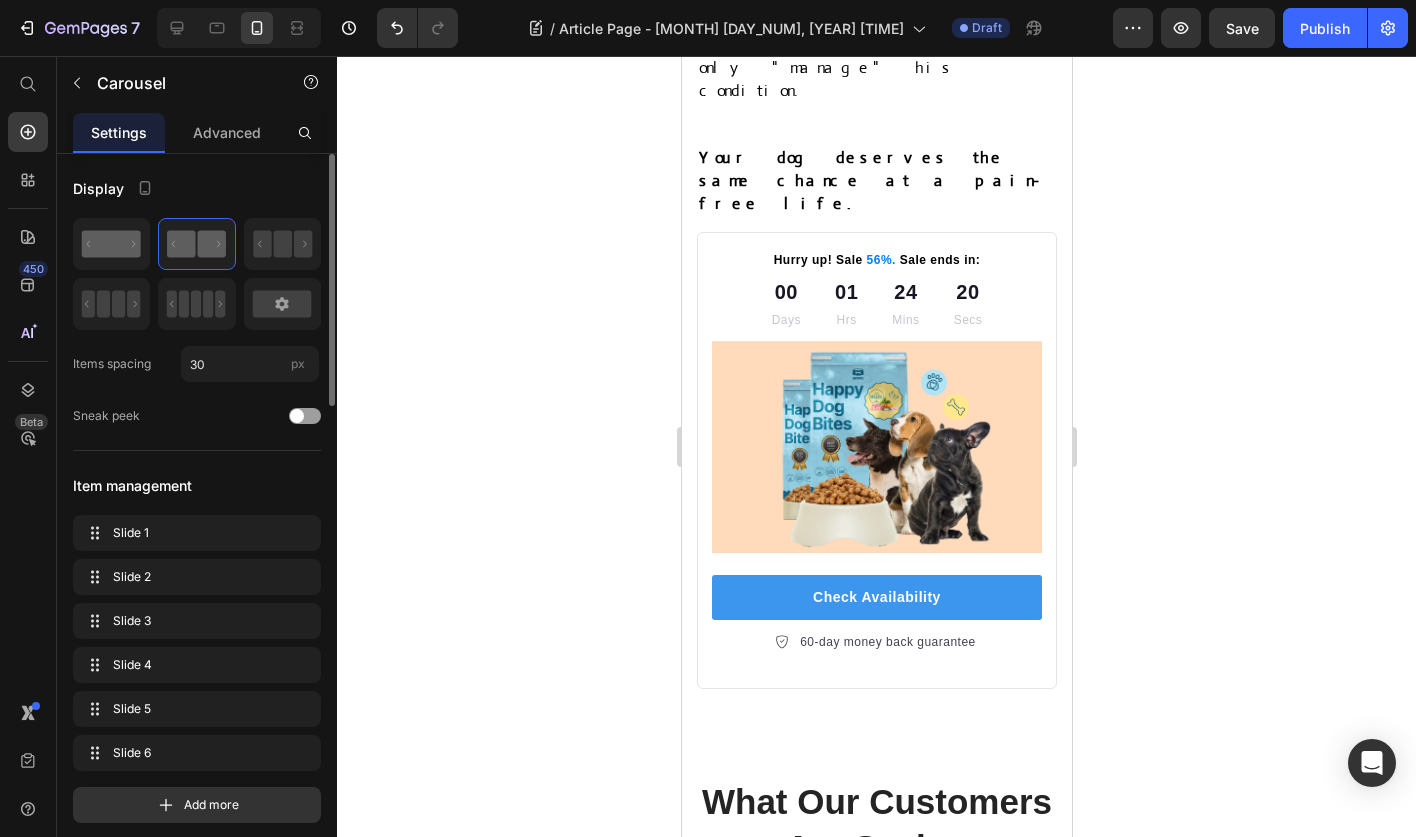 click 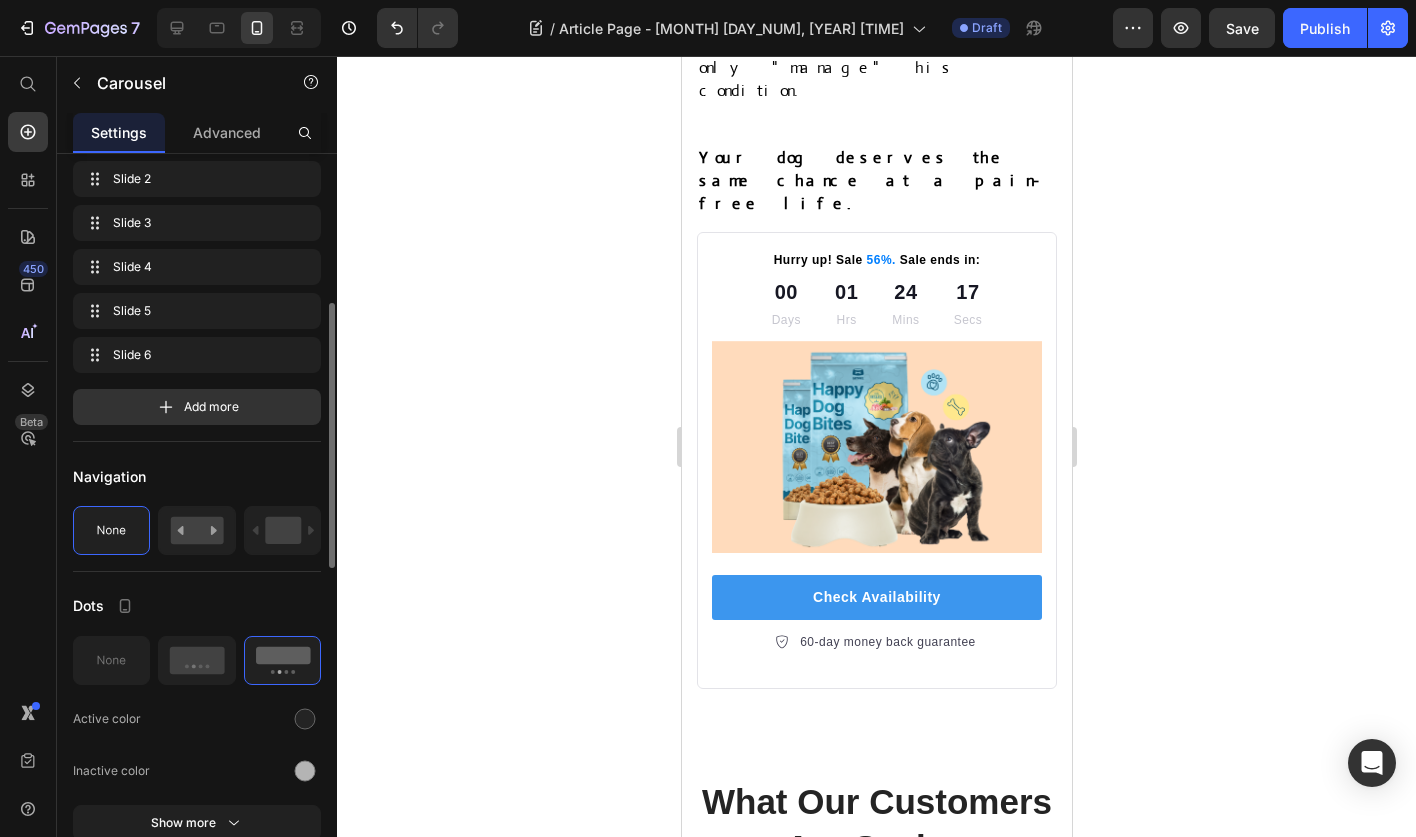 scroll, scrollTop: 329, scrollLeft: 0, axis: vertical 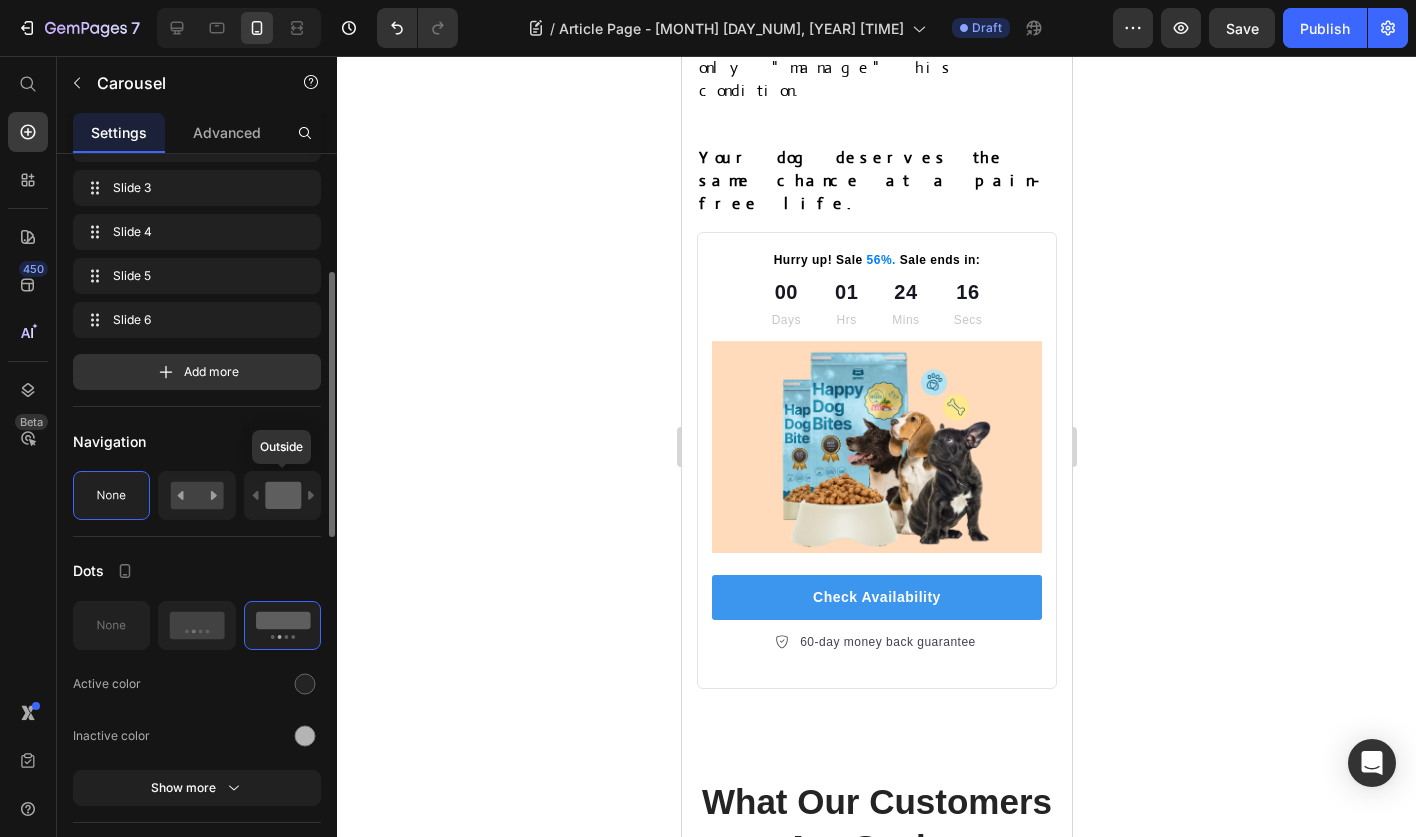 click 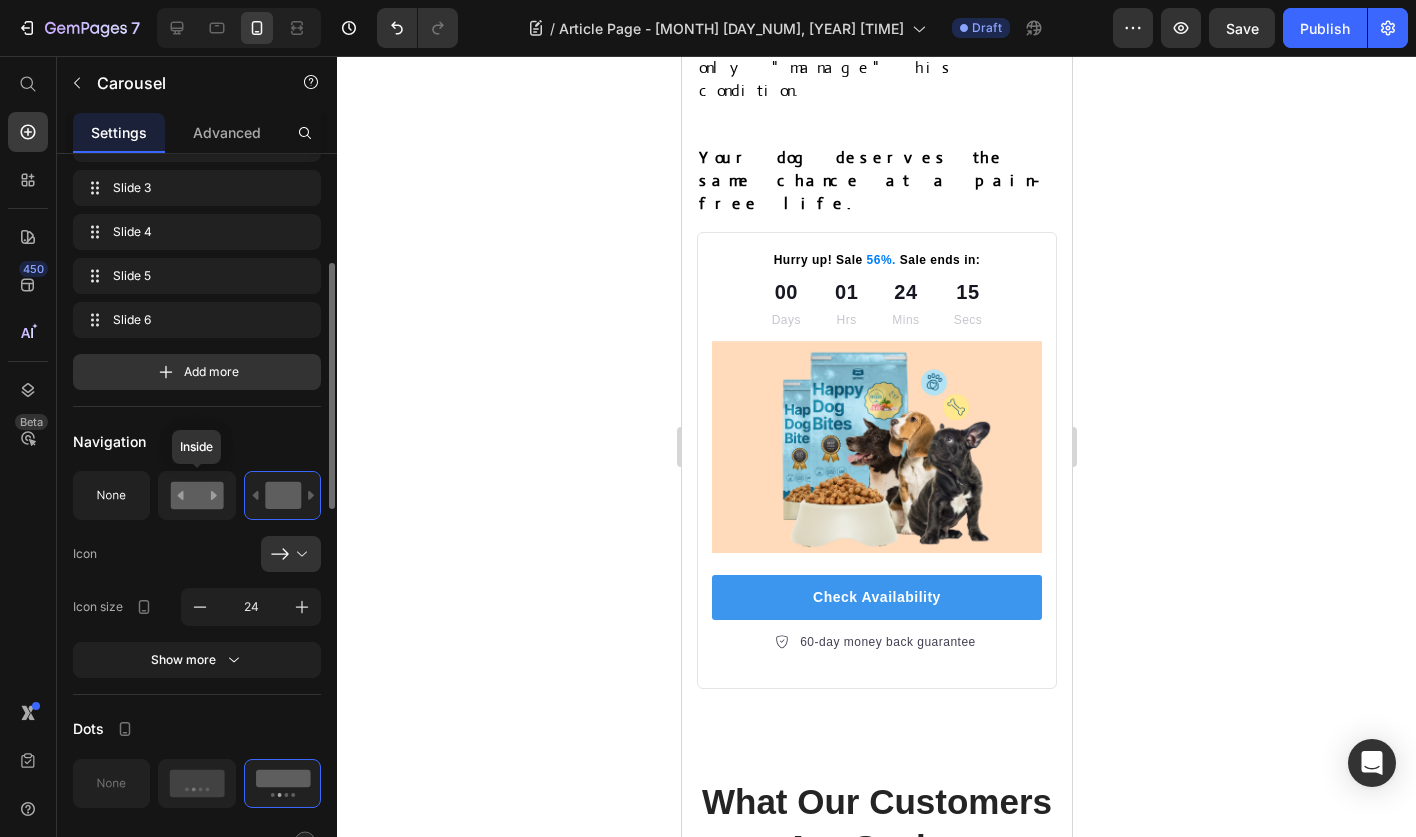 click 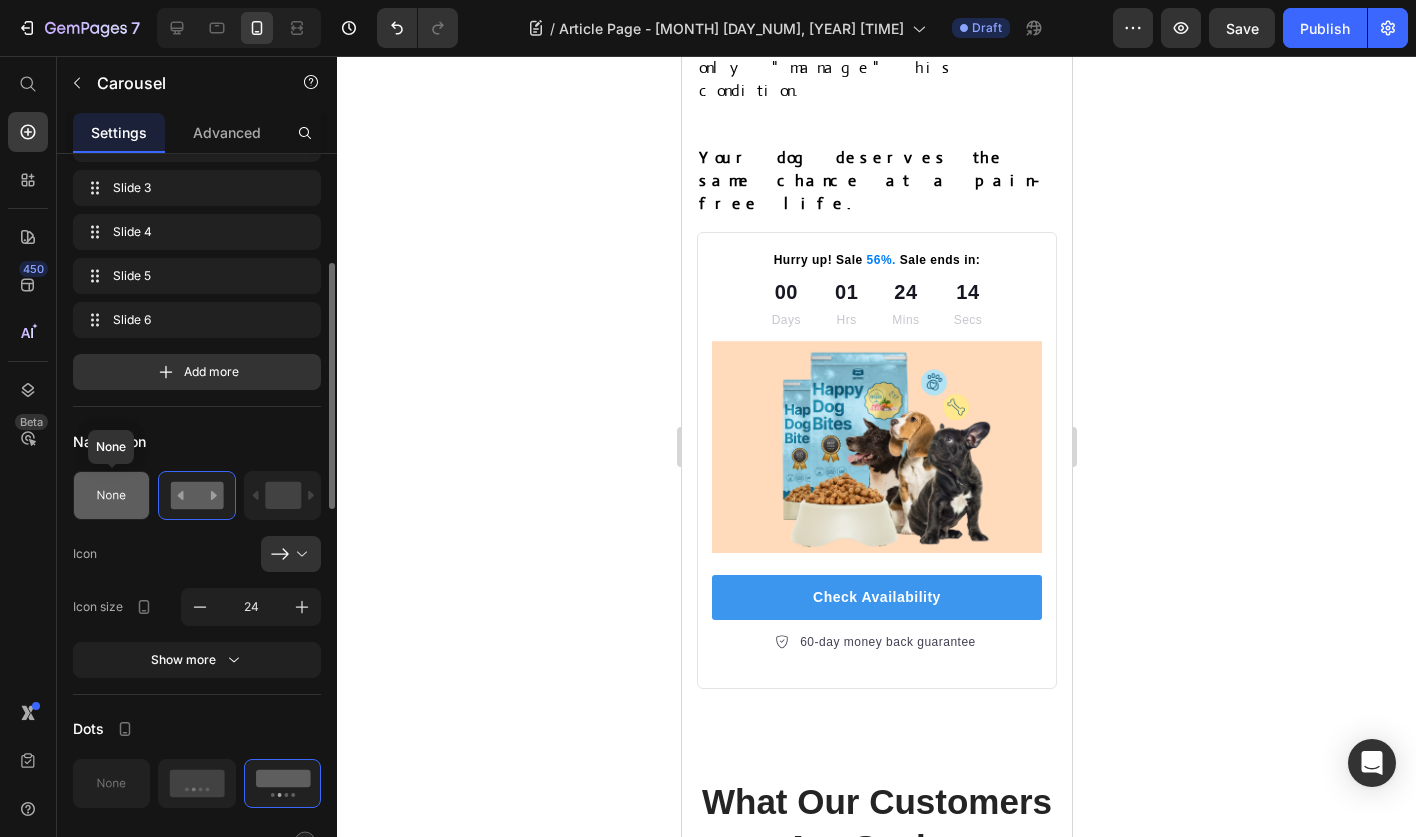 click 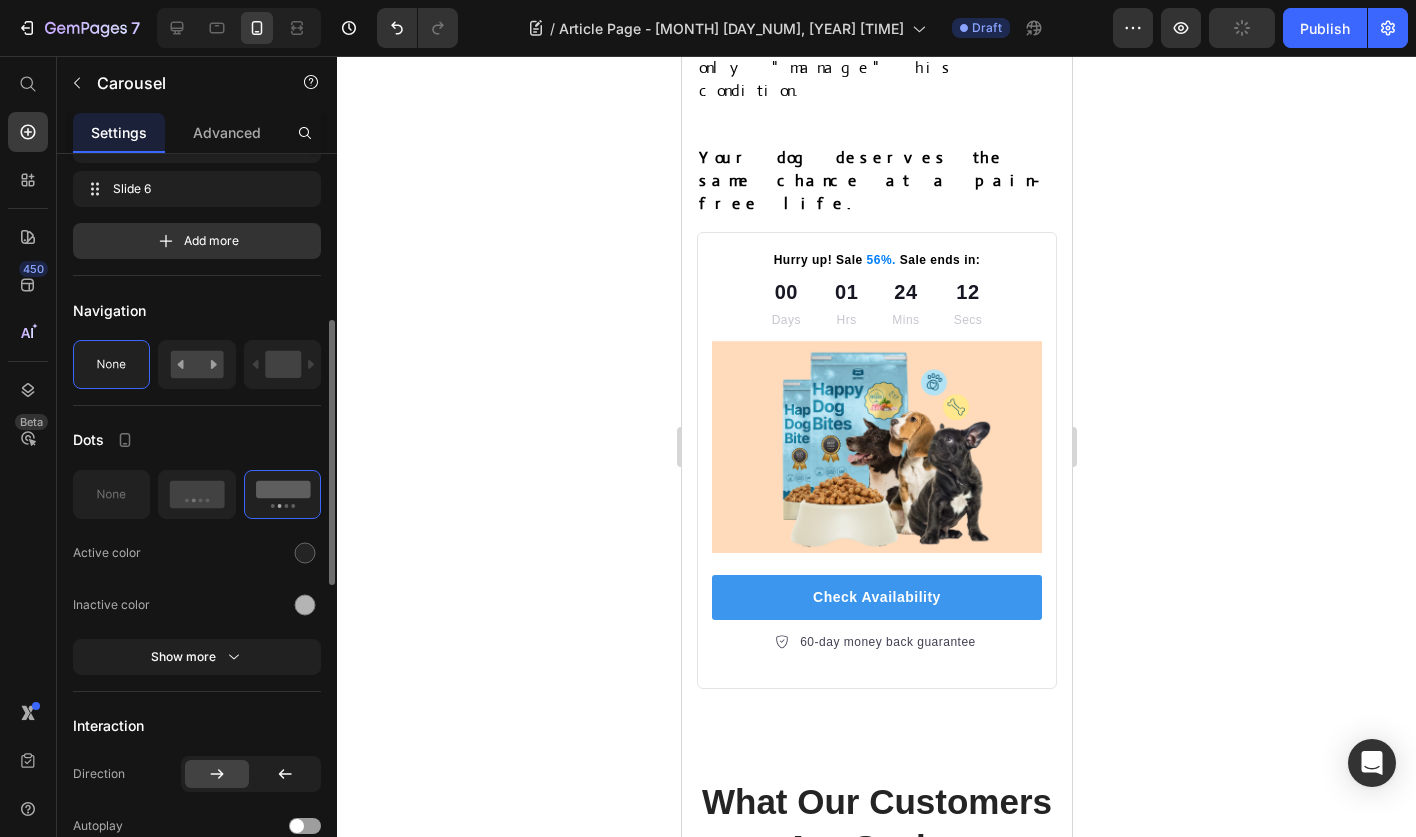 scroll, scrollTop: 461, scrollLeft: 0, axis: vertical 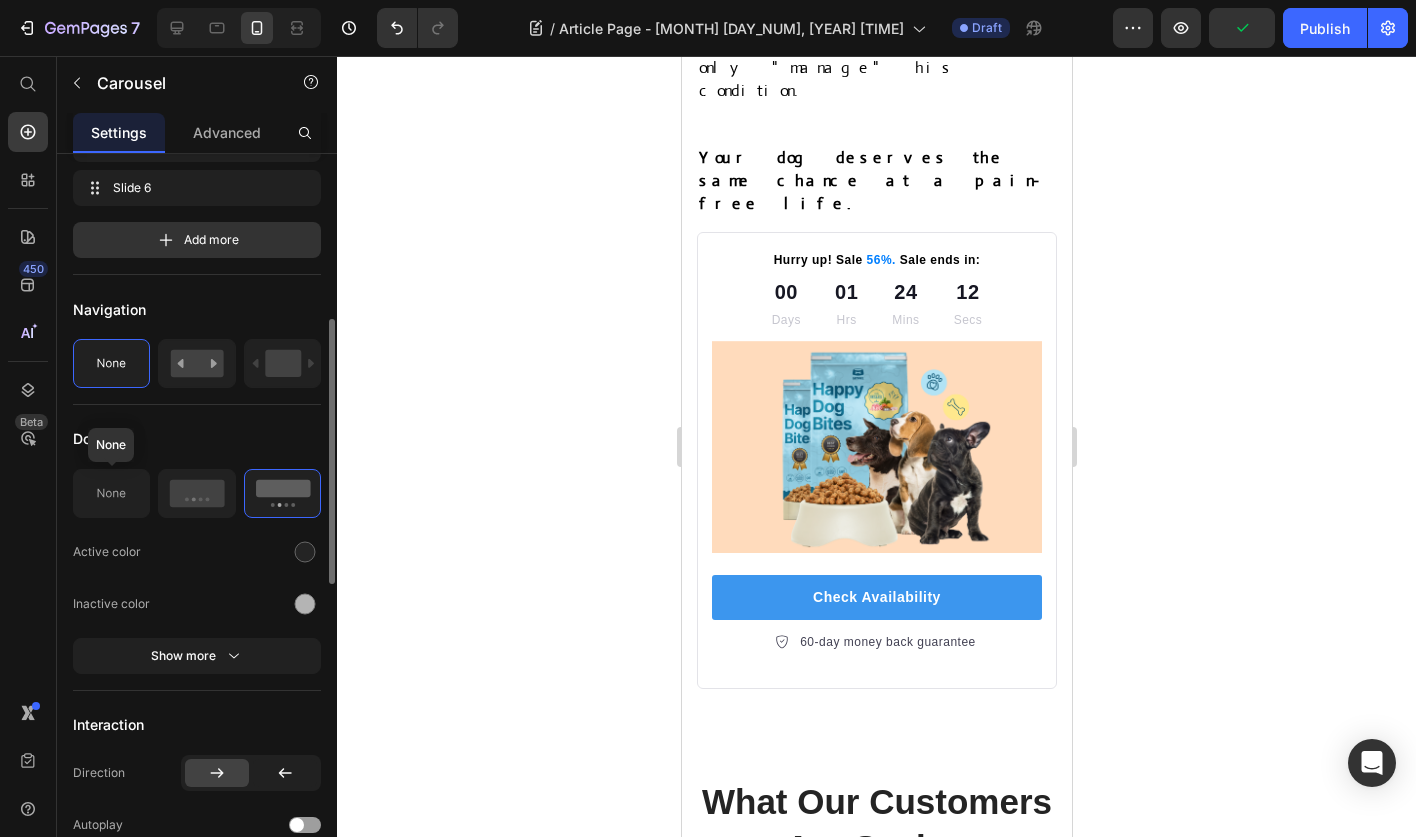 click 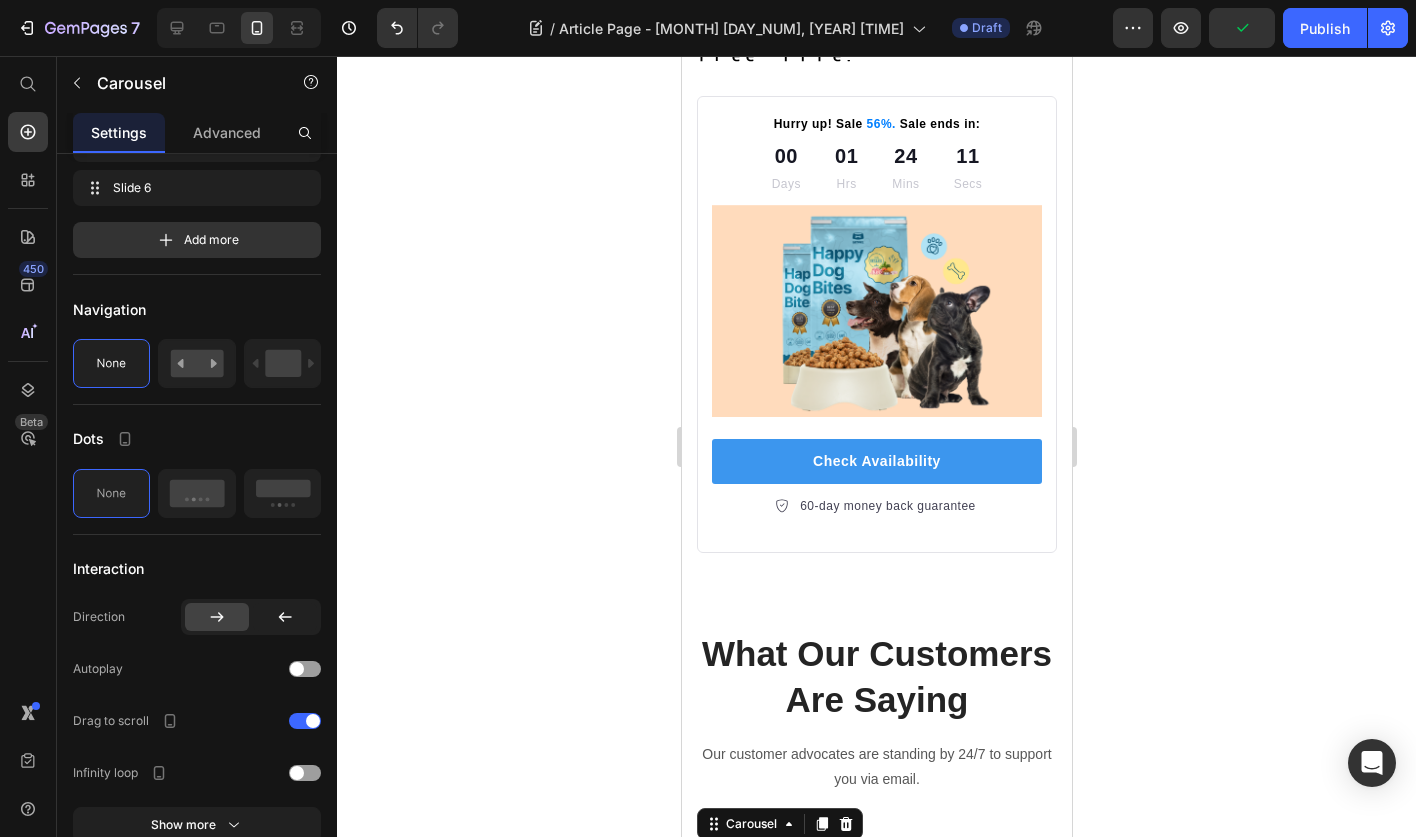 scroll, scrollTop: 12686, scrollLeft: 0, axis: vertical 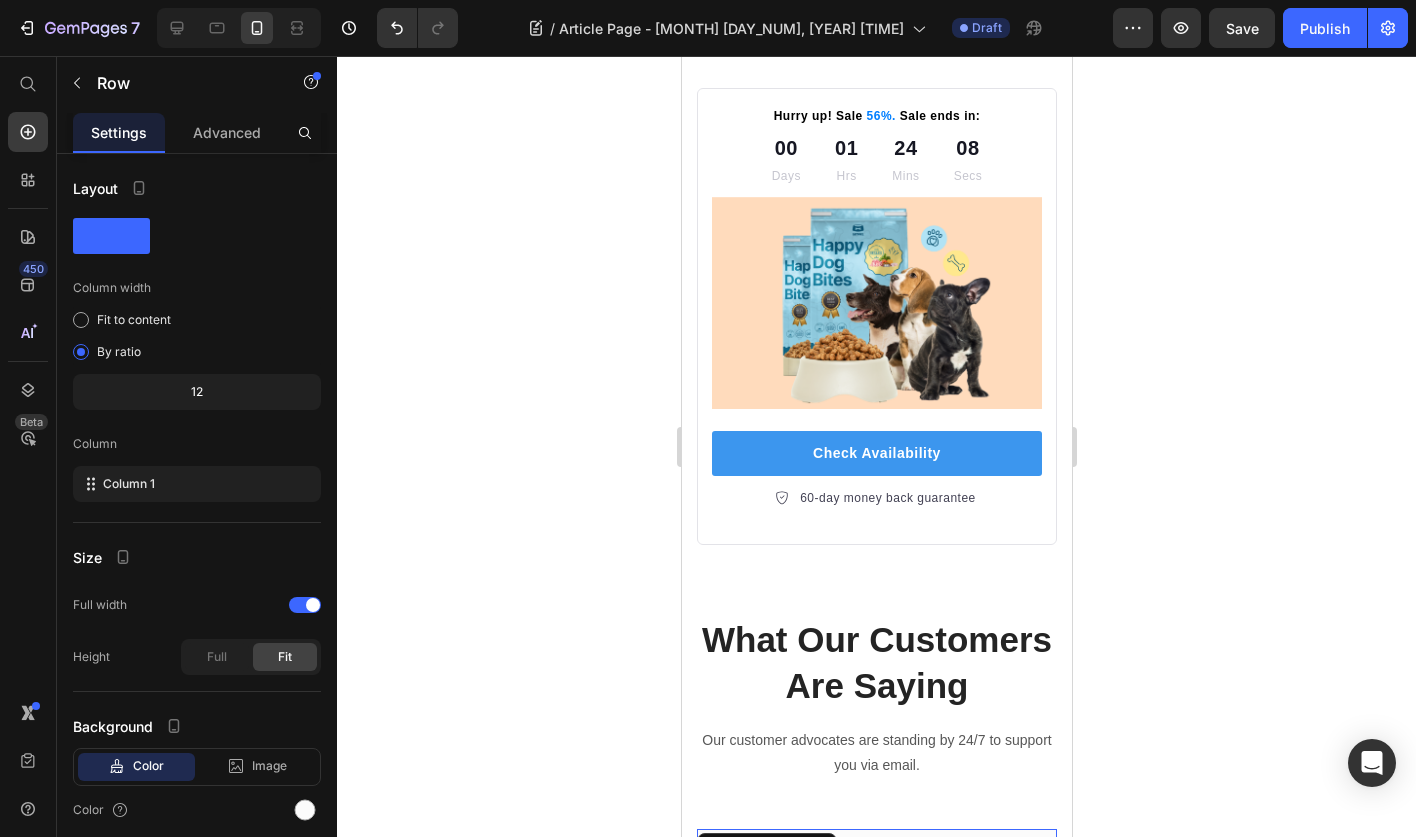click 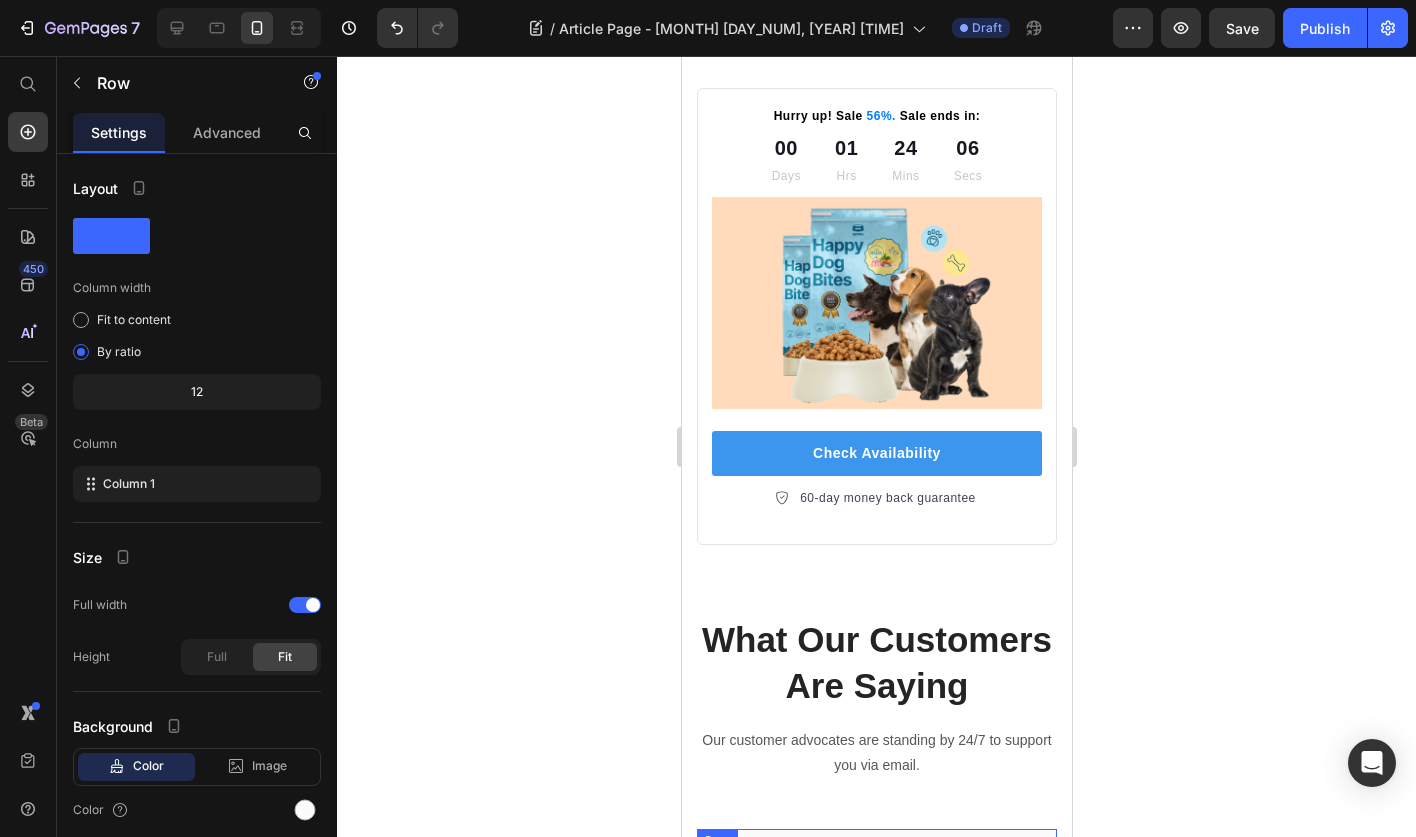 click on "Image
Icon
Icon
Icon
Icon
Icon Row Rita Carroll Text block Row "Love it! Great for summer! Good taste, it really owns up to its name “sparkling”, cold with bubbles and lime flavor. When I want that soda feel without drinking a soda, I grab for one of this." Text block                Title Line (P) Images & Gallery Dr. Mitchell Spray (P) Title $34.99 (P) Price $69.99 (P) Price Row Buy Now (P) Cart Button Product Row" at bounding box center (876, 1031) 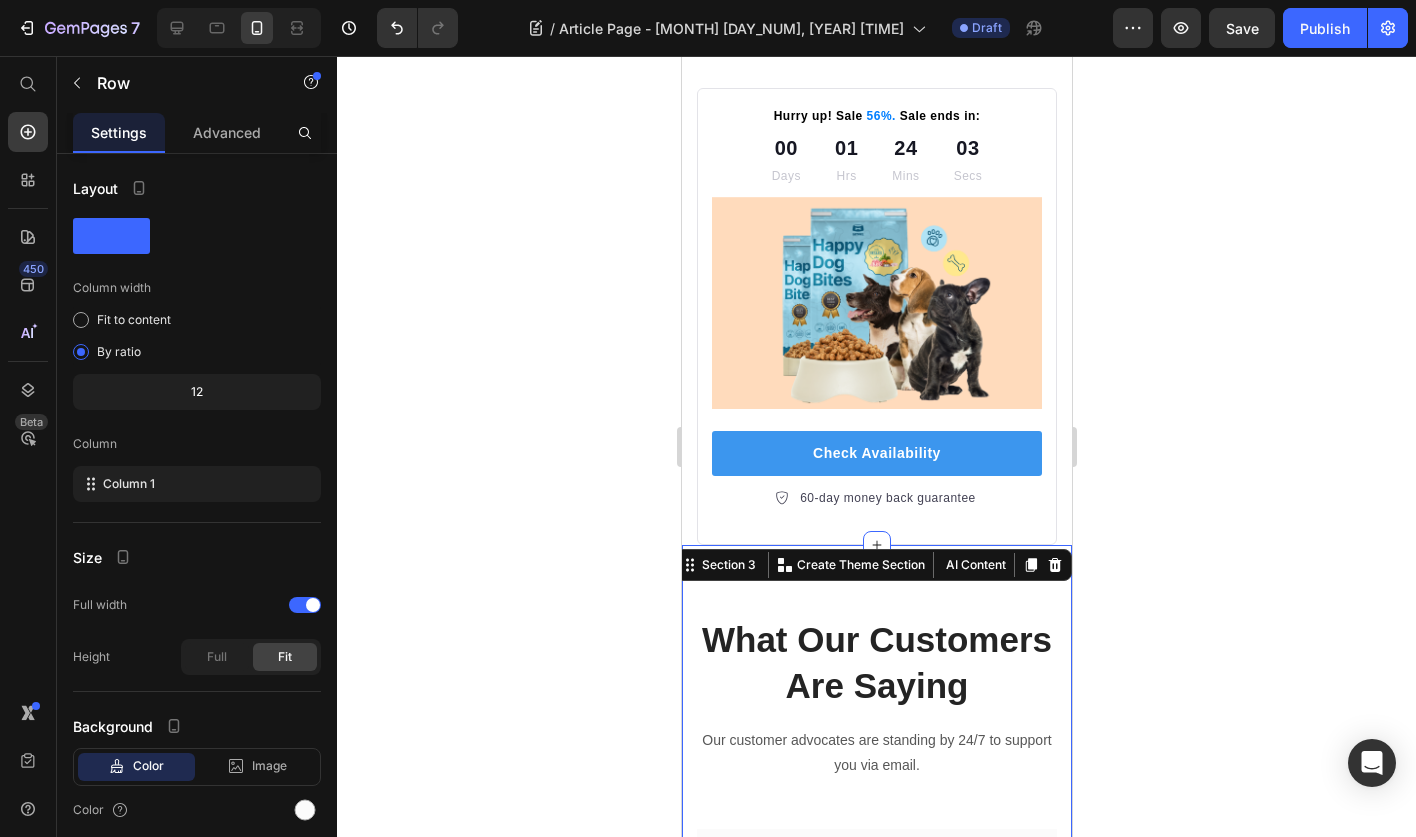 click on "What Our Customers Are Saying Heading Our customer advocates are standing by 24/7 to support you via email. Text block Image
Icon
Icon
Icon
Icon
Icon Row Rita Carroll Text block Row "Love it! Great for summer! Good taste, it really owns up to its name “sparkling”, cold with bubbles and lime flavor. When I want that soda feel without drinking a soda, I grab for one of this." Text block                Title Line (P) Images & Gallery Dr. Mitchell Spray (P) Title $34.99 (P) Price $69.99 (P) Price Row Buy Now (P) Cart Button Product Row Image
Icon
Icon
Icon
Icon
Icon Row Olivia Rowse Text block Row "I have been looking for this flavor online for like ever and I am so happy that I found it finally! I’m so in love with this, it really is a great tasting water, super fast shipping.  Thanks." Text block                Title Line (P) Images & Gallery Row" at bounding box center (876, 924) 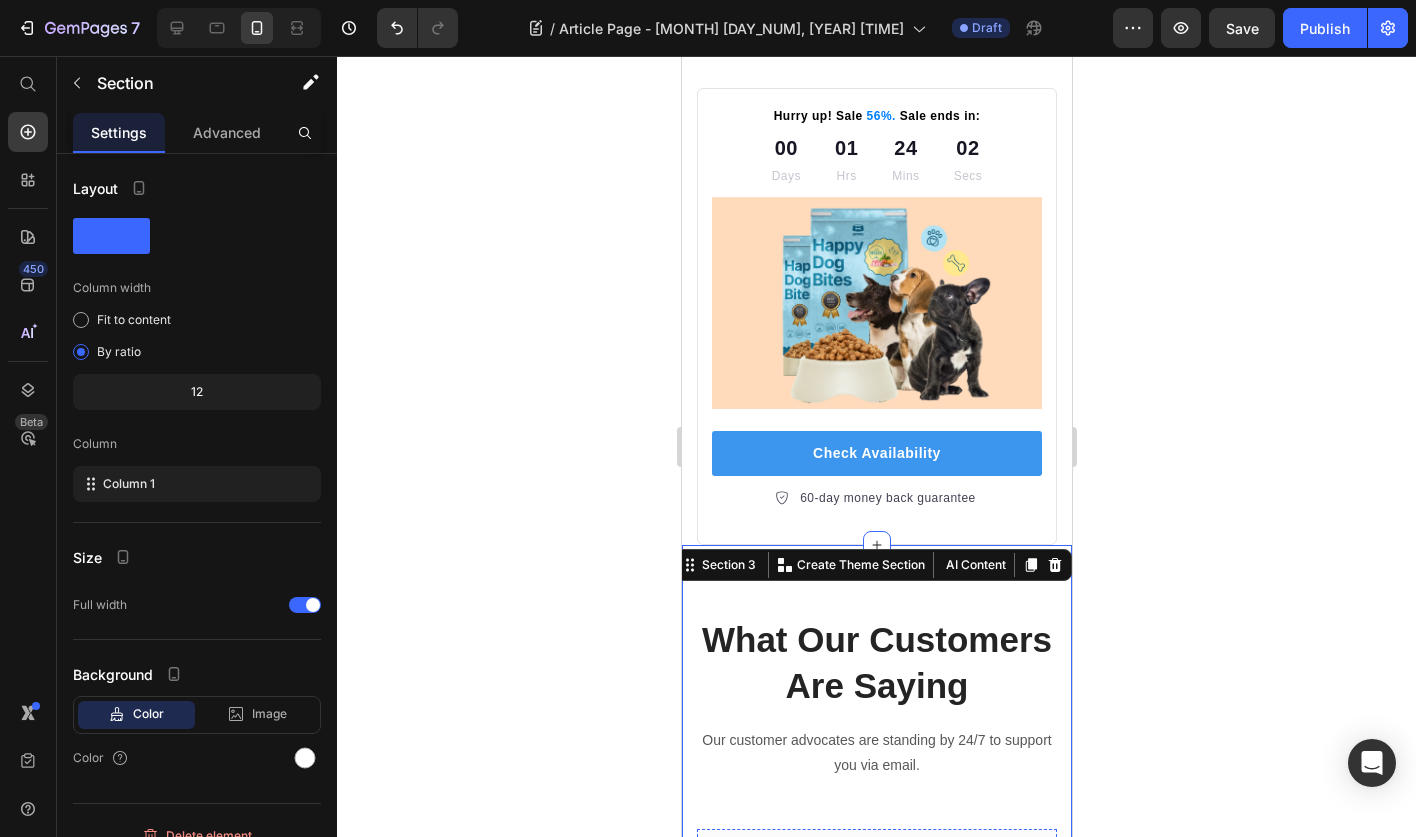 click on "Dr. Mitchell Spray (P) Title $34.99 (P) Price $69.99 (P) Price Row Buy Now (P) Cart Button" at bounding box center [930, 1160] 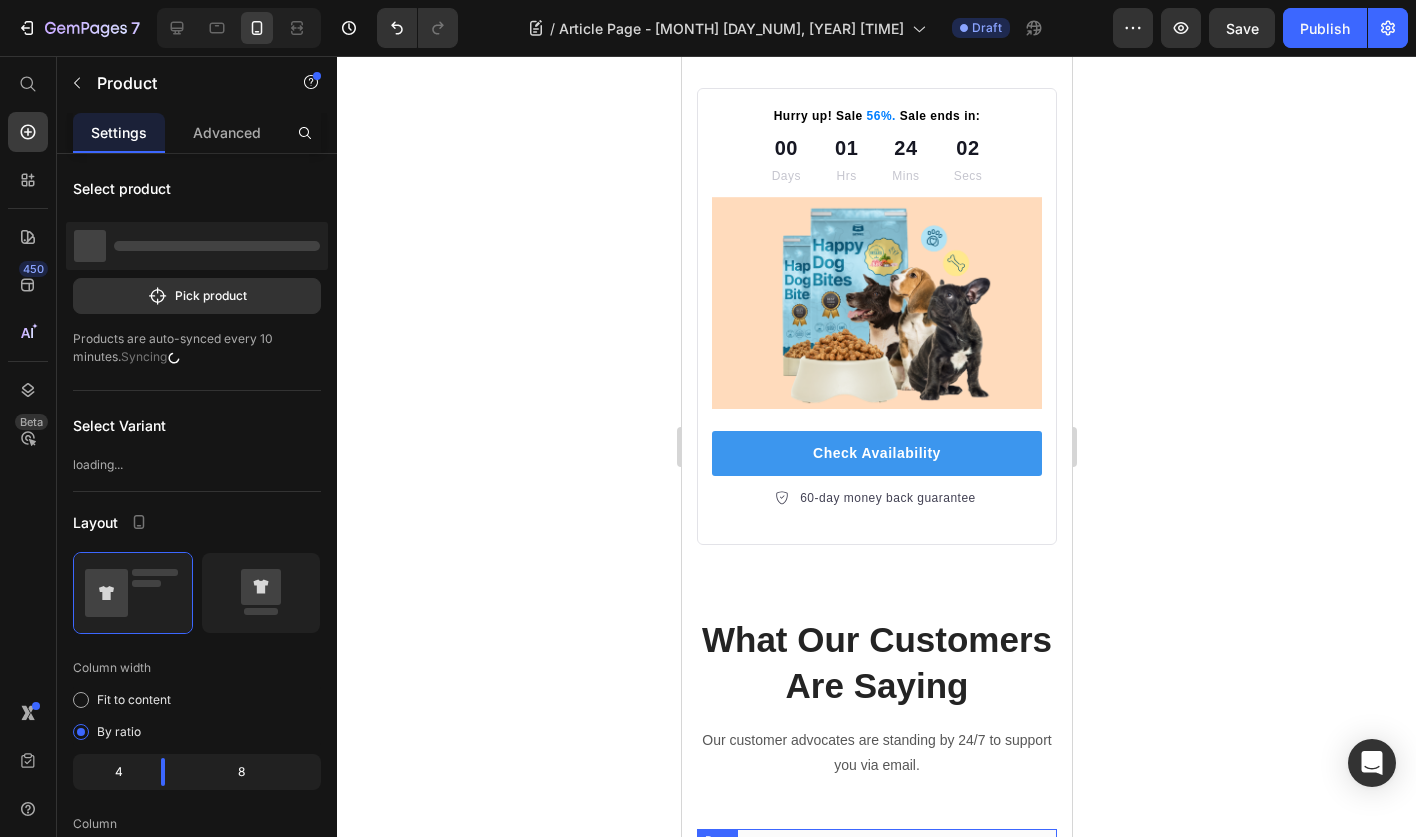click on "Image
Icon
Icon
Icon
Icon
Icon Row Rita Carroll Text block Row "Love it! Great for summer! Good taste, it really owns up to its name “sparkling”, cold with bubbles and lime flavor. When I want that soda feel without drinking a soda, I grab for one of this." Text block                Title Line (P) Images & Gallery Dr. Mitchell Spray (P) Title $34.99 (P) Price $69.99 (P) Price Row Buy Now (P) Cart Button Product   0 Row" at bounding box center (876, 1031) 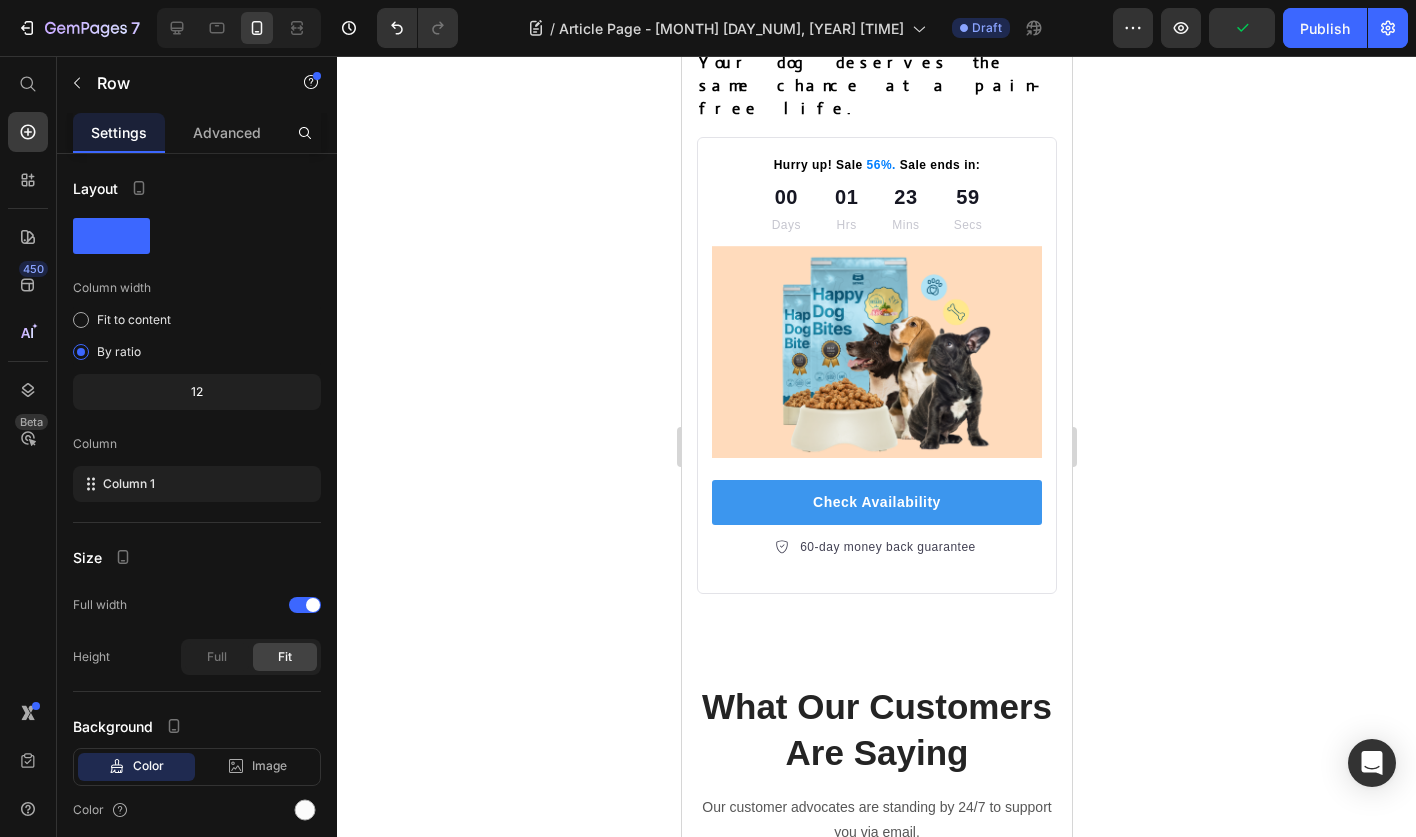 scroll, scrollTop: 12612, scrollLeft: 0, axis: vertical 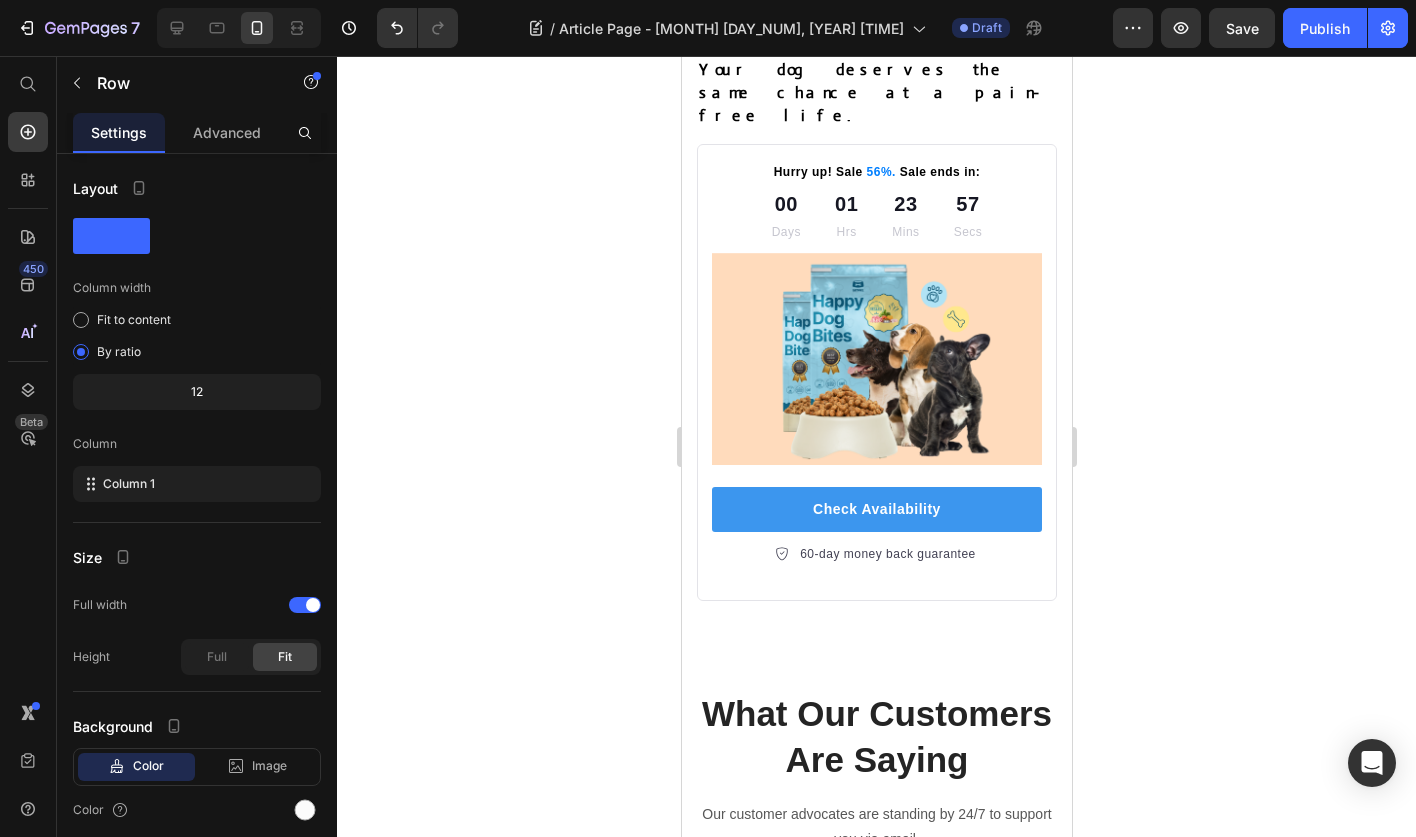 click on "Dr. Mitchell Spray" at bounding box center (930, 1204) 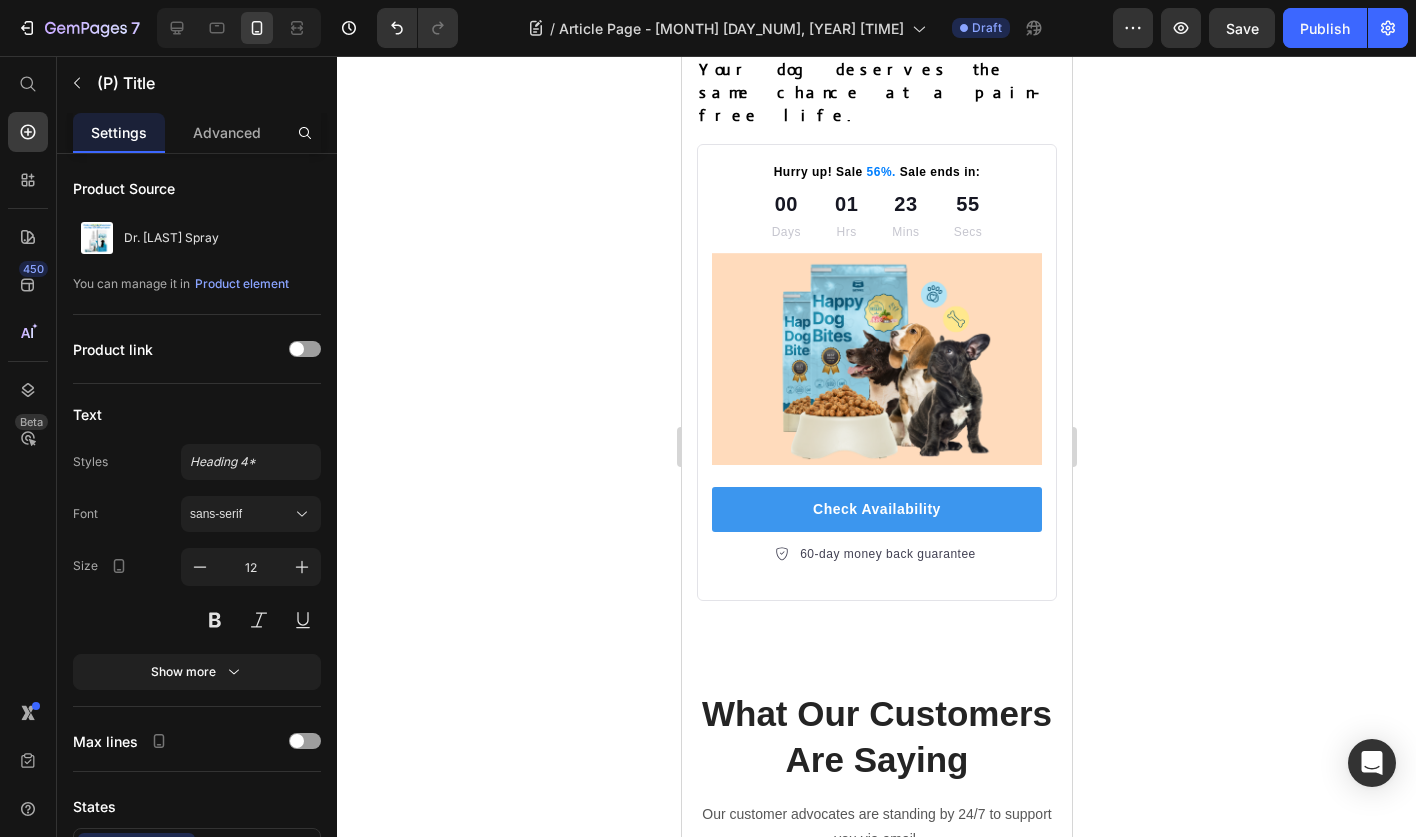 click on "(P) Images & Gallery" at bounding box center [794, 1181] 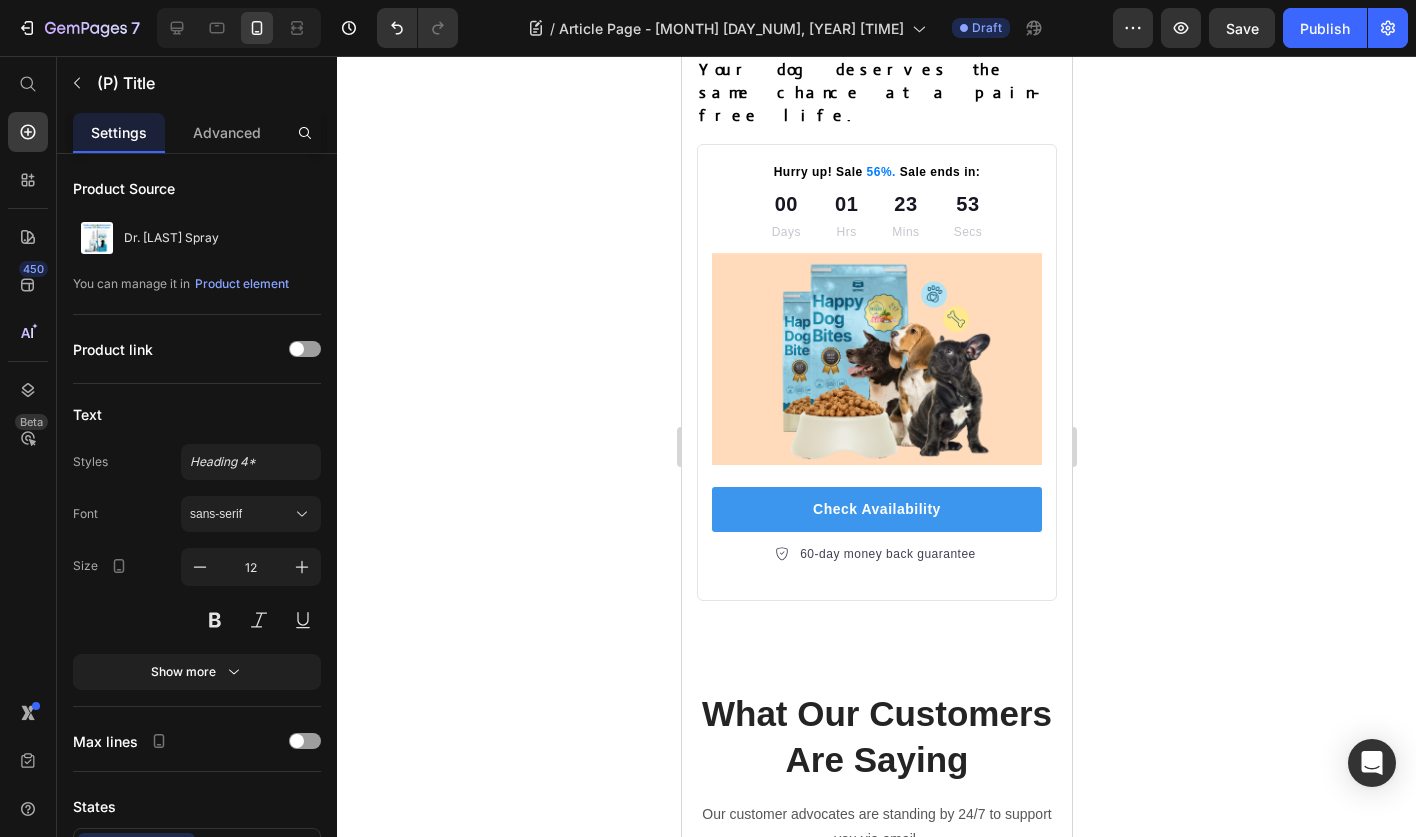 click on "Dr. Mitchell Spray" at bounding box center (930, 1204) 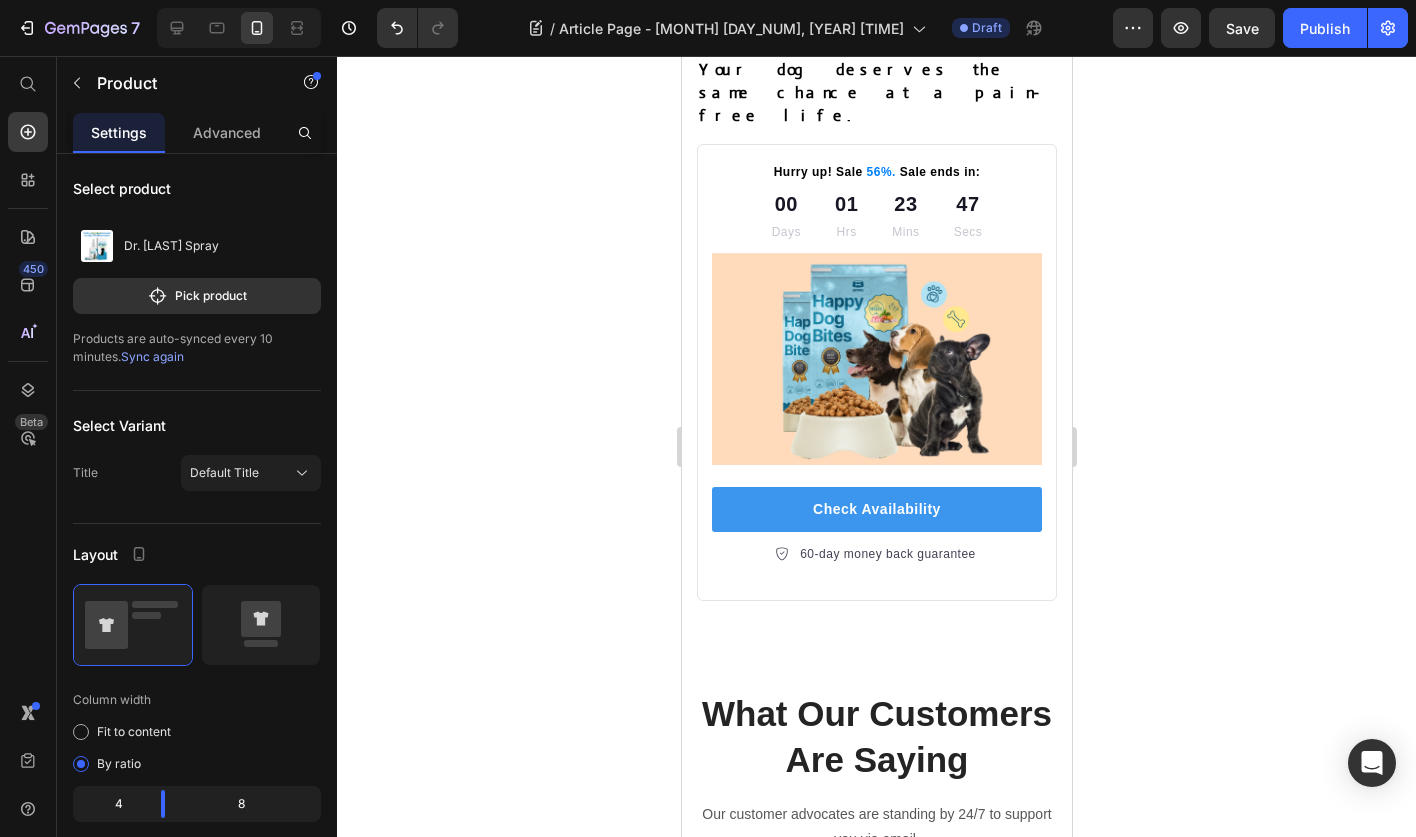 click on "$34.99 (P) Price $69.99 (P) Price Row   8" at bounding box center [930, 1231] 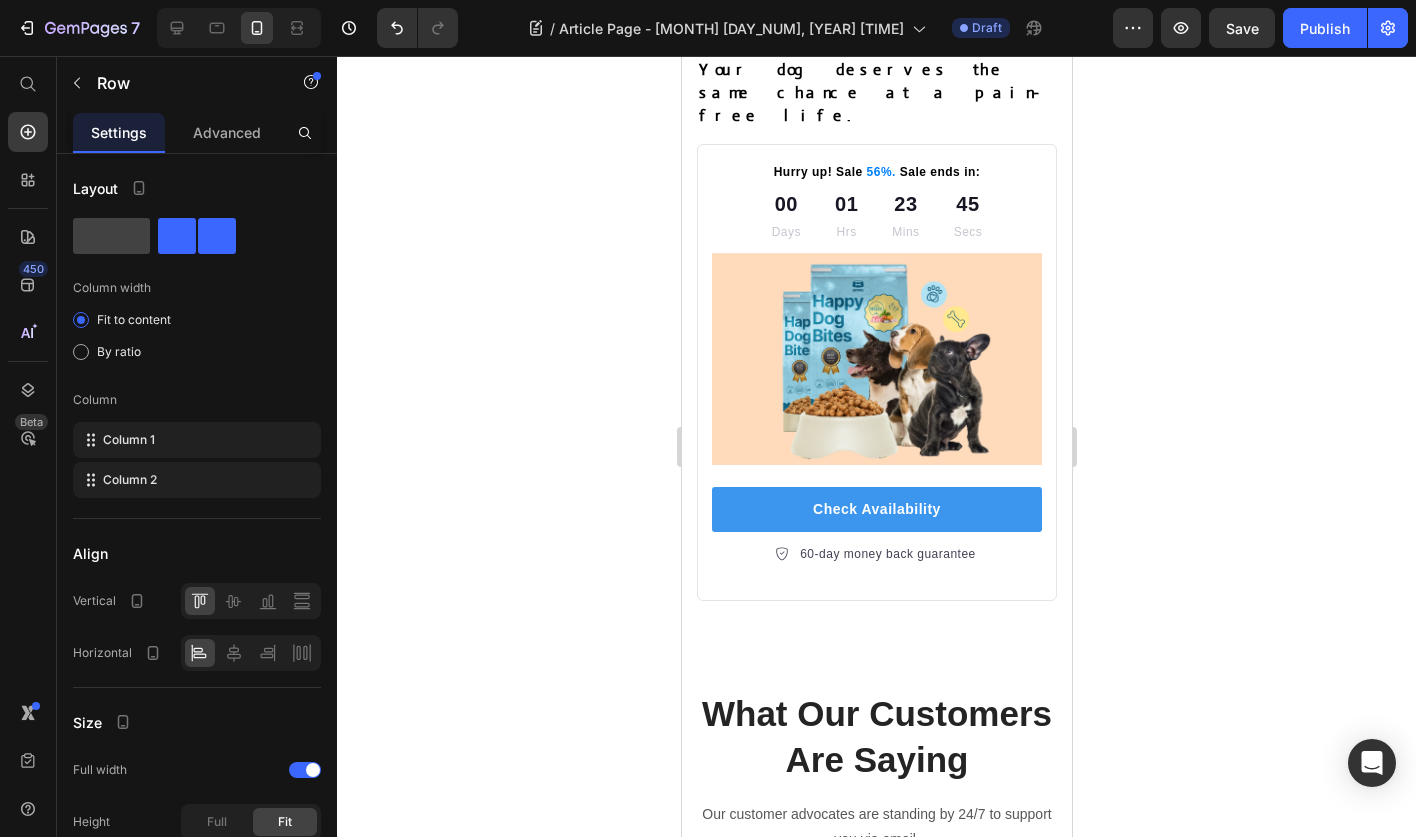click on "Buy Now (P) Cart Button" at bounding box center (930, 1264) 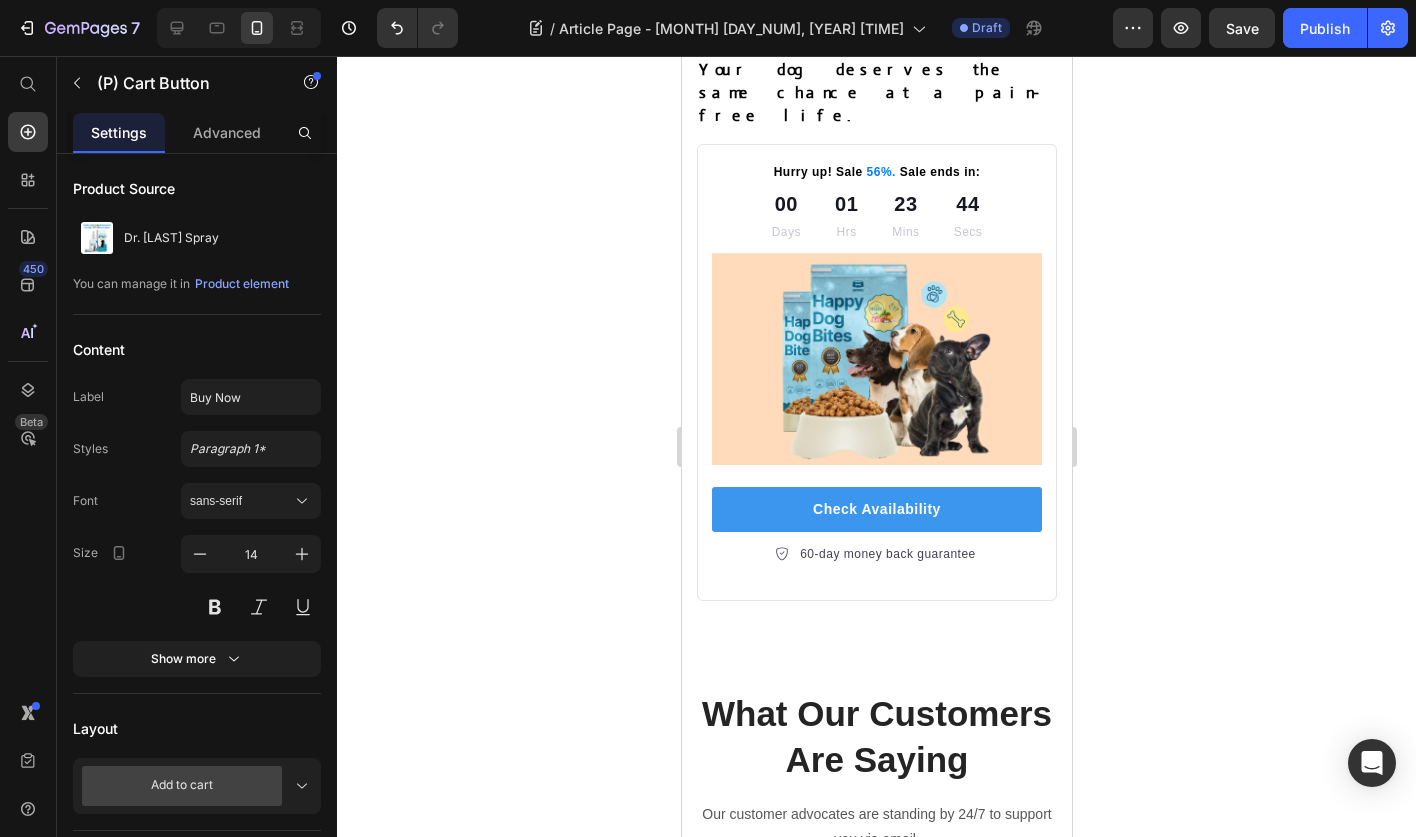 click on "Dr. Mitchell Spray" at bounding box center (930, 1204) 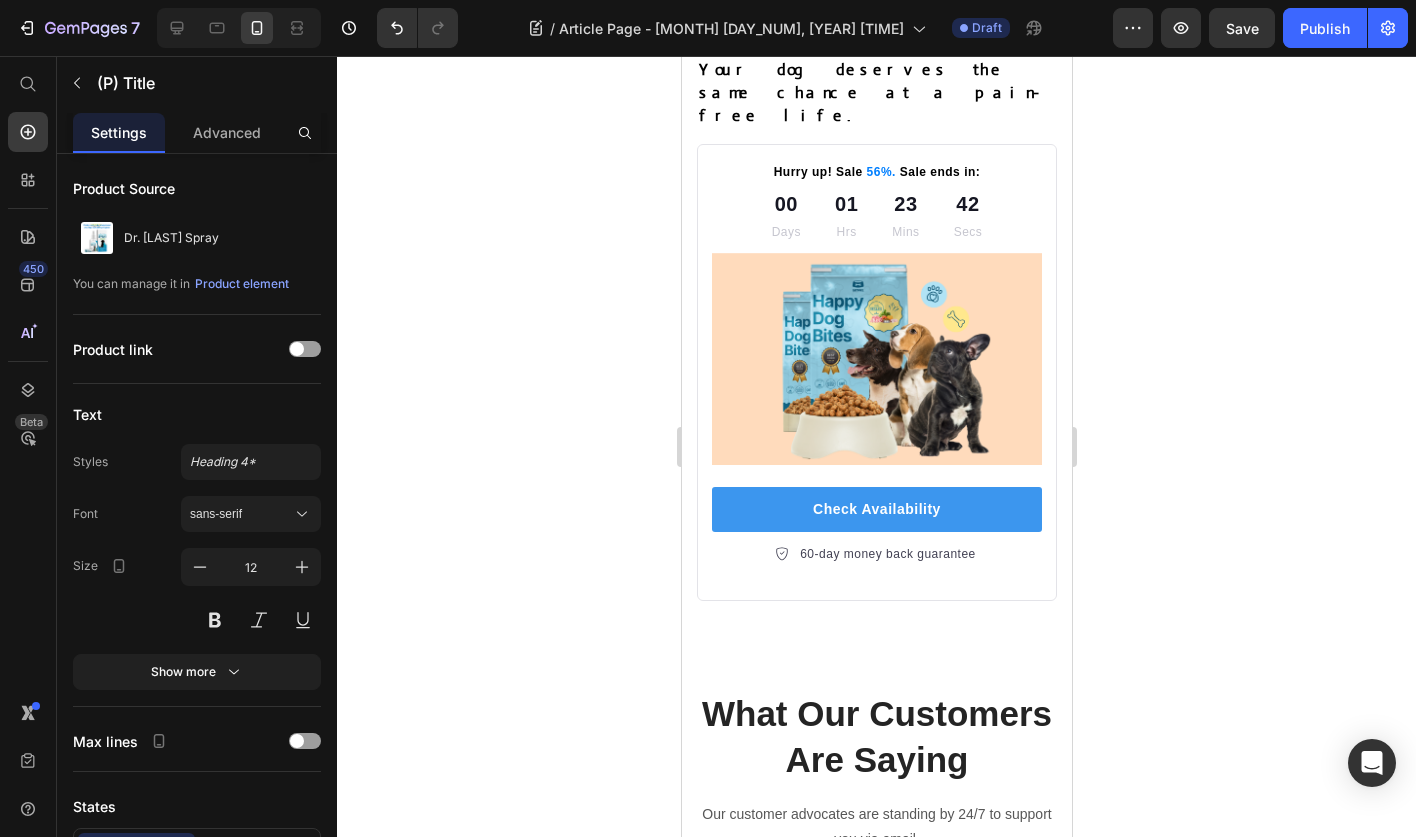click on "(P) Images & Gallery Dr. Mitchell Spray (P) Title   Edit content in Shopify 4 $34.99 (P) Price $69.99 (P) Price Row Buy Now (P) Cart Button Product" at bounding box center [876, 1234] 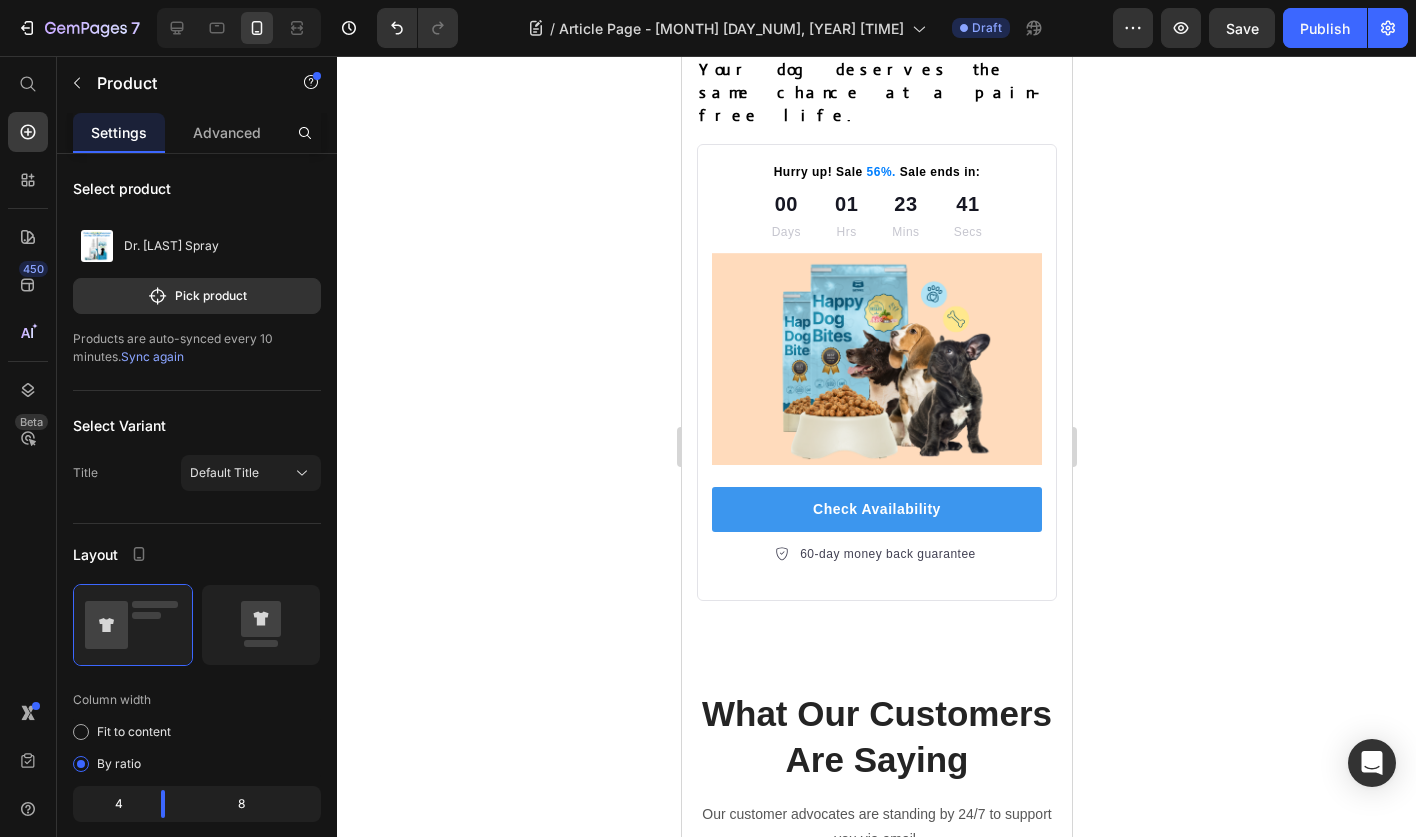 click at bounding box center (871, 1174) 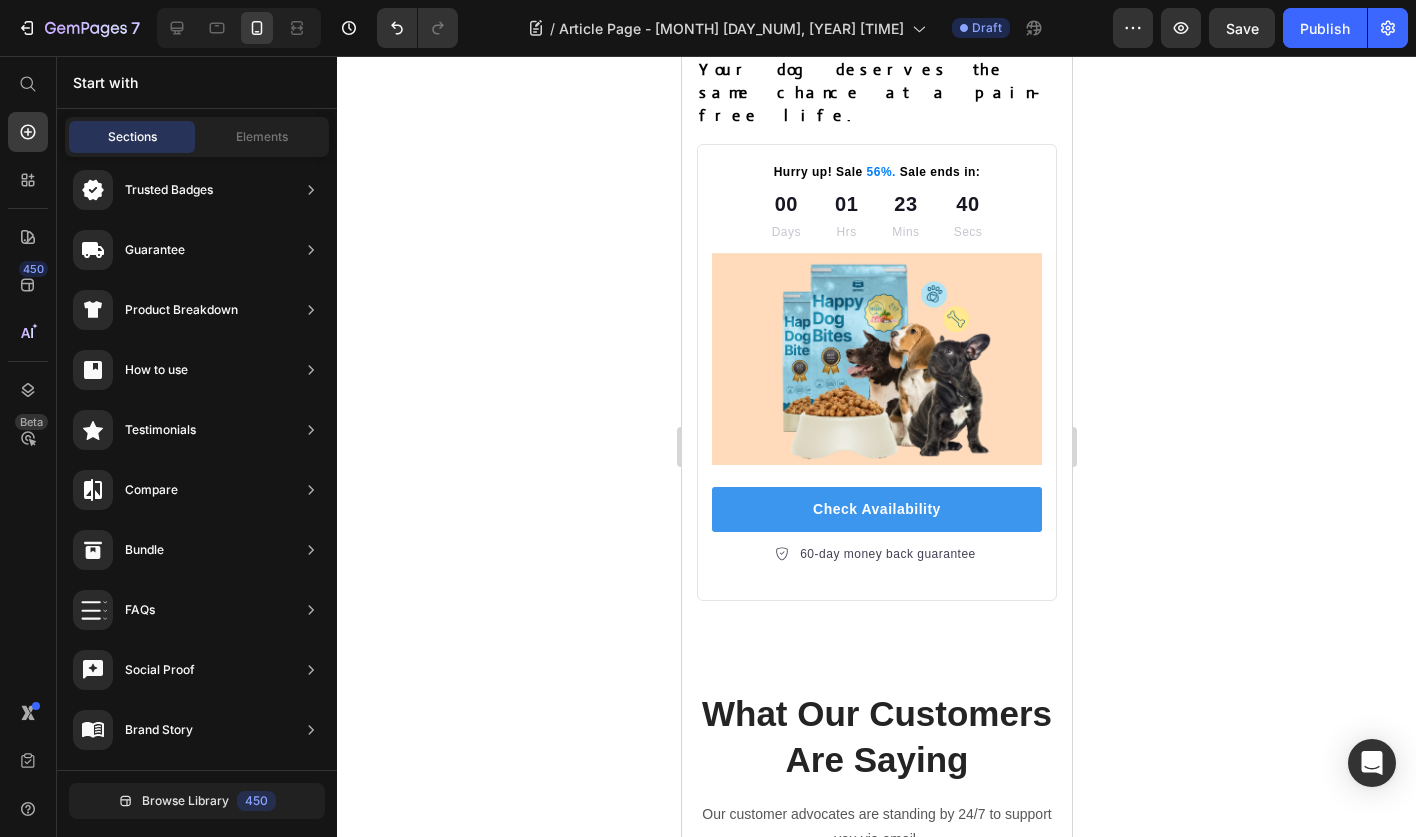 click on "Title Line   0" at bounding box center (876, 1160) 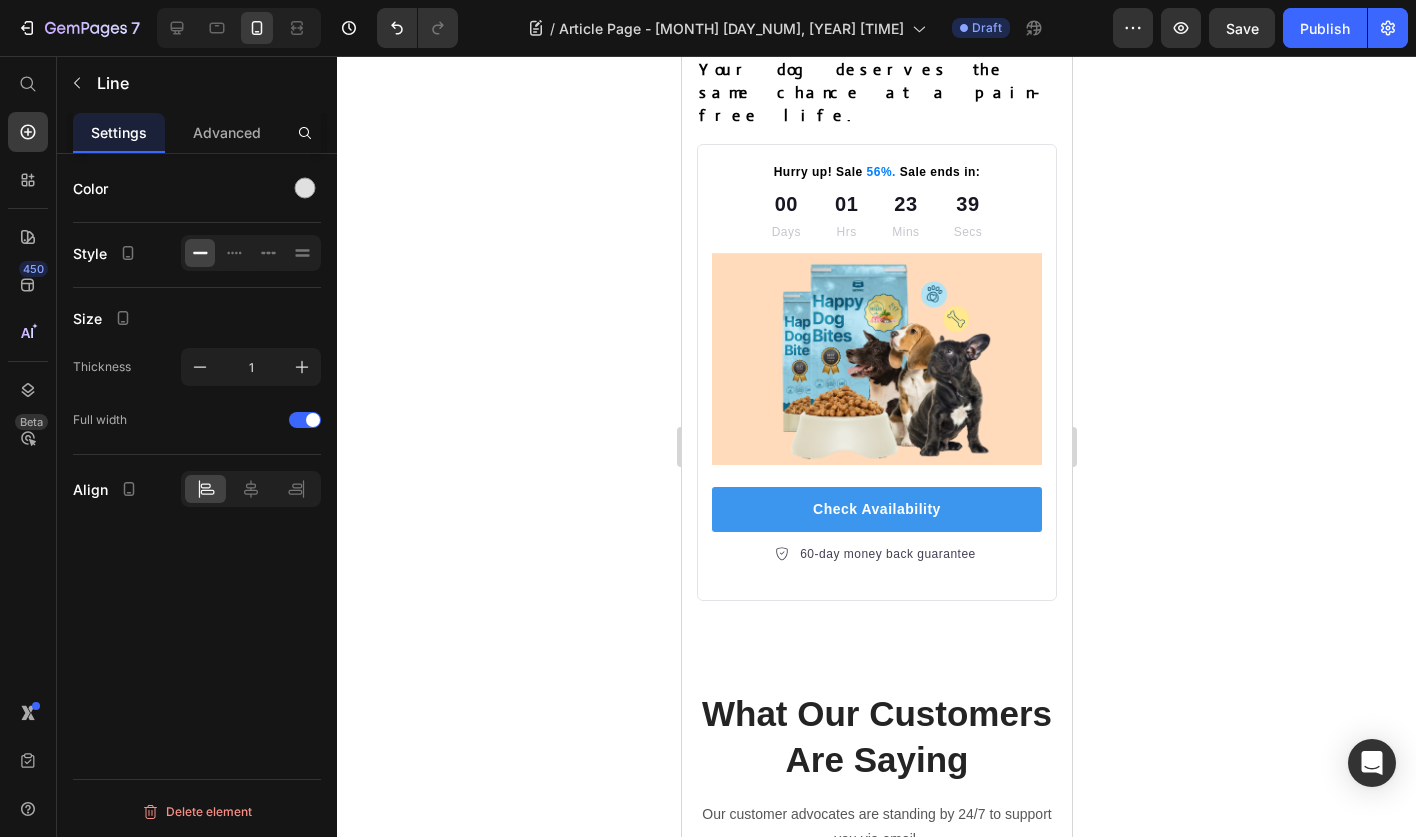 click 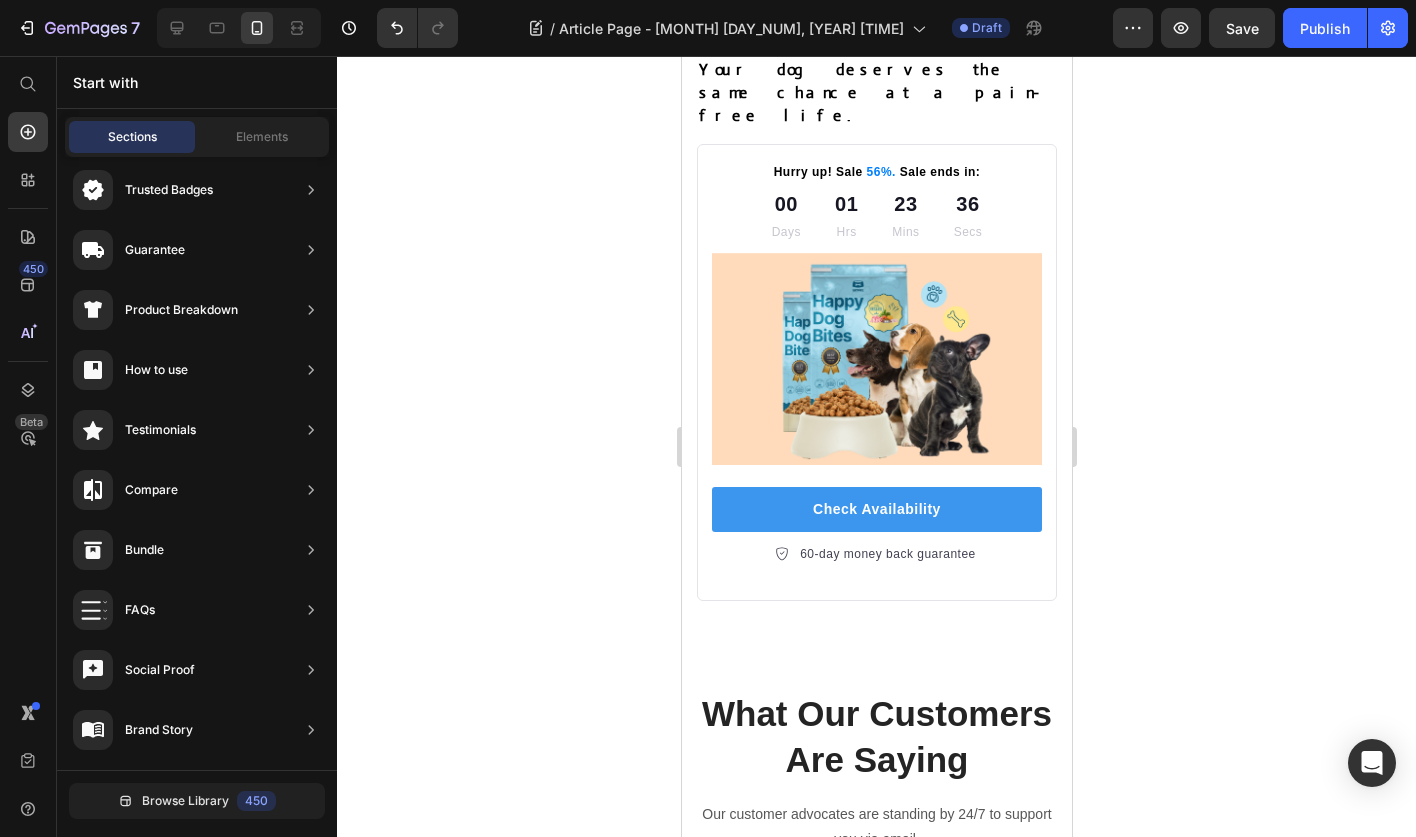 click on "Image
Icon
Icon
Icon
Icon
Icon Row Rita Carroll Text block Row   0" at bounding box center [876, 966] 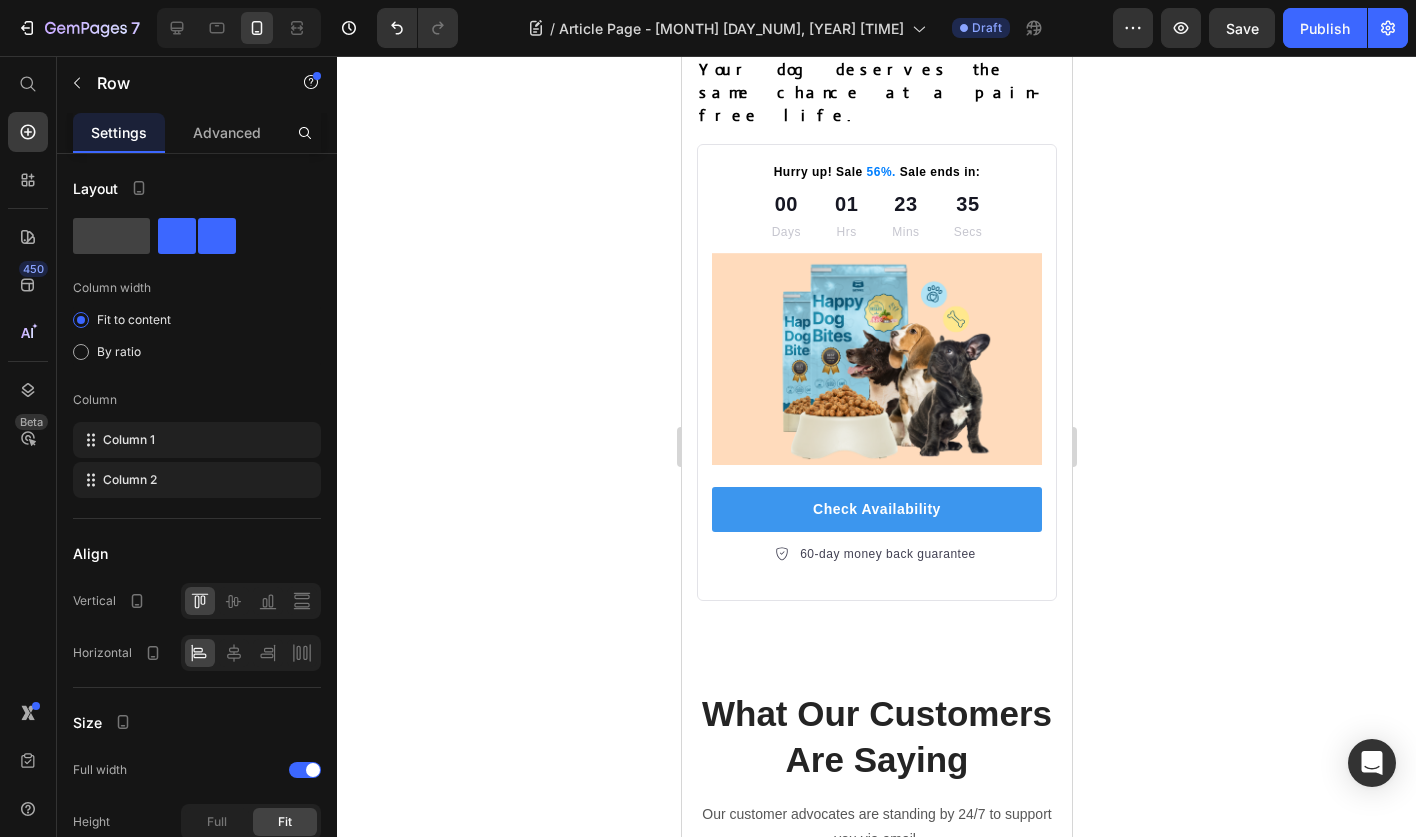 click on "Rita Carroll" at bounding box center [843, 969] 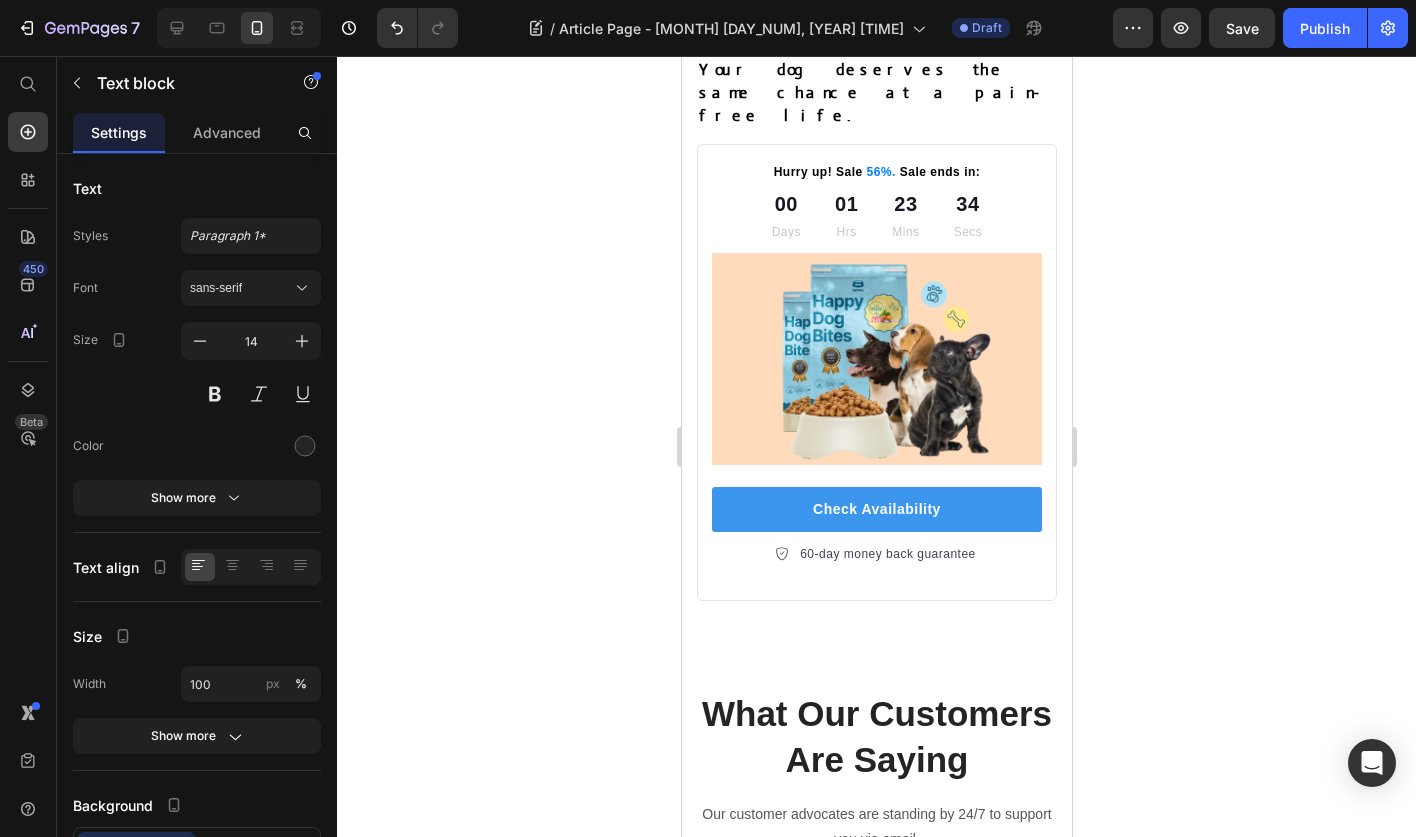 click on "Row" at bounding box center [737, 923] 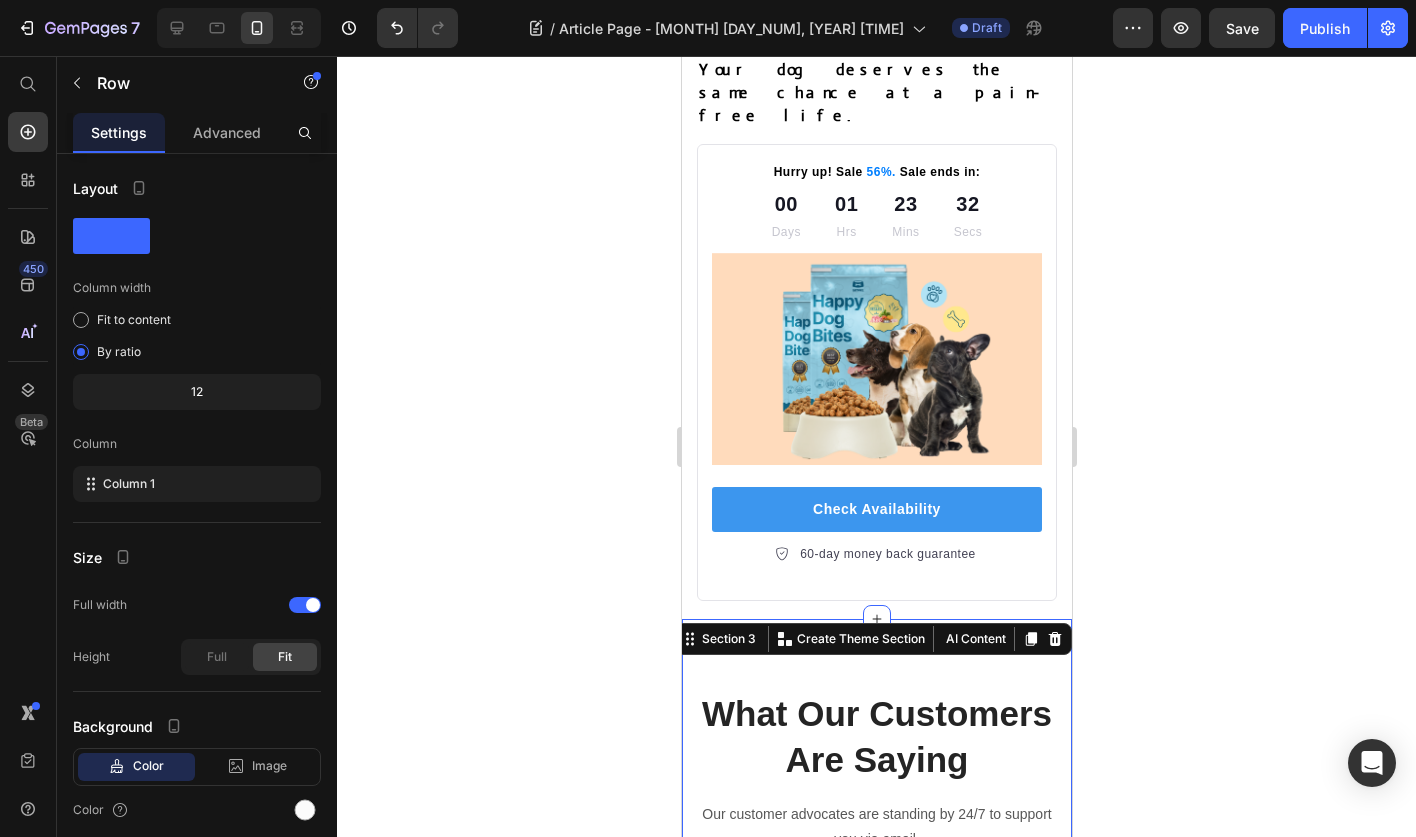 click on "What Our Customers Are Saying Heading Our customer advocates are standing by 24/7 to support you via email. Text block Image
Icon
Icon
Icon
Icon
Icon Row Rita Carroll Text block Row "Love it! Great for summer! Good taste, it really owns up to its name “sparkling”, cold with bubbles and lime flavor. When I want that soda feel without drinking a soda, I grab for one of this." Text block Row Image
Icon
Icon
Icon
Icon
Icon Row Olivia Rowse Text block Row "I have been looking for this flavor online for like ever and I am so happy that I found it finally! I’m so in love with this, it really is a great tasting water, super fast shipping.  Thanks." Text block                Title Line (P) Images & Gallery Dr. Mitchell Spray (P) Title $34.99 (P) Price $69.99 (P) Price Row Buy Now (P) Cart Button Product Row Image
Icon
Row" at bounding box center [876, 998] 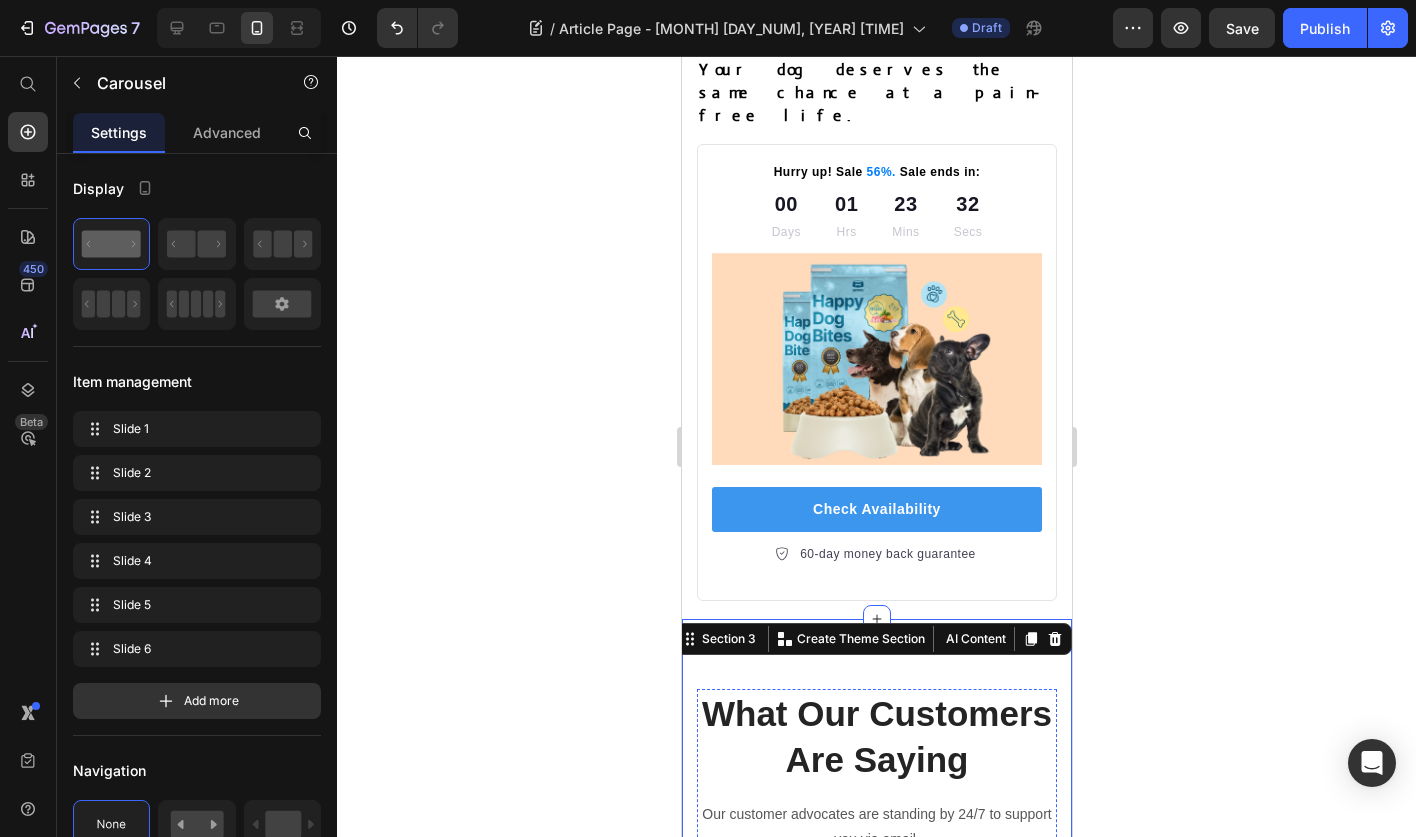 click on "Image
Icon
Icon
Icon
Icon
Icon Row Rita Carroll Text block Row "Love it! Great for summer! Good taste, it really owns up to its name “sparkling”, cold with bubbles and lime flavor. When I want that soda feel without drinking a soda, I grab for one of this." Text block Row" at bounding box center [876, 1105] 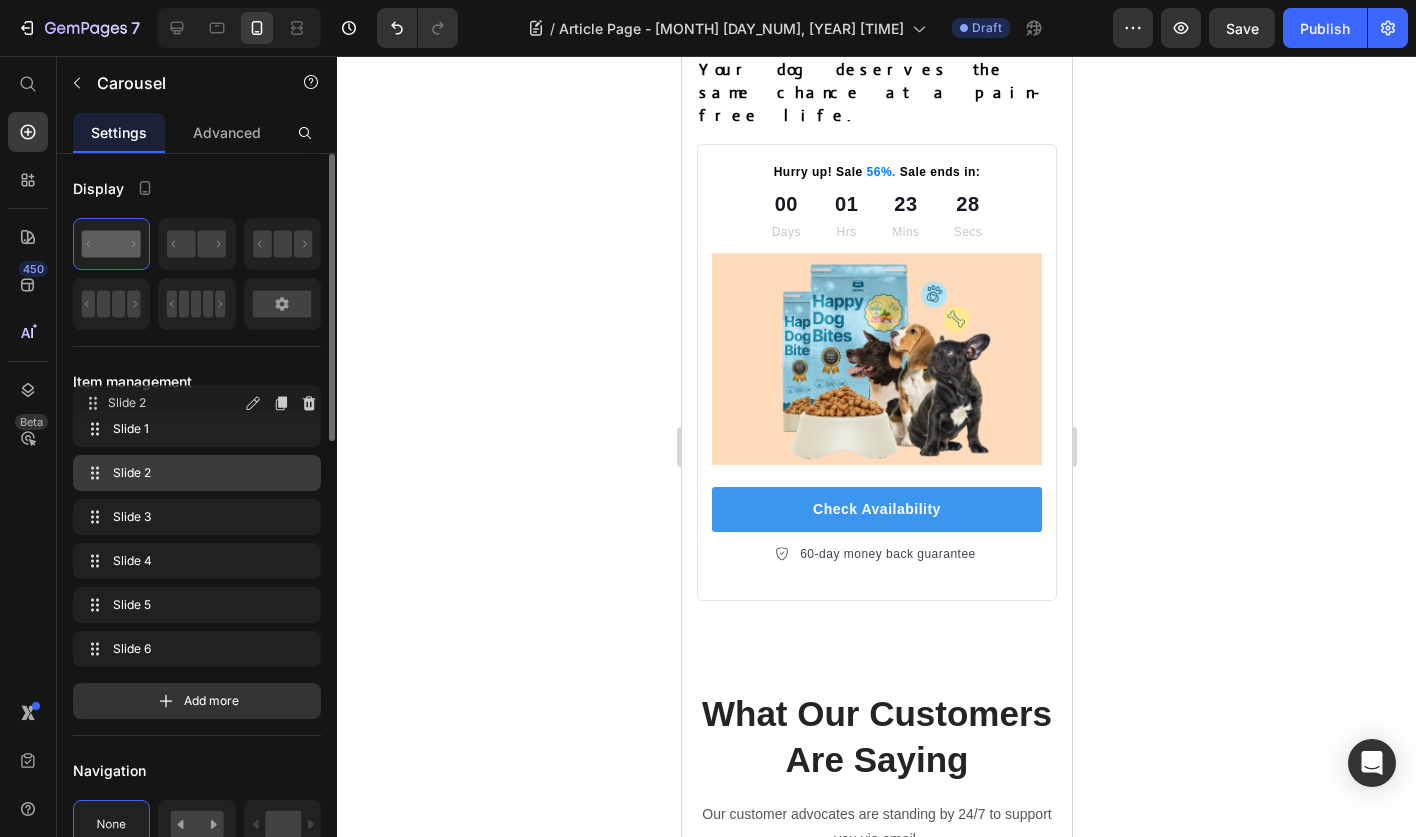 drag, startPoint x: 90, startPoint y: 473, endPoint x: 90, endPoint y: 404, distance: 69 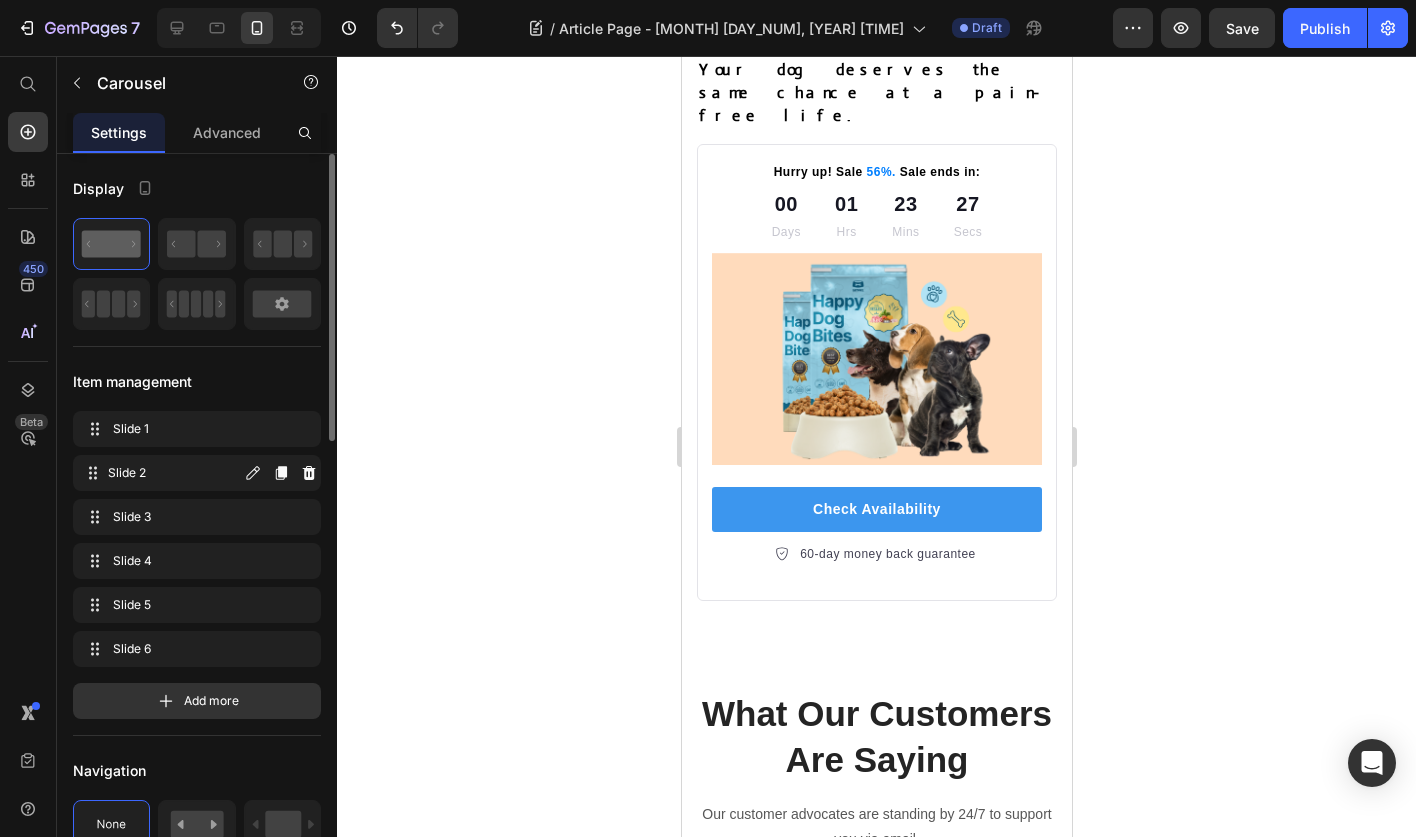 type 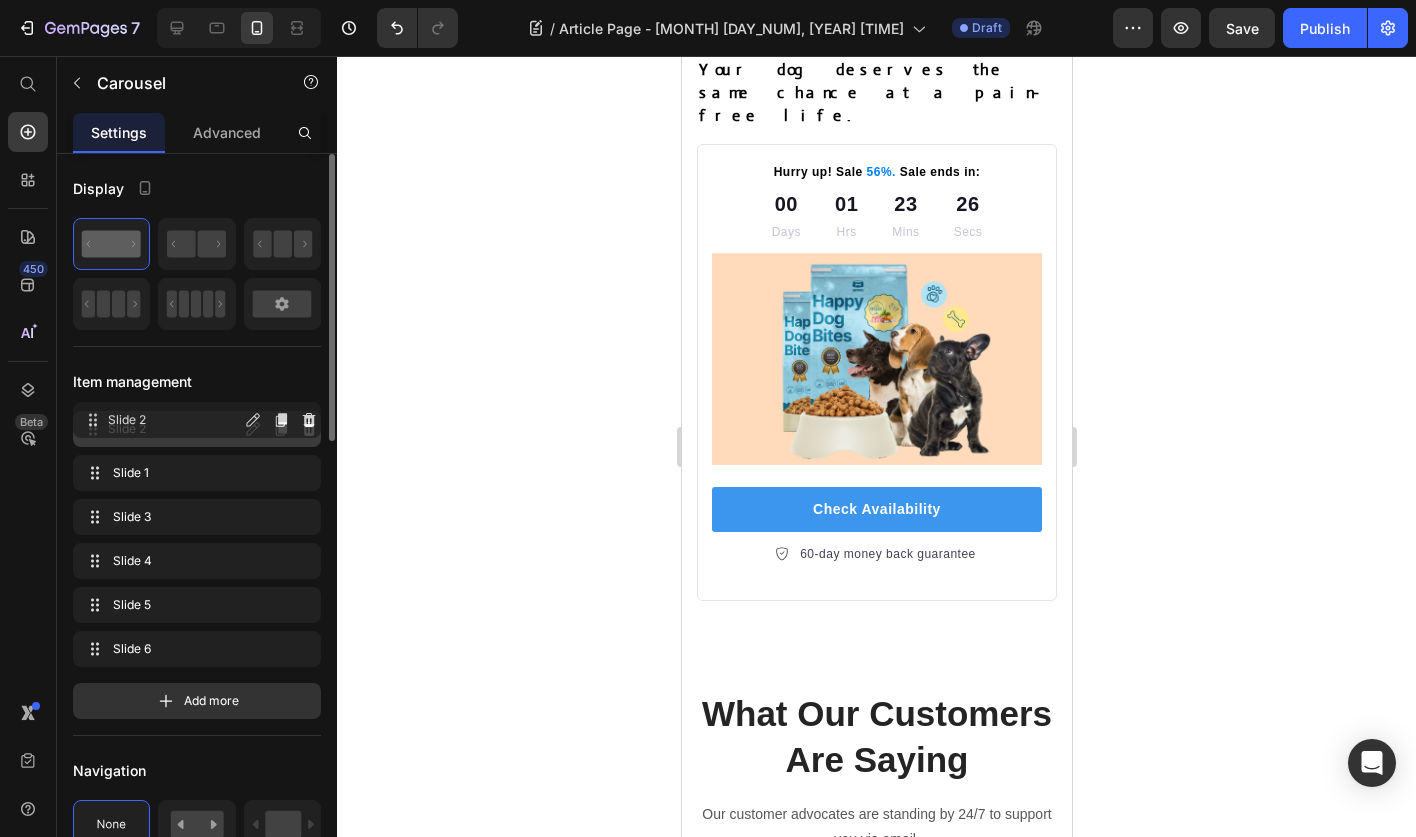 drag, startPoint x: 95, startPoint y: 472, endPoint x: 95, endPoint y: 409, distance: 63 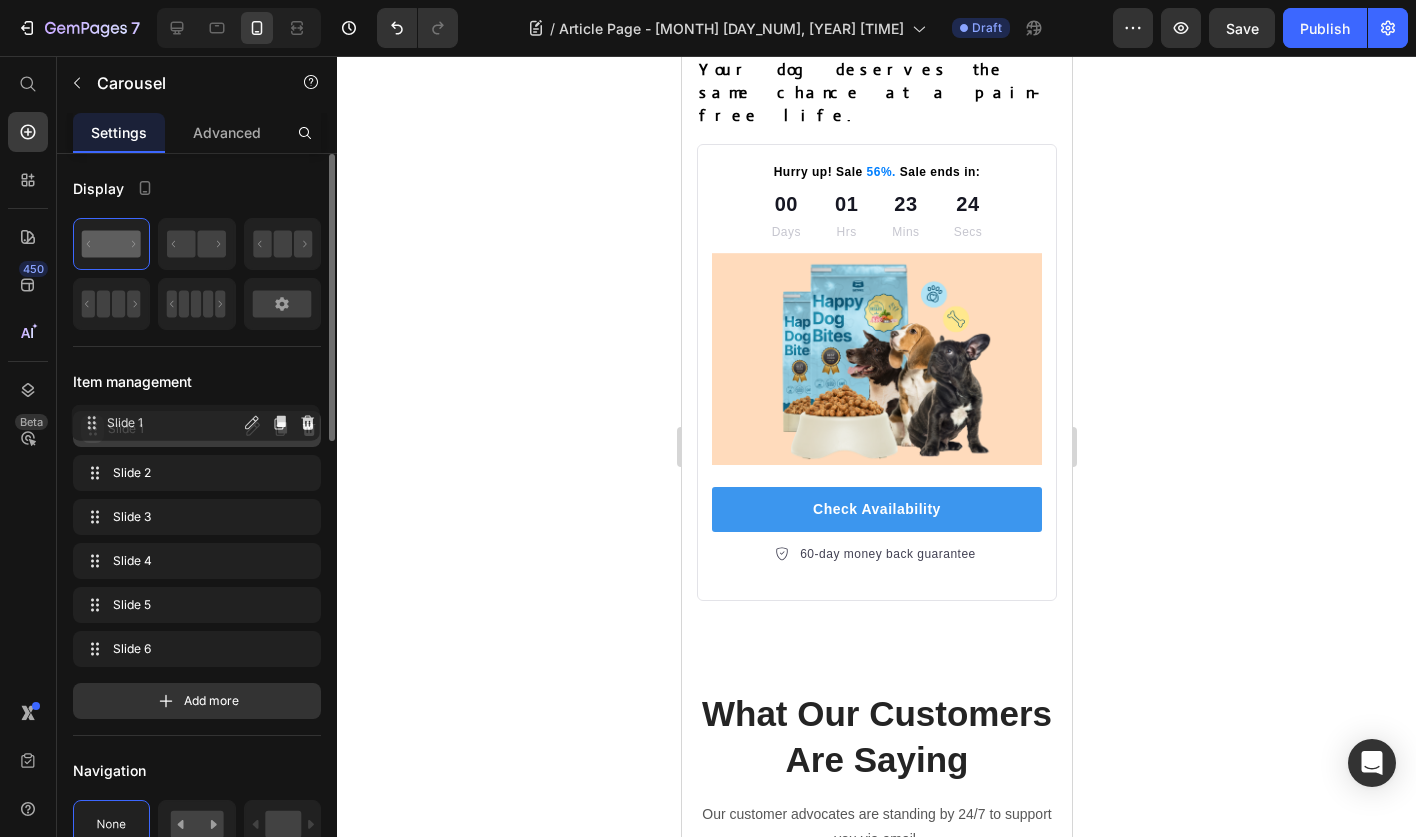 drag, startPoint x: 97, startPoint y: 477, endPoint x: 96, endPoint y: 426, distance: 51.009804 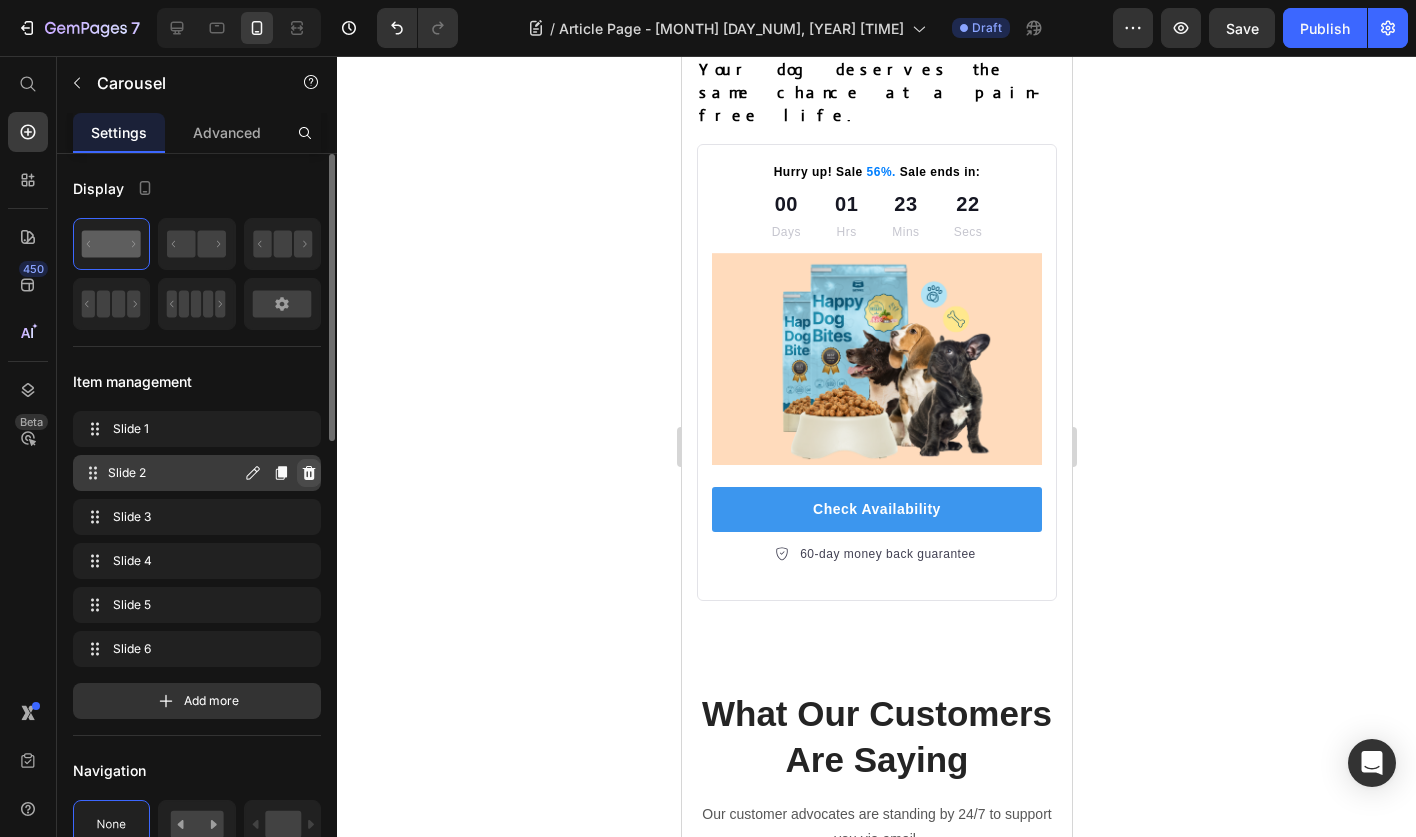 click 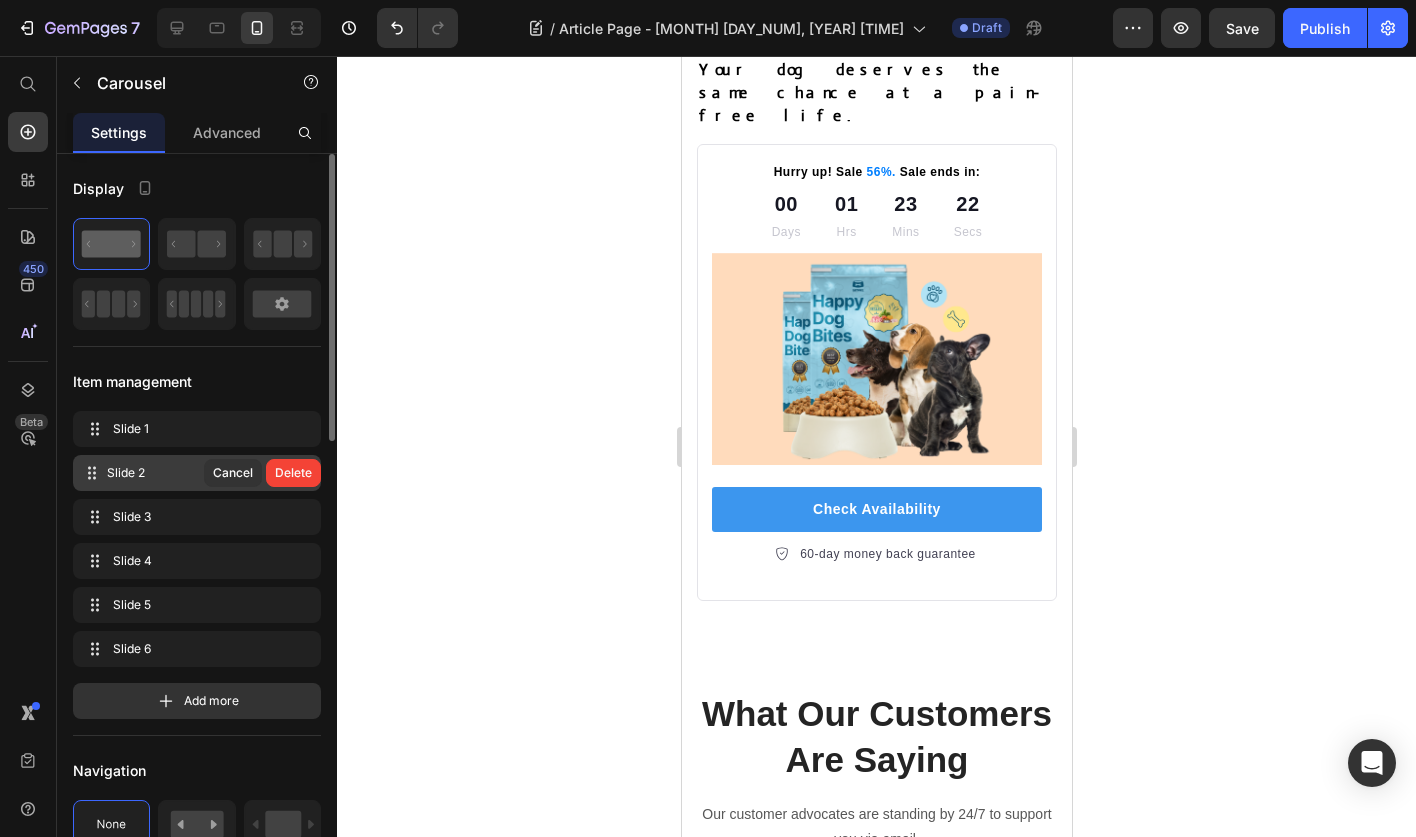 click on "Delete" at bounding box center [293, 473] 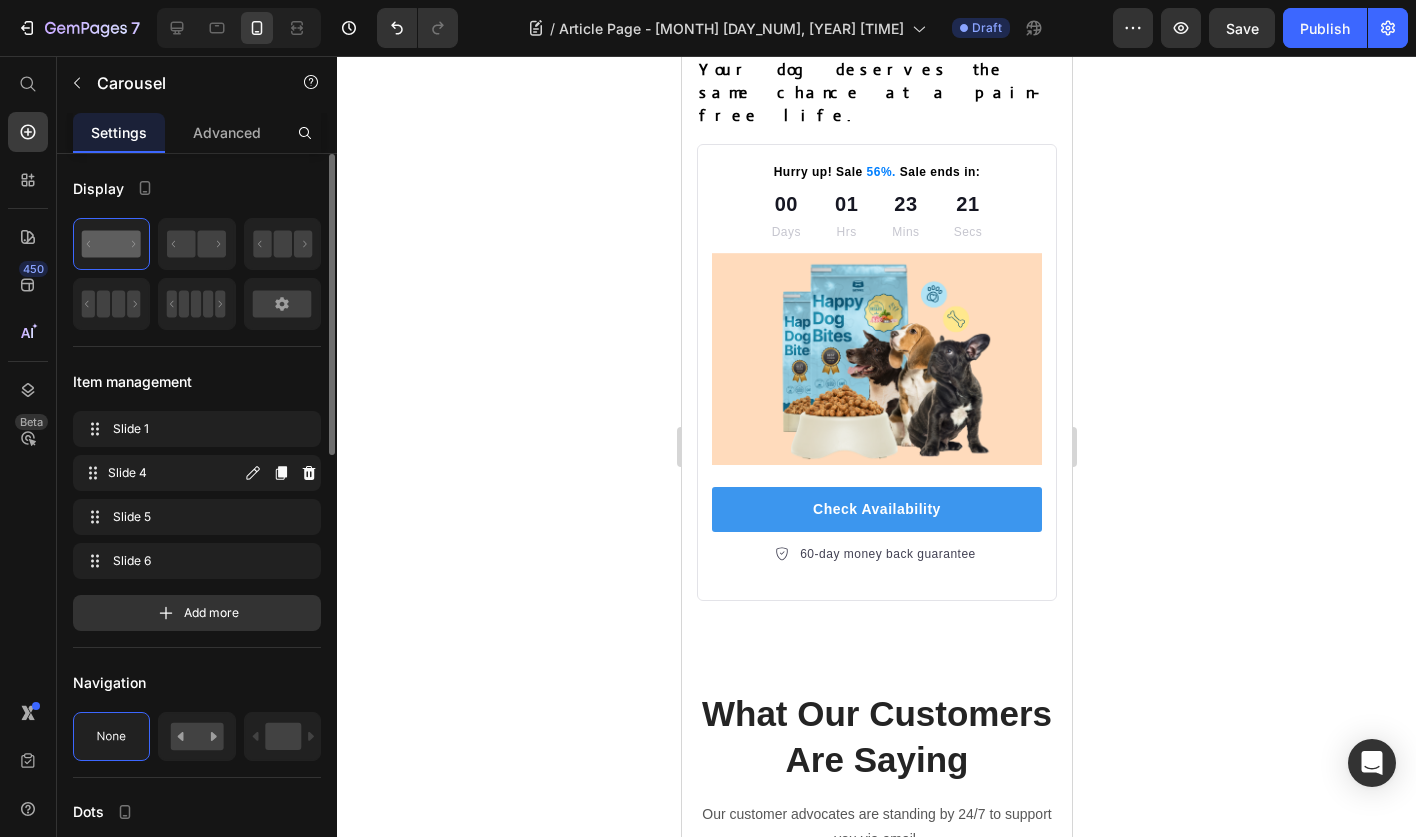 click 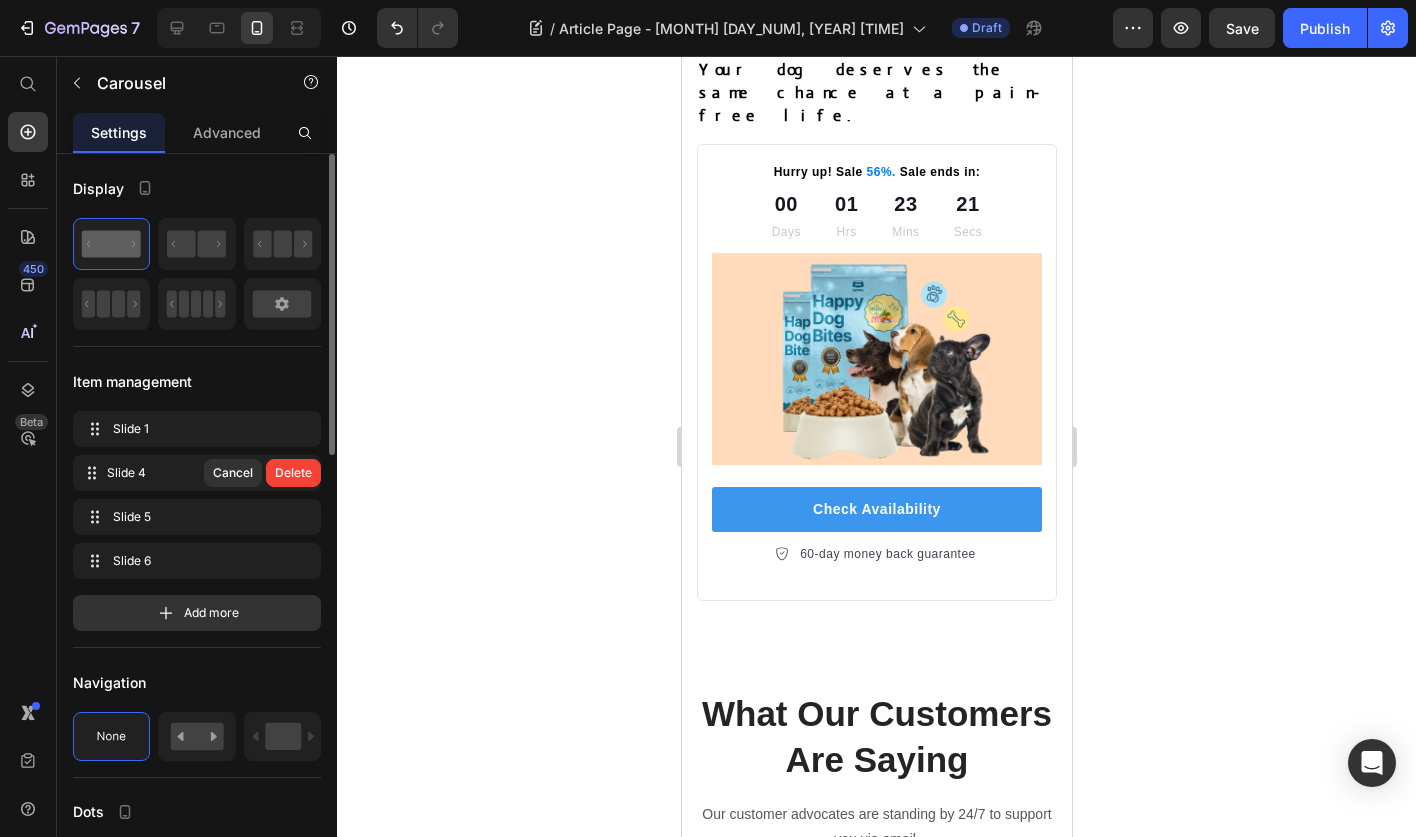 click on "Delete" at bounding box center [293, 473] 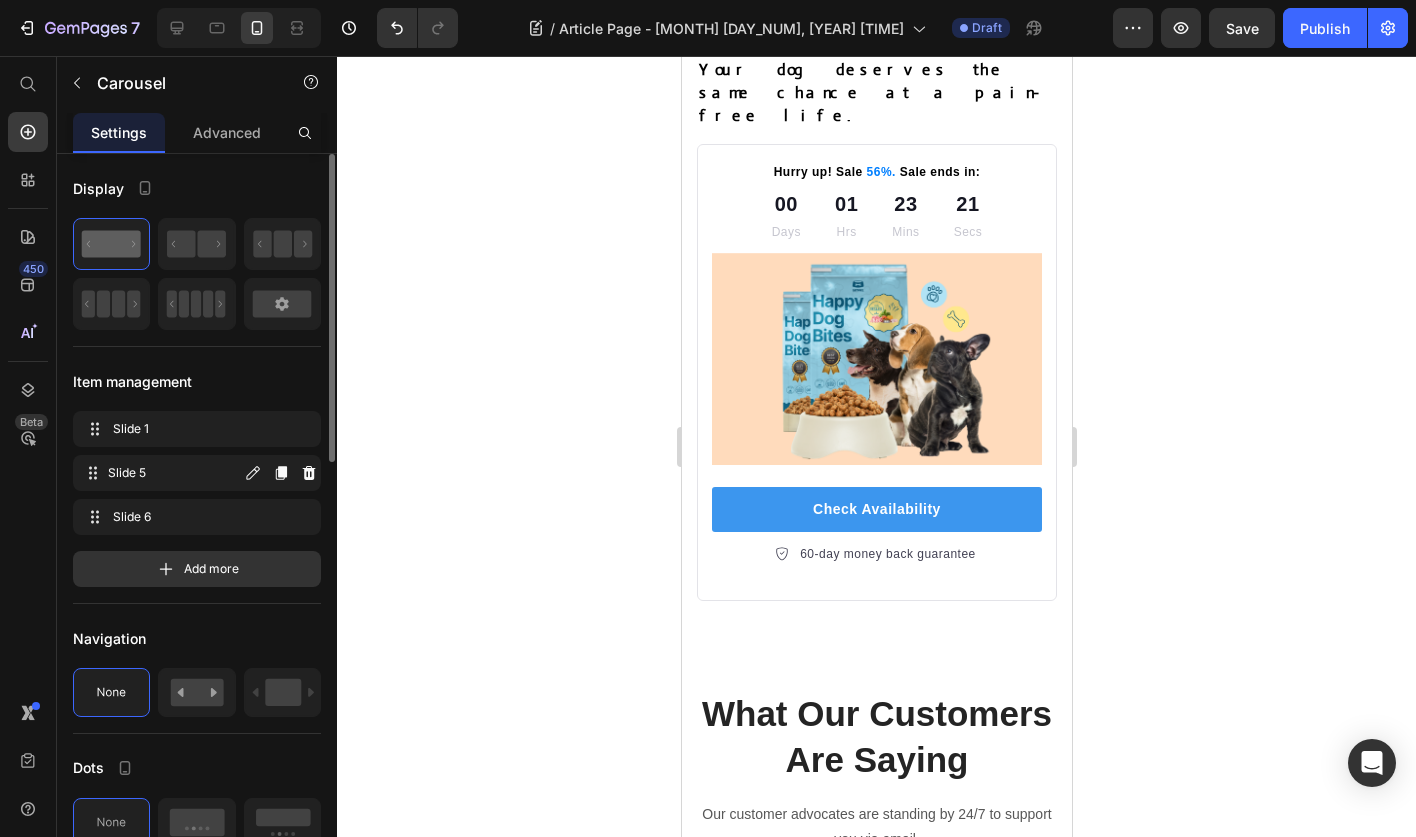 click 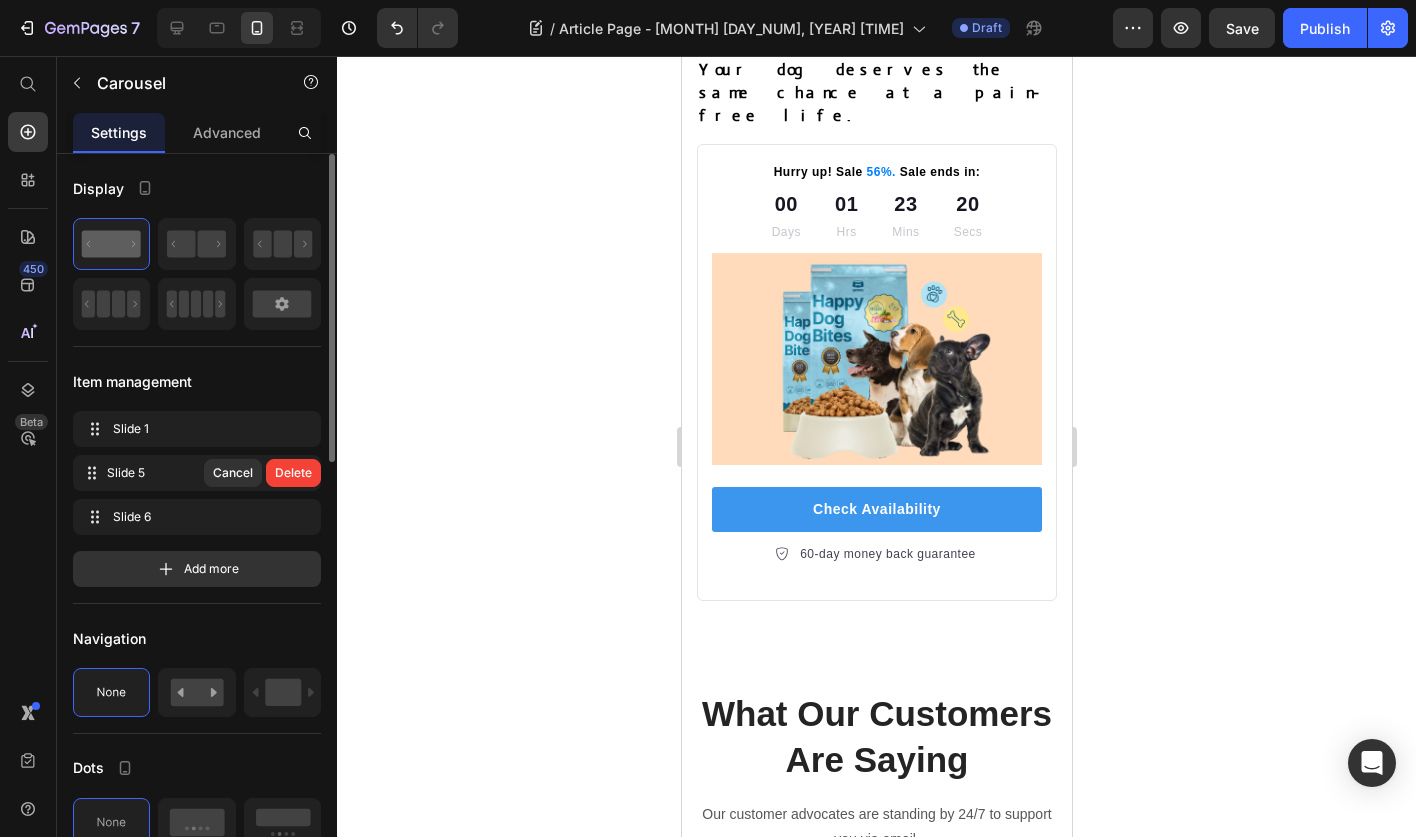 click on "Delete" at bounding box center (293, 473) 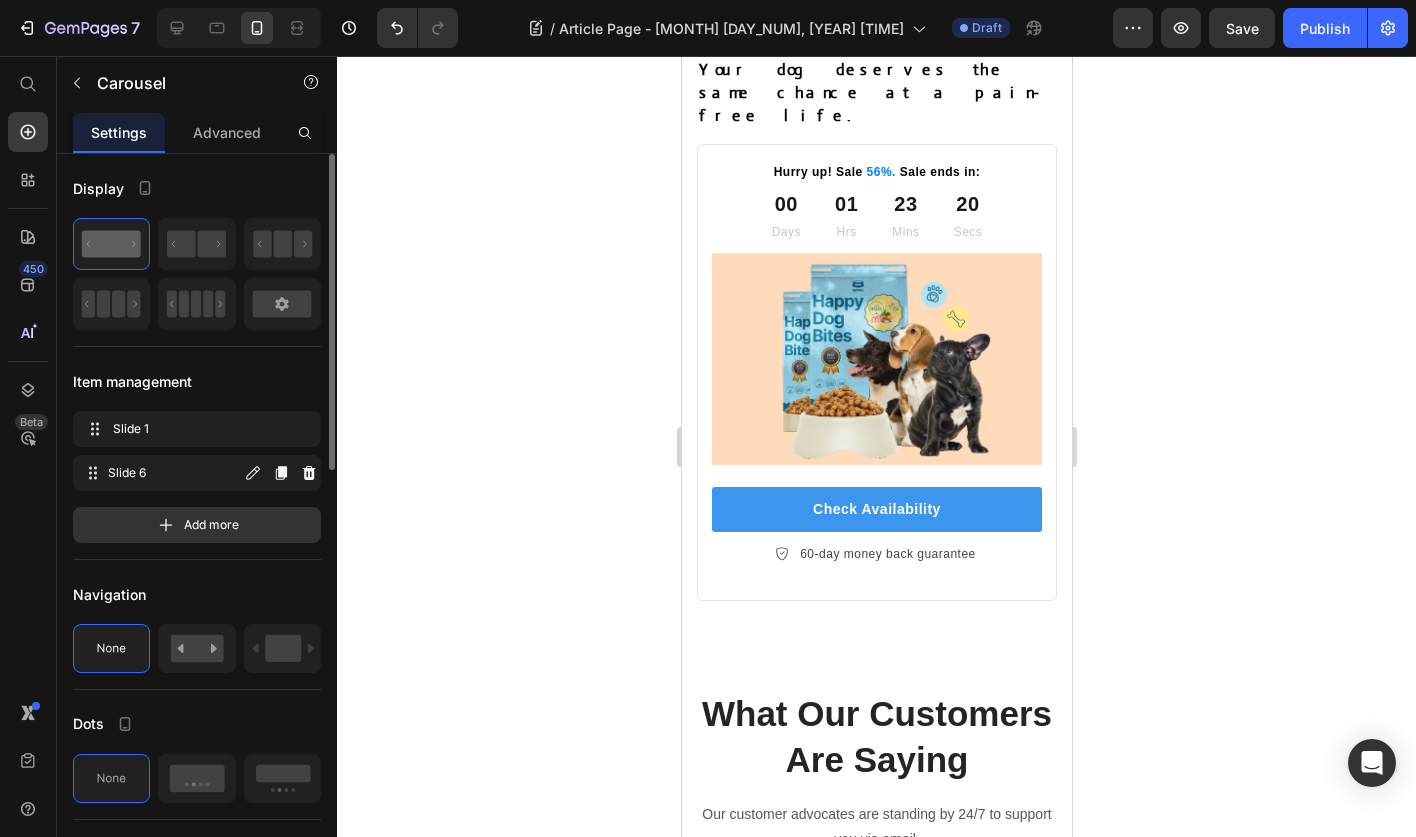click 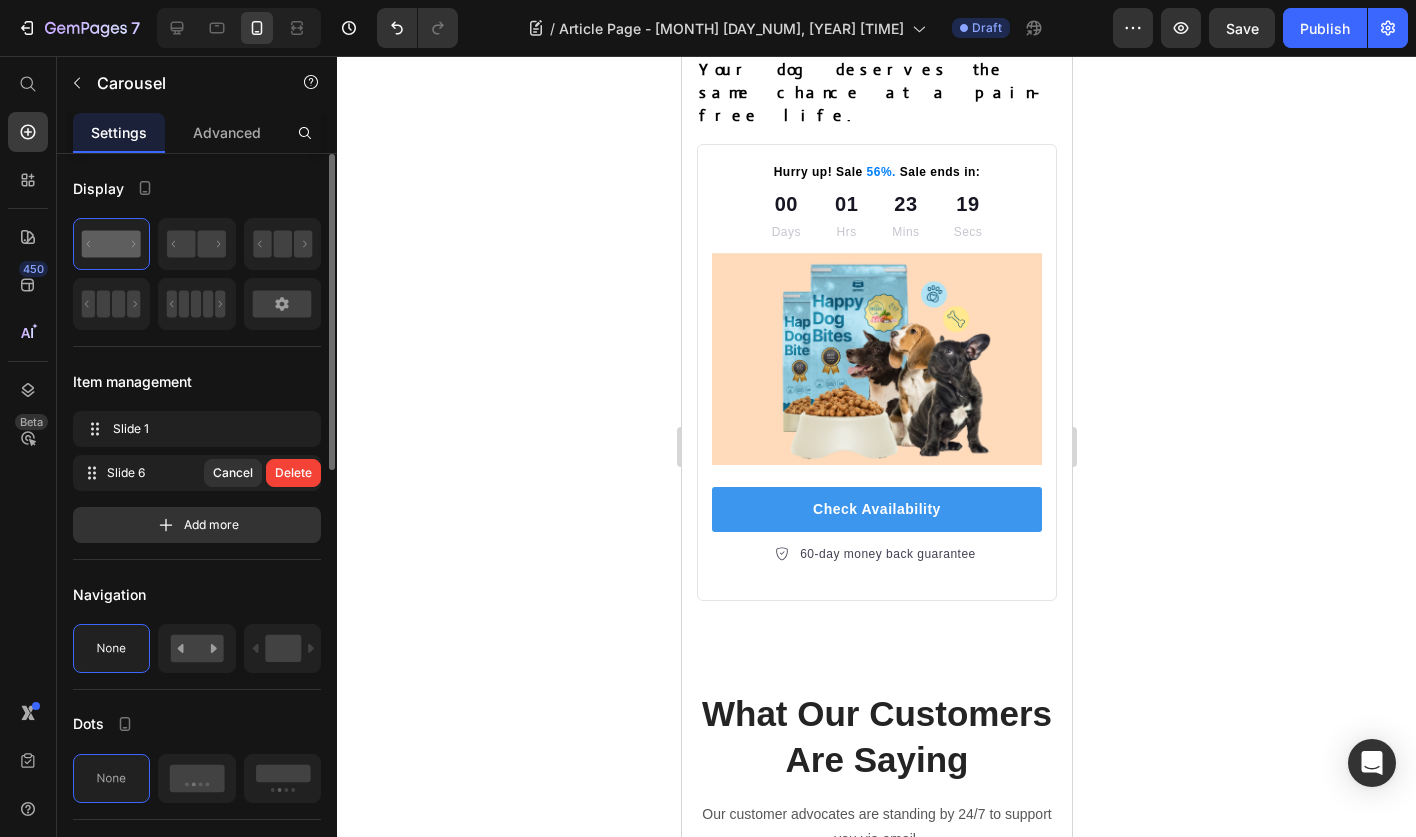 click on "Delete" at bounding box center [293, 473] 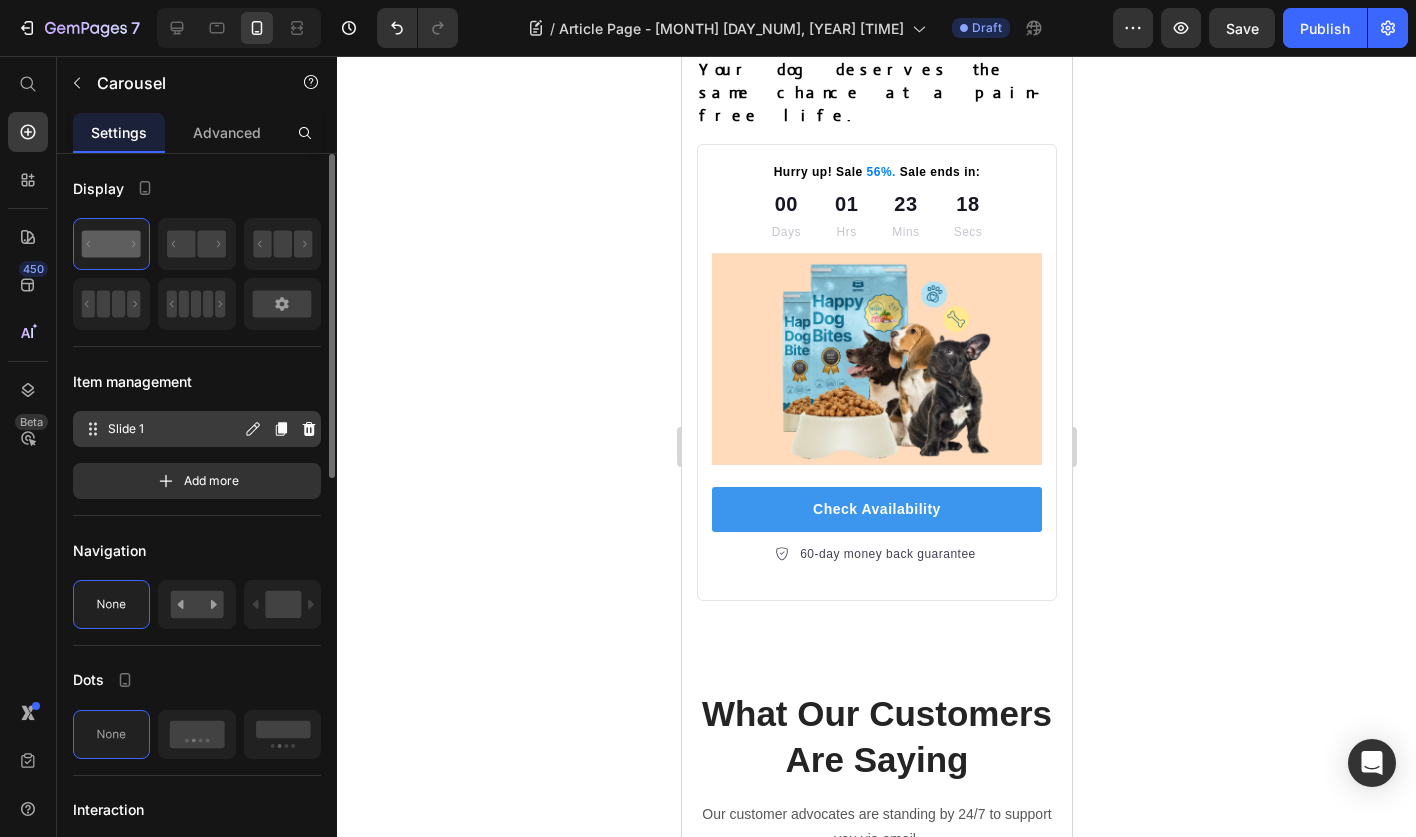 click on "Slide 1 Slide 1" at bounding box center [161, 429] 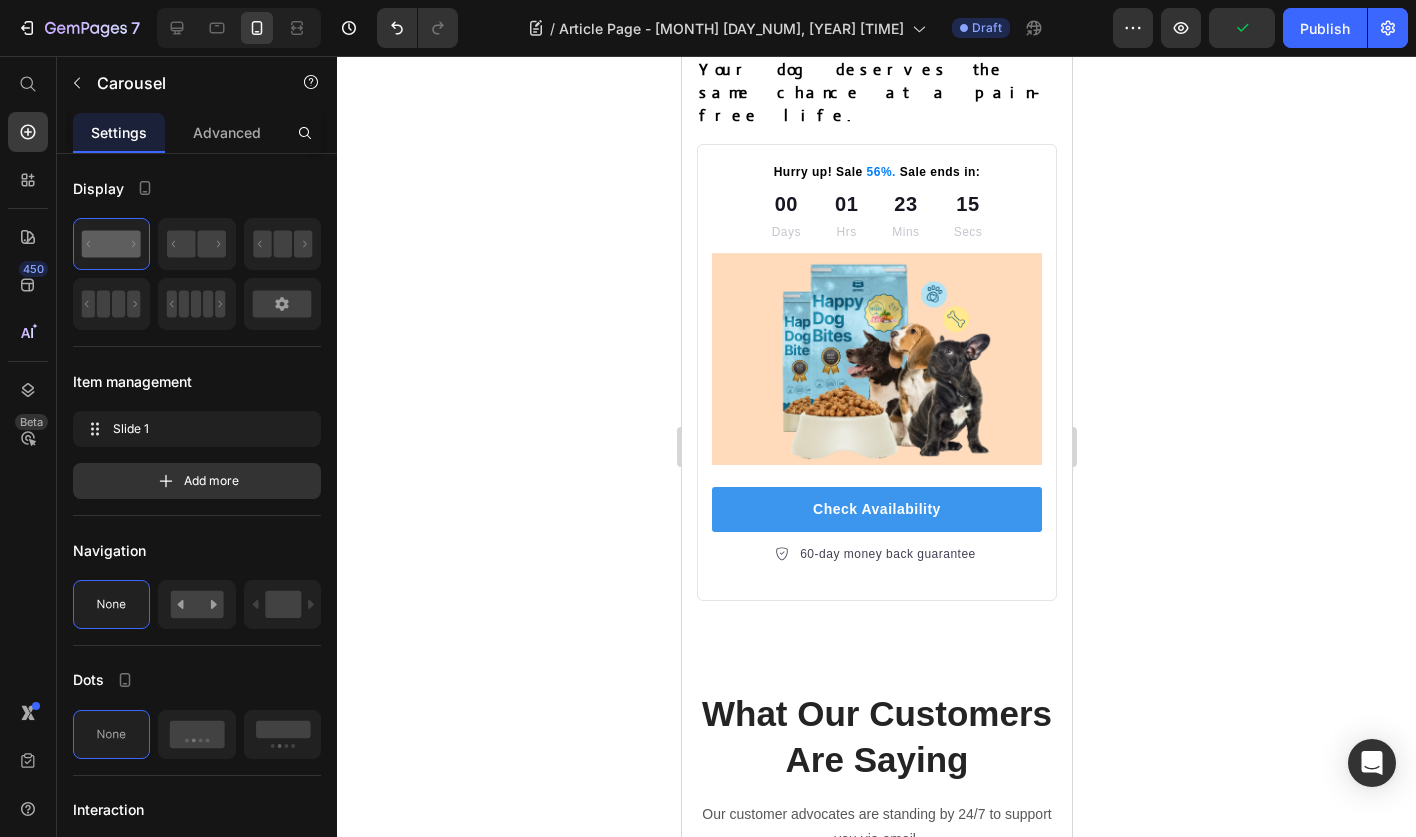 click 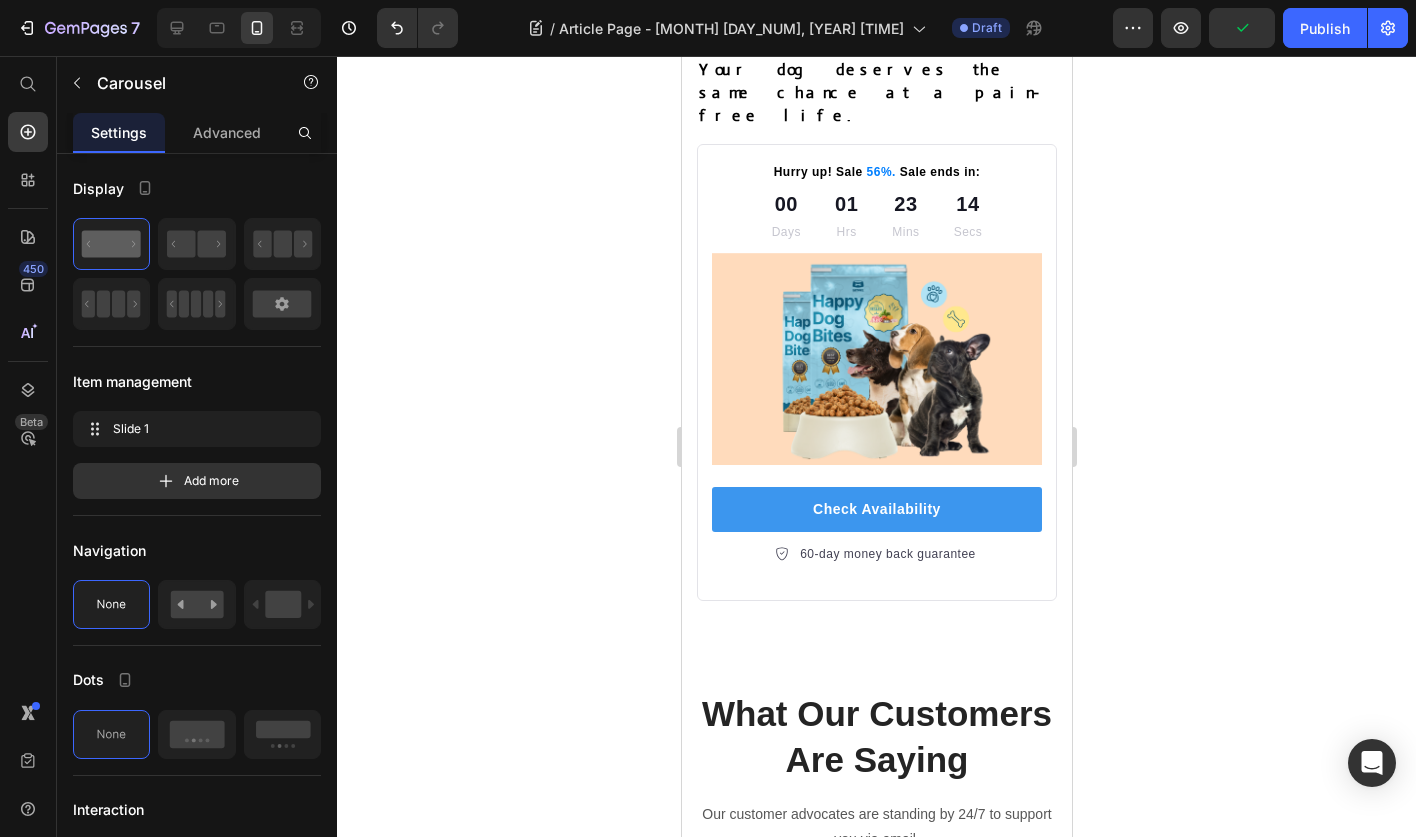 click 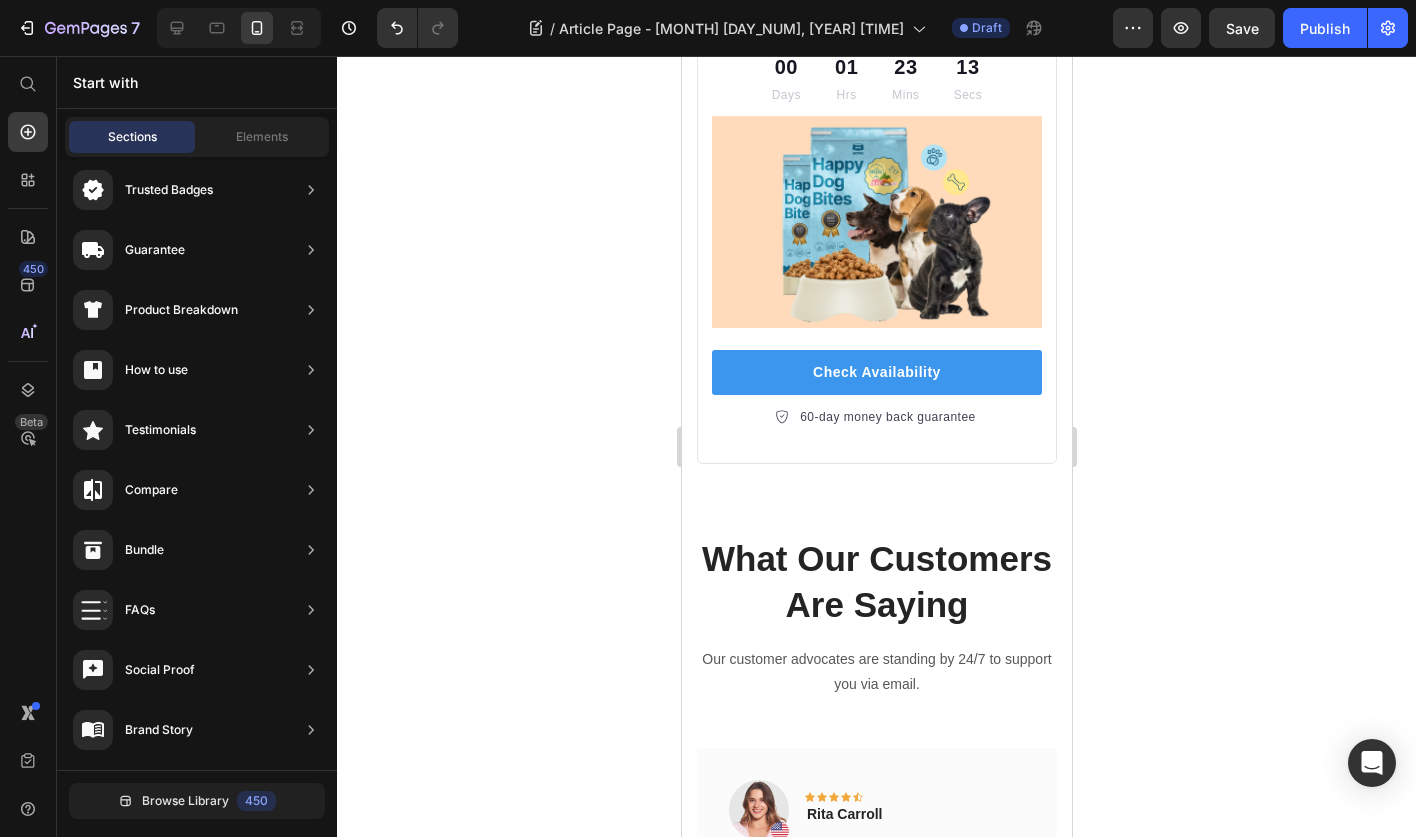 scroll, scrollTop: 12806, scrollLeft: 0, axis: vertical 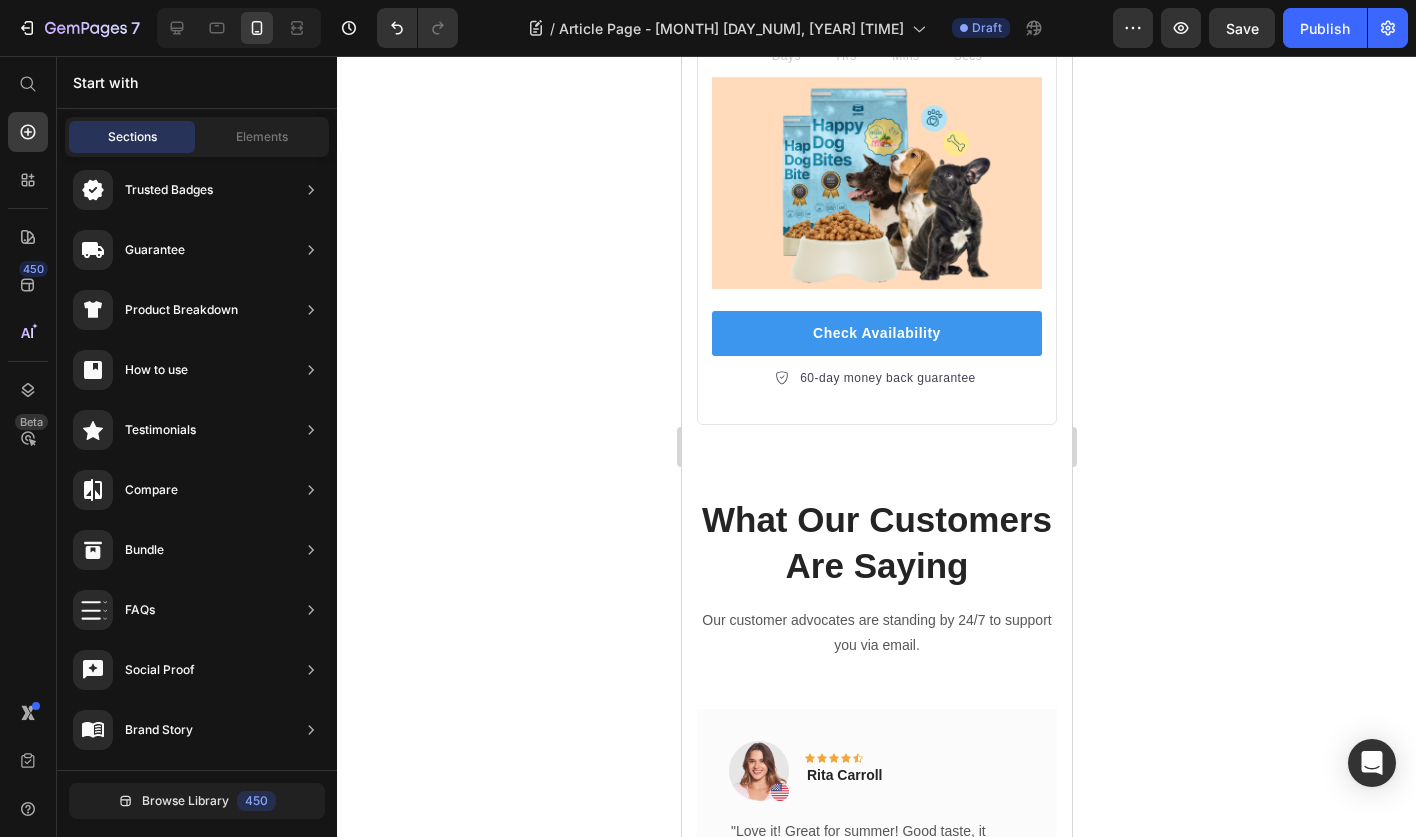 click on "Image
Icon
Icon
Icon
Icon
Icon Row Rita Carroll Text block Row" at bounding box center (876, 1049) 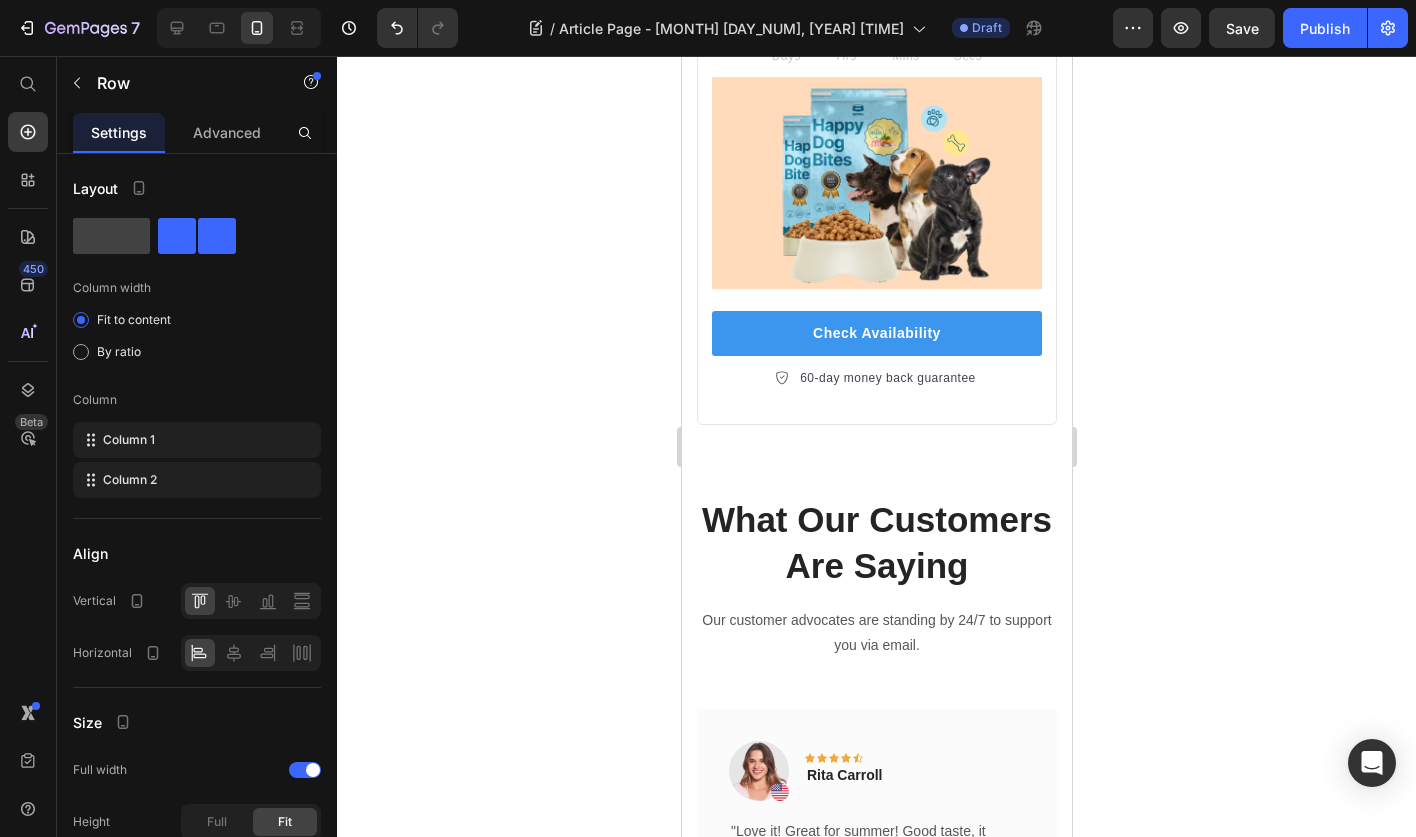click on "Image
Icon
Icon
Icon
Icon
Icon Row Rita Carroll Text block Row   0 "Love it! Great for summer! Good taste, it really owns up to its name “sparkling”, cold with bubbles and lime flavor. When I want that soda feel without drinking a soda, I grab for one of this." Text block Row" at bounding box center (876, 1114) 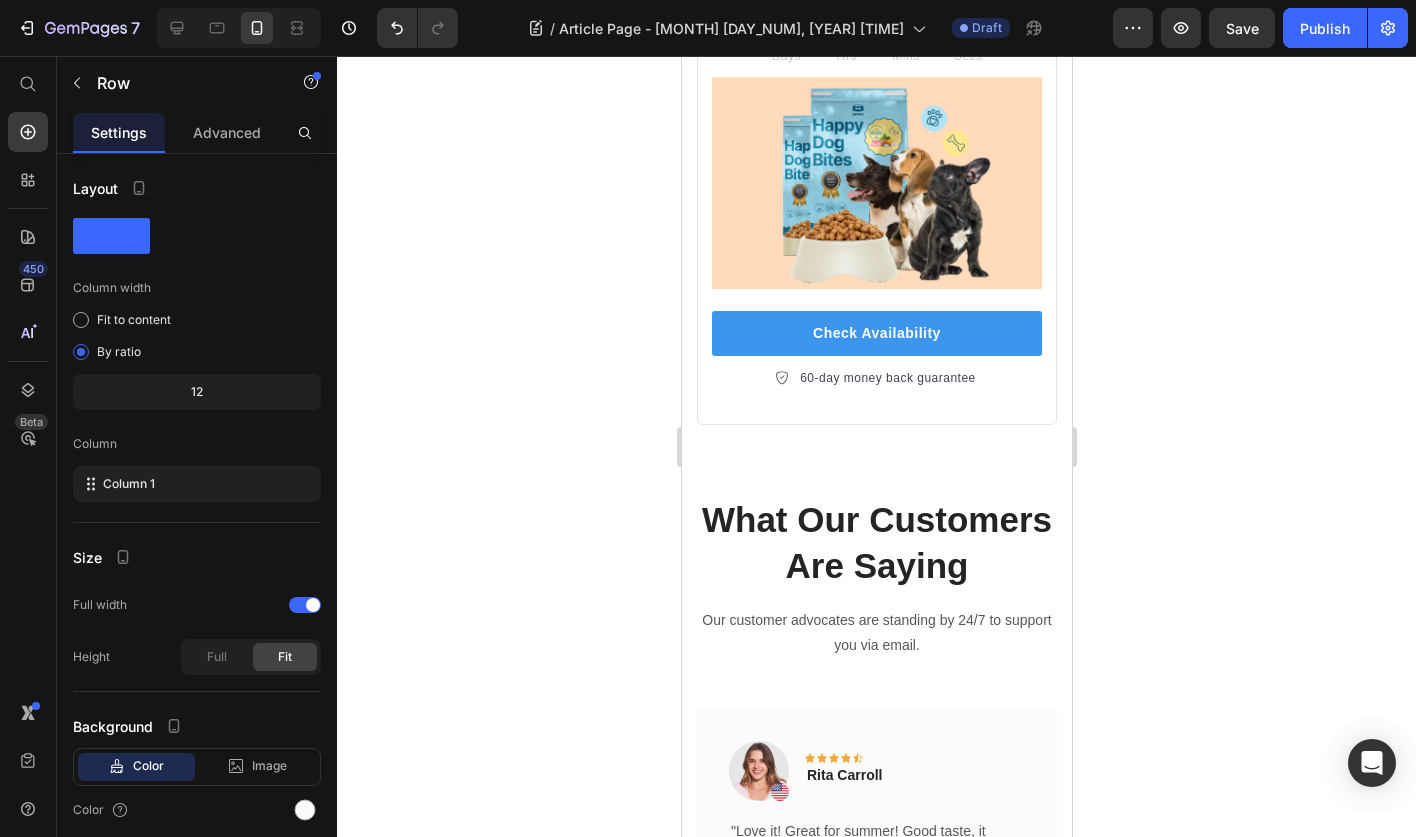 click 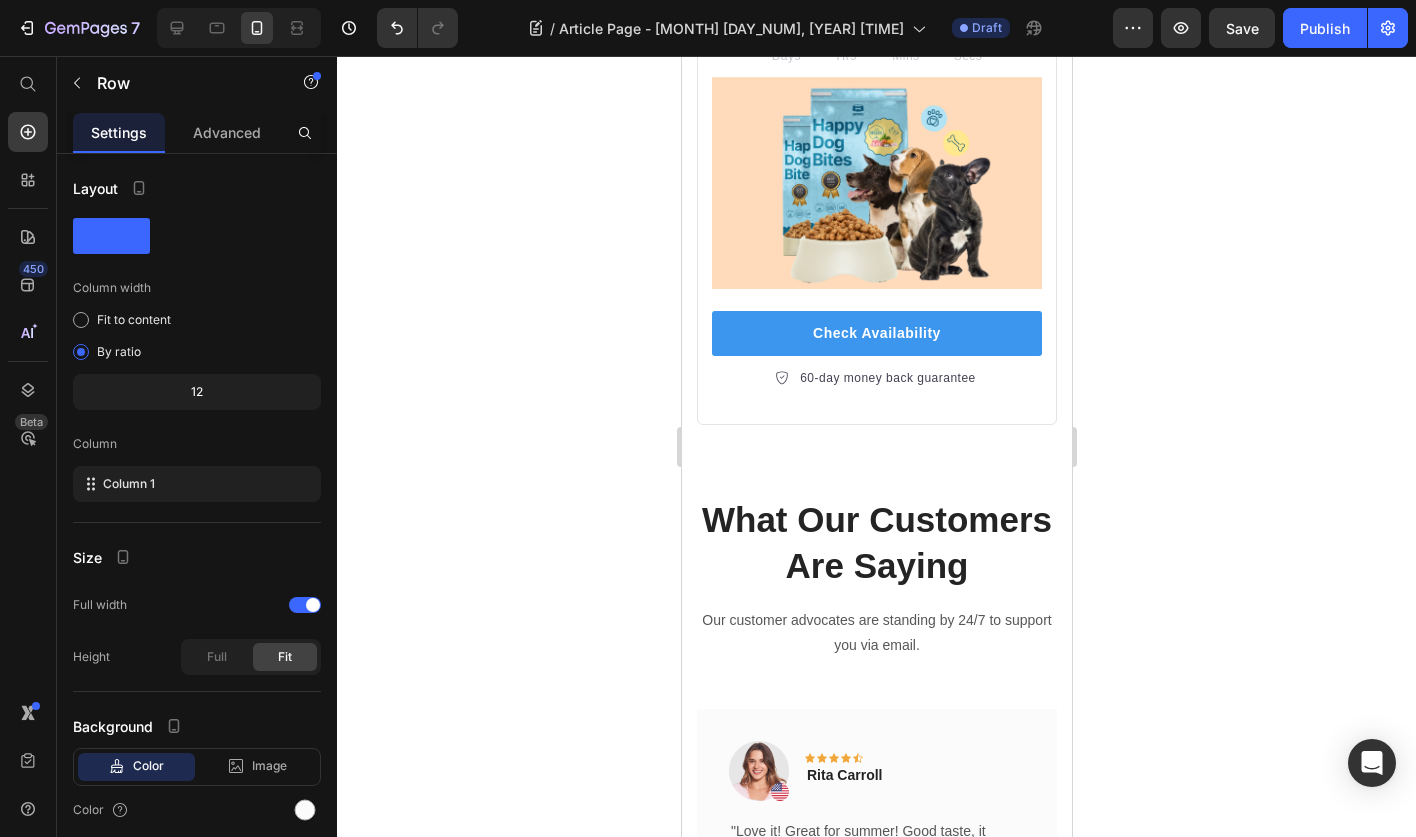click on "Image
Icon
Icon
Icon
Icon
Icon Row Rita Carroll Text block Row "Love it! Great for summer! Good taste, it really owns up to its name “sparkling”, cold with bubbles and lime flavor. When I want that soda feel without drinking a soda, I grab for one of this." Text block Row   0" at bounding box center [876, 1384] 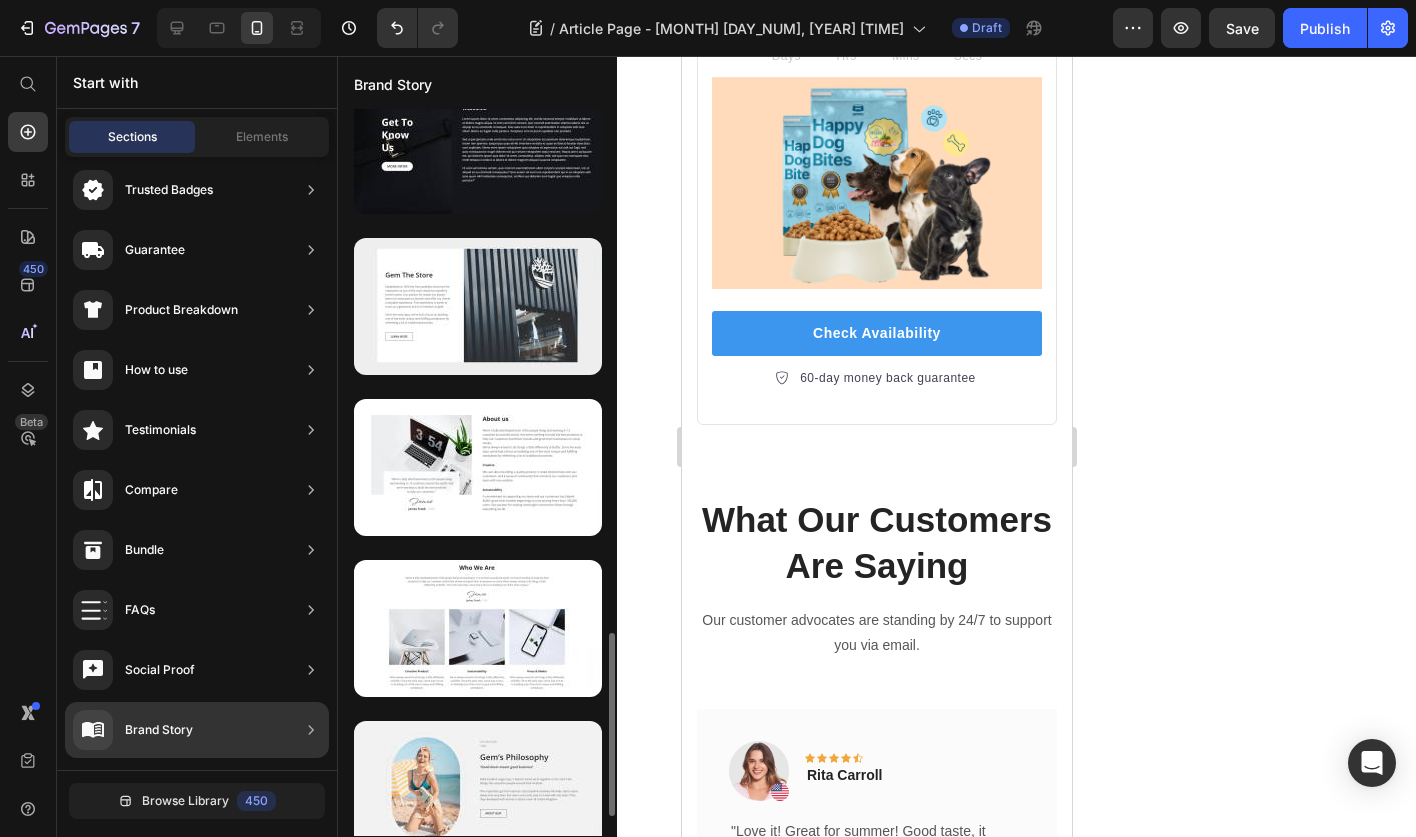 scroll, scrollTop: 2159, scrollLeft: 0, axis: vertical 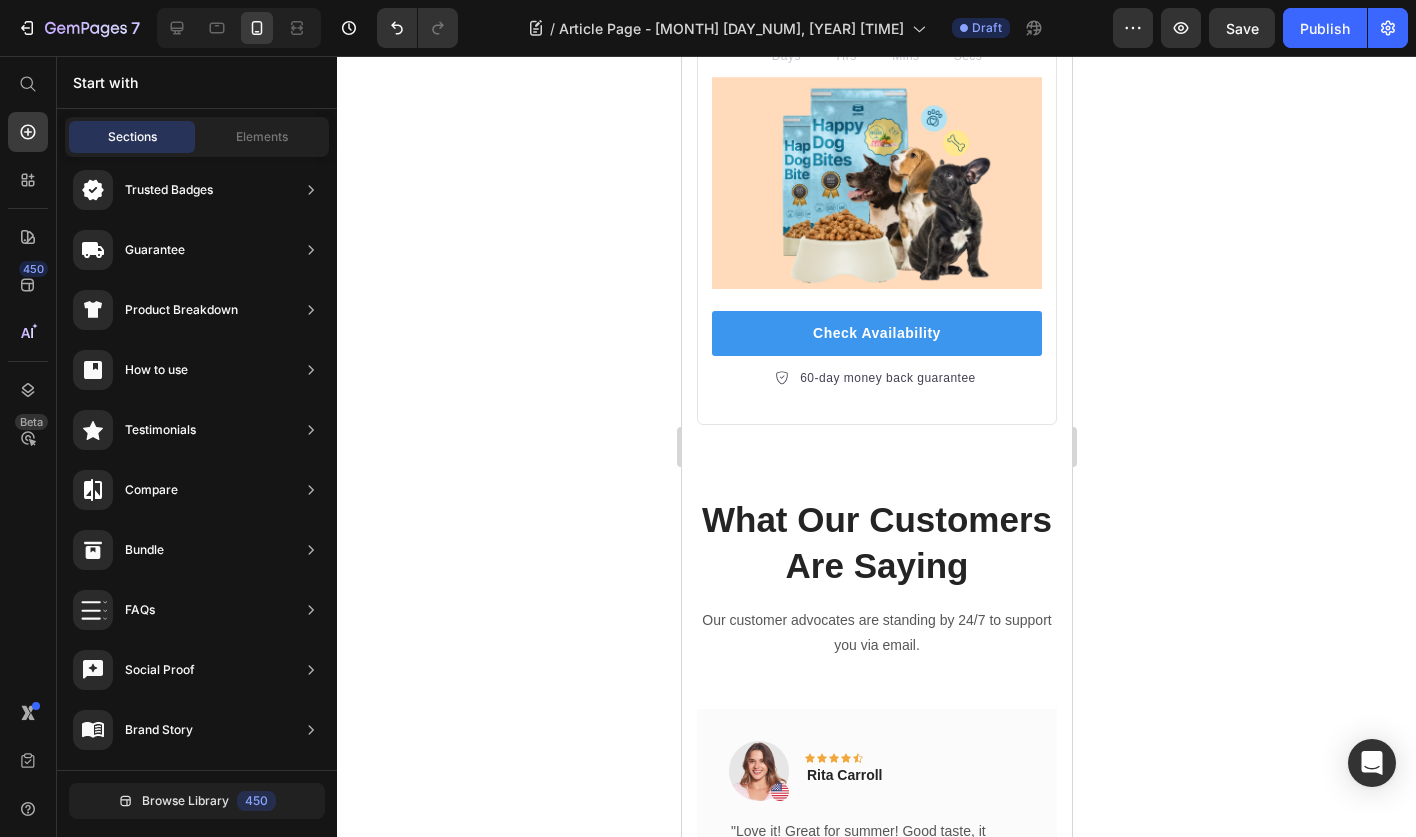click 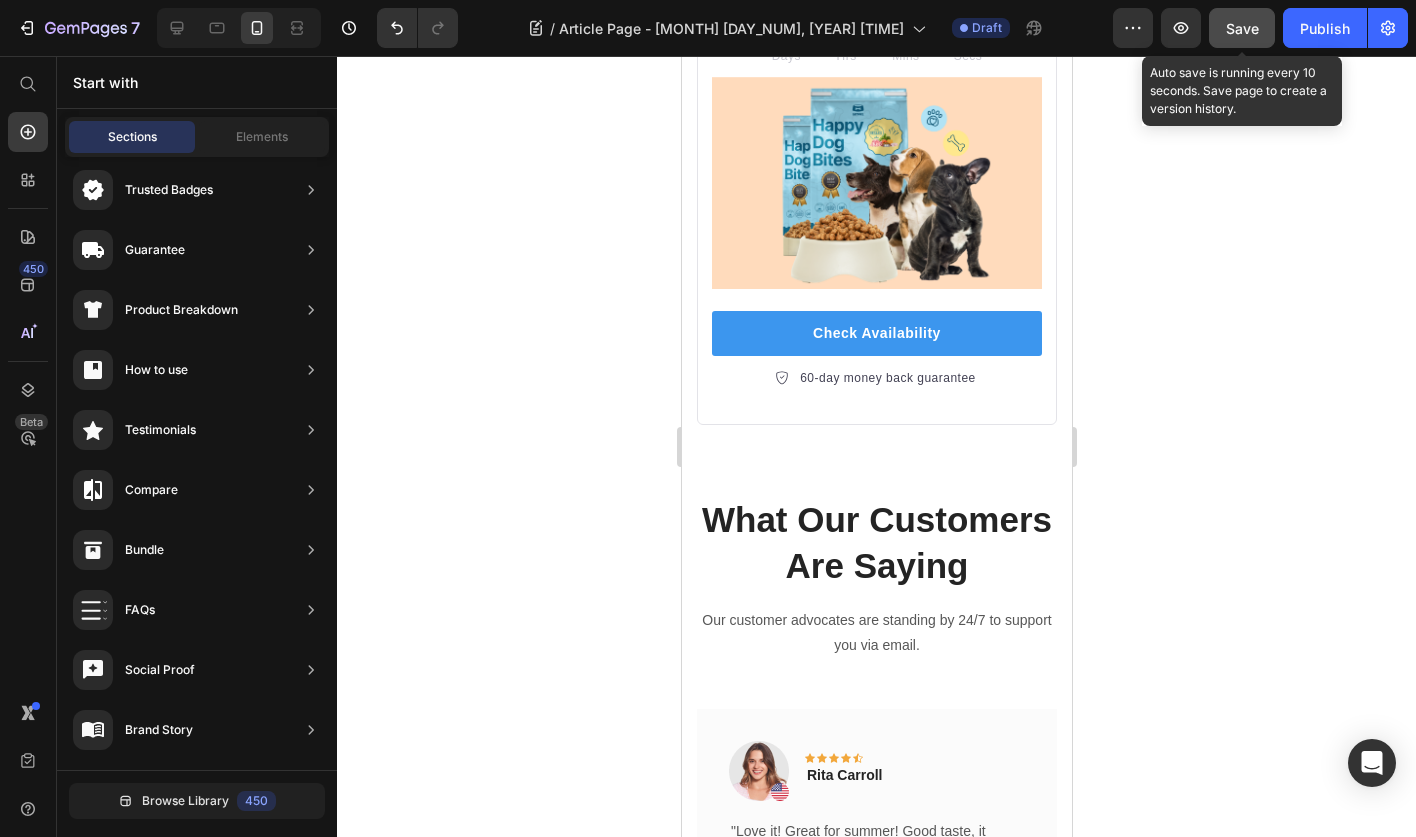 click on "Save" 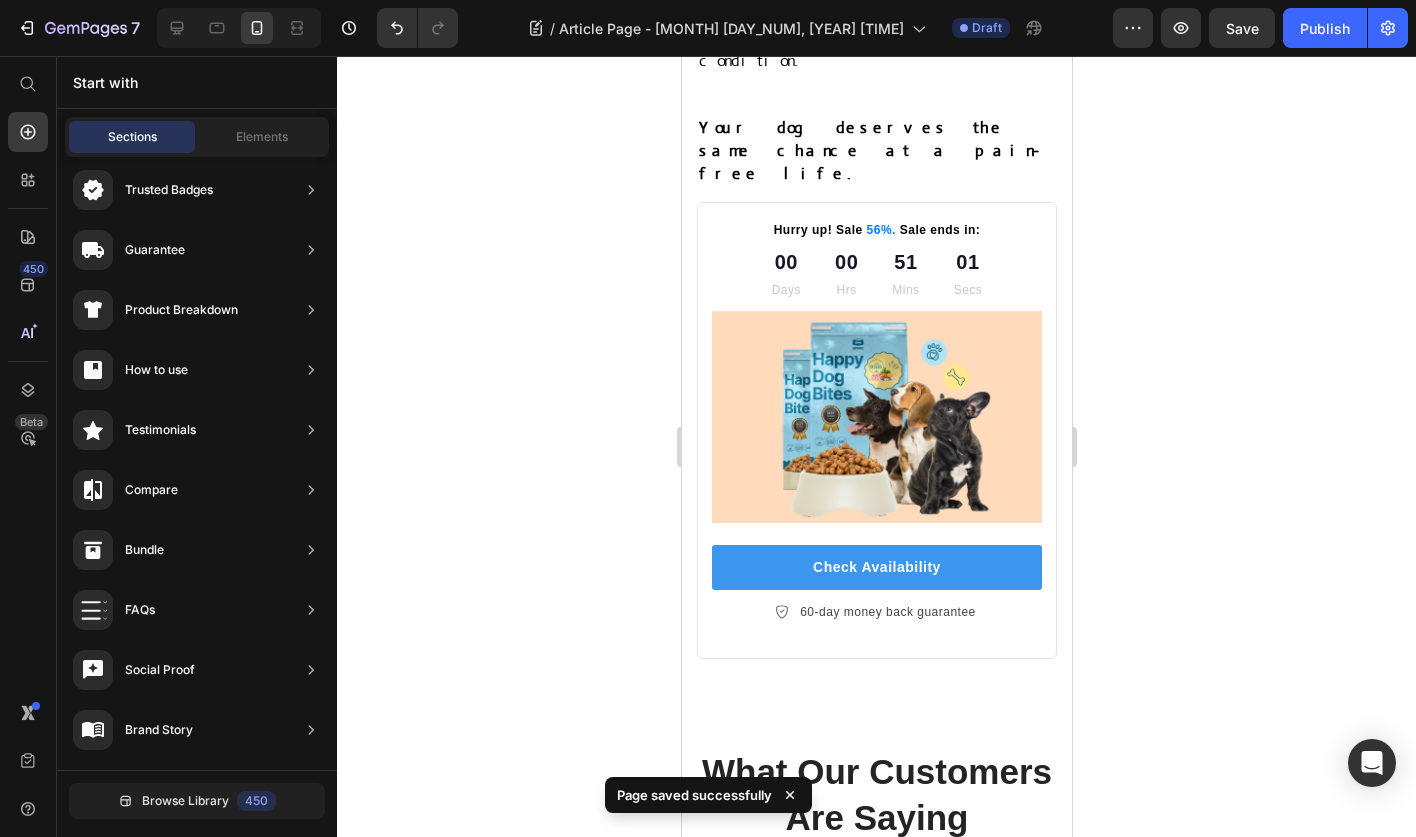 scroll, scrollTop: 12571, scrollLeft: 0, axis: vertical 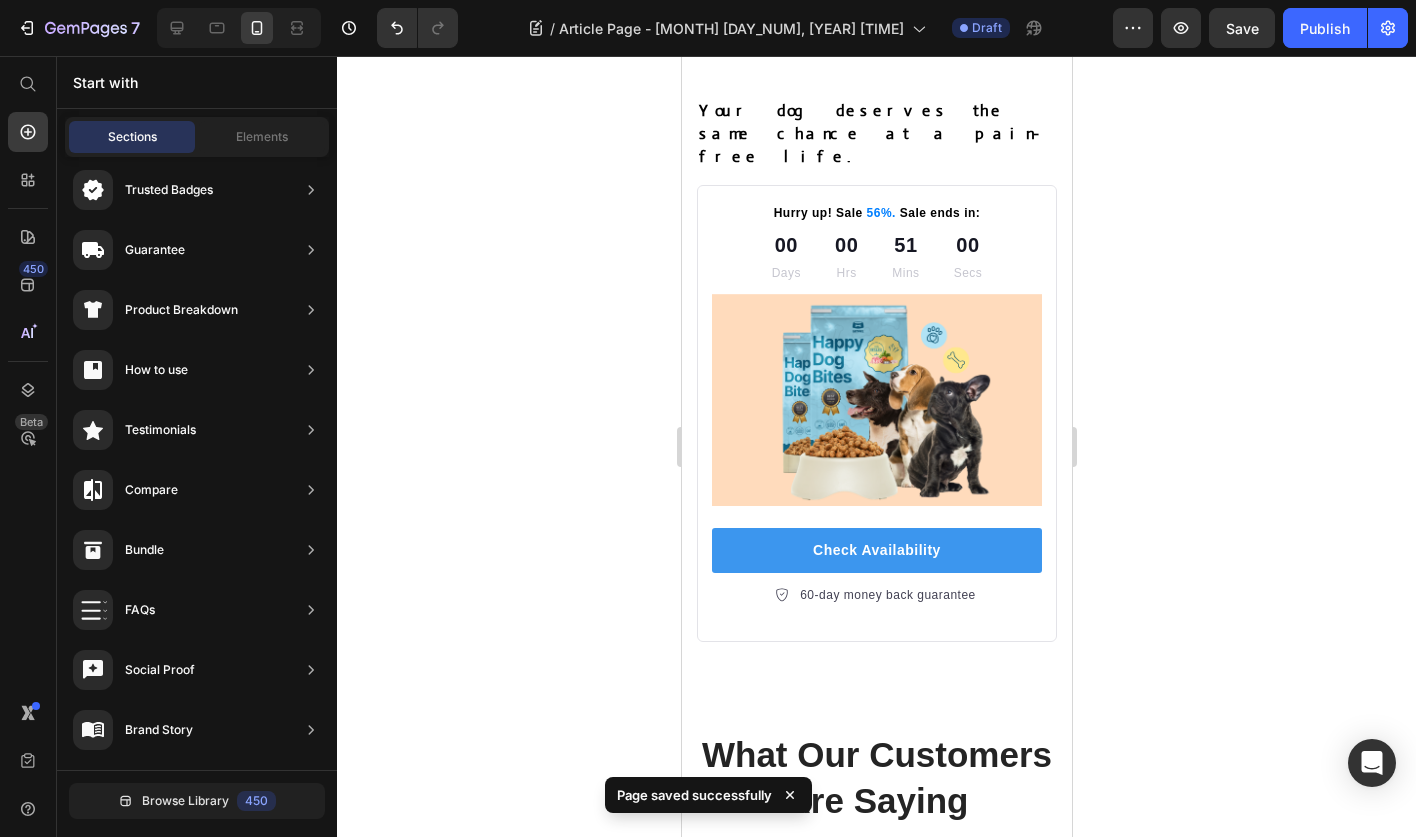 click on "Icon" at bounding box center [845, 993] 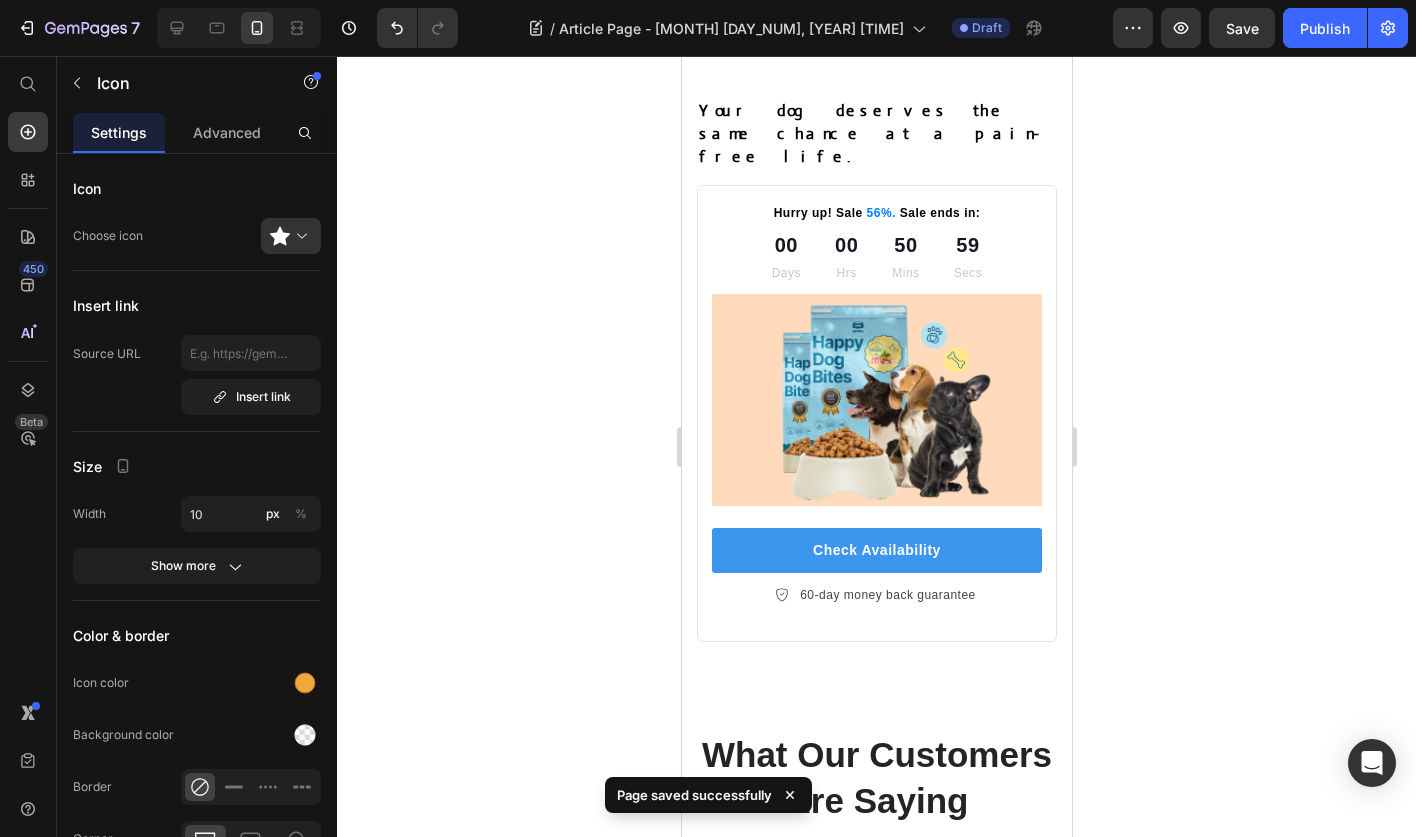 click on "Icon" at bounding box center (857, 993) 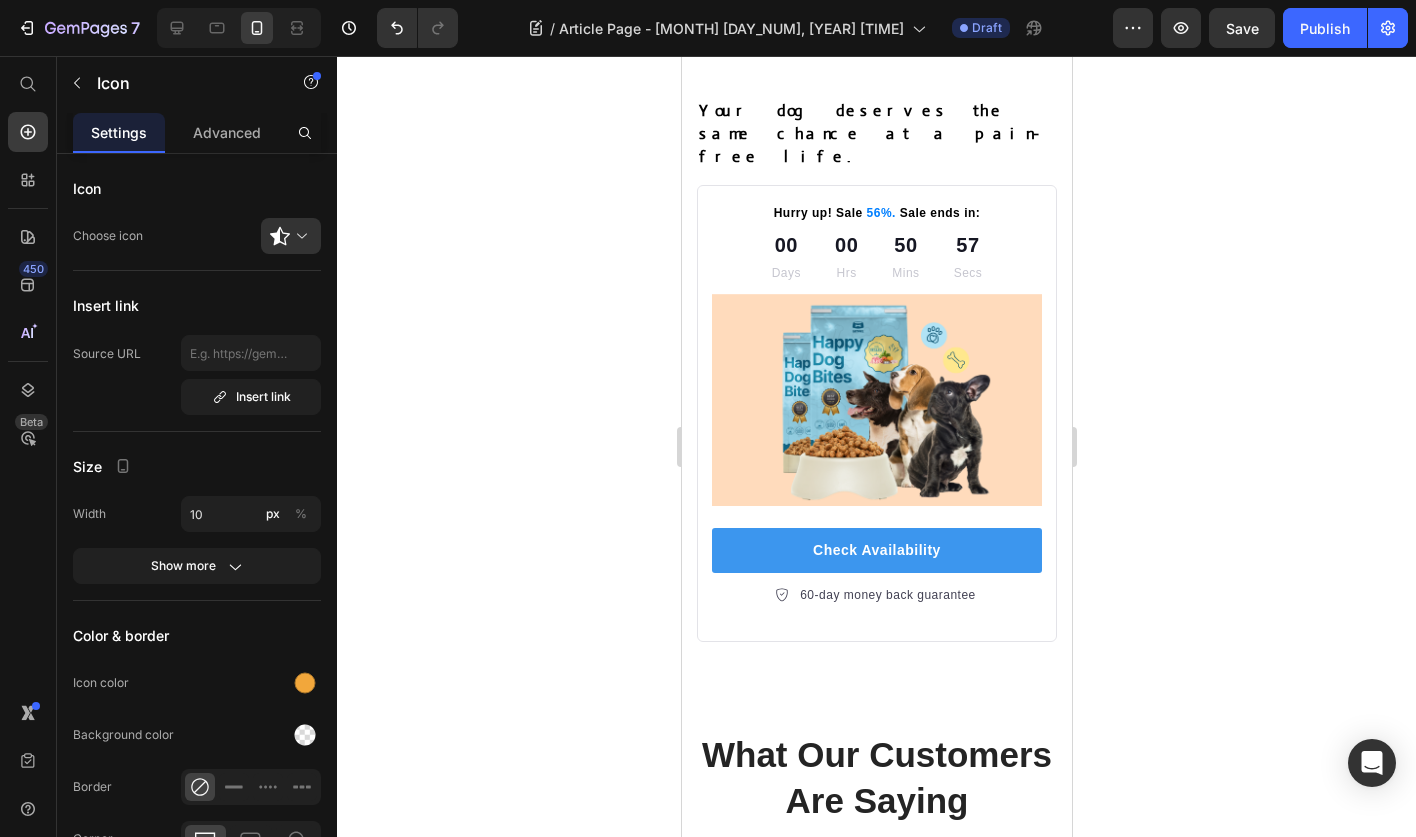 click on "Icon   0" at bounding box center (845, 993) 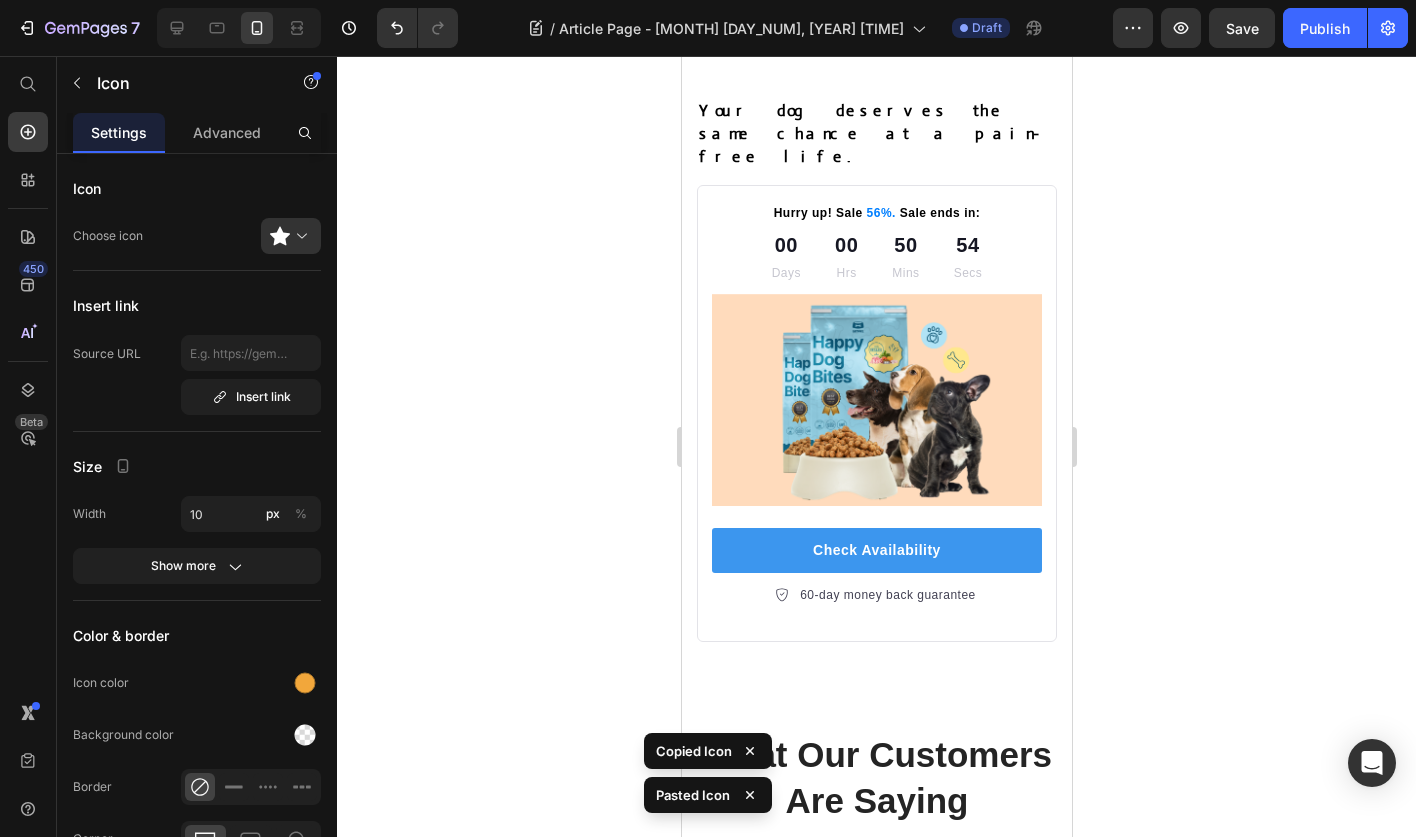 click on "Icon   0" at bounding box center (857, 993) 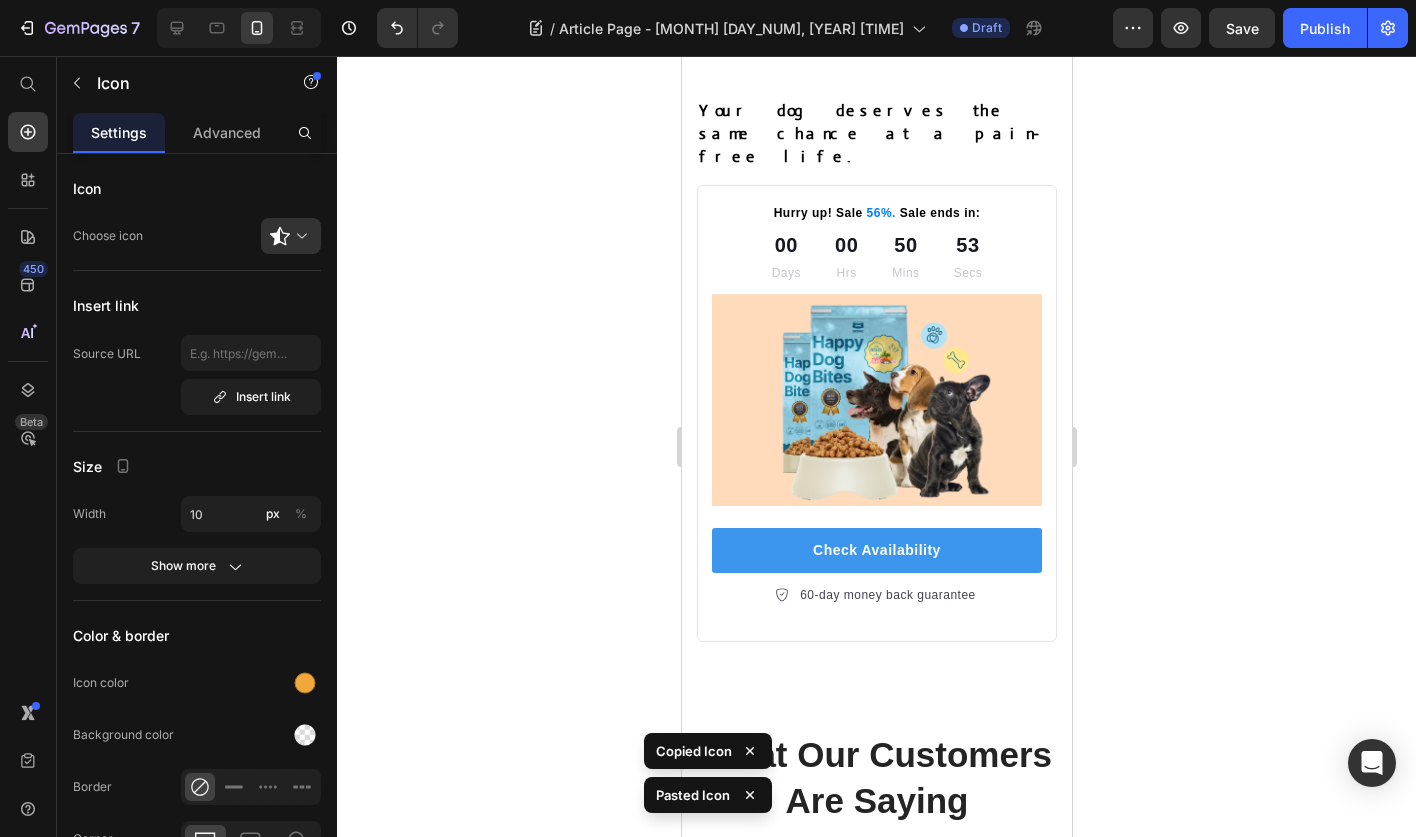 click 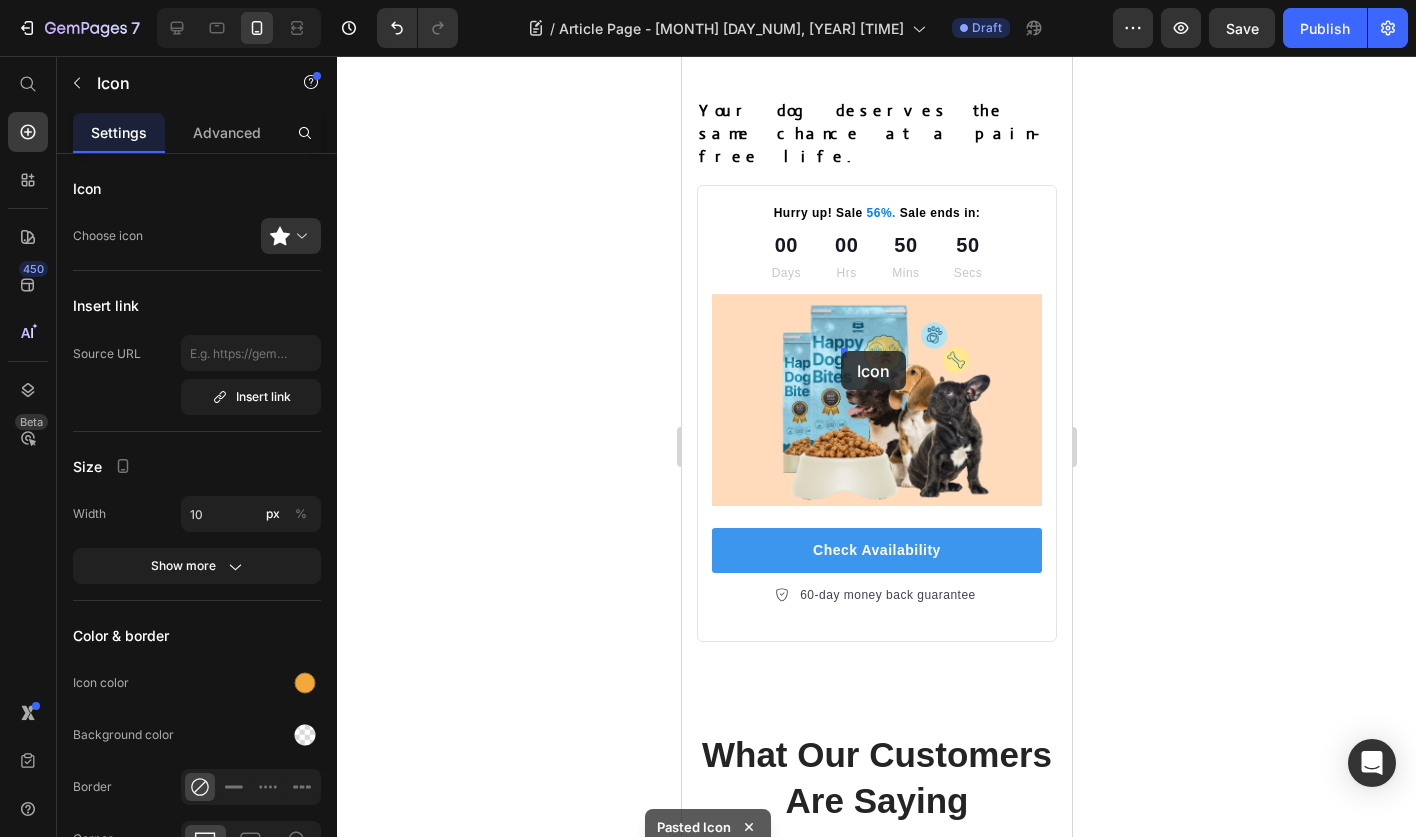 drag, startPoint x: 844, startPoint y: 361, endPoint x: 840, endPoint y: 351, distance: 10.770329 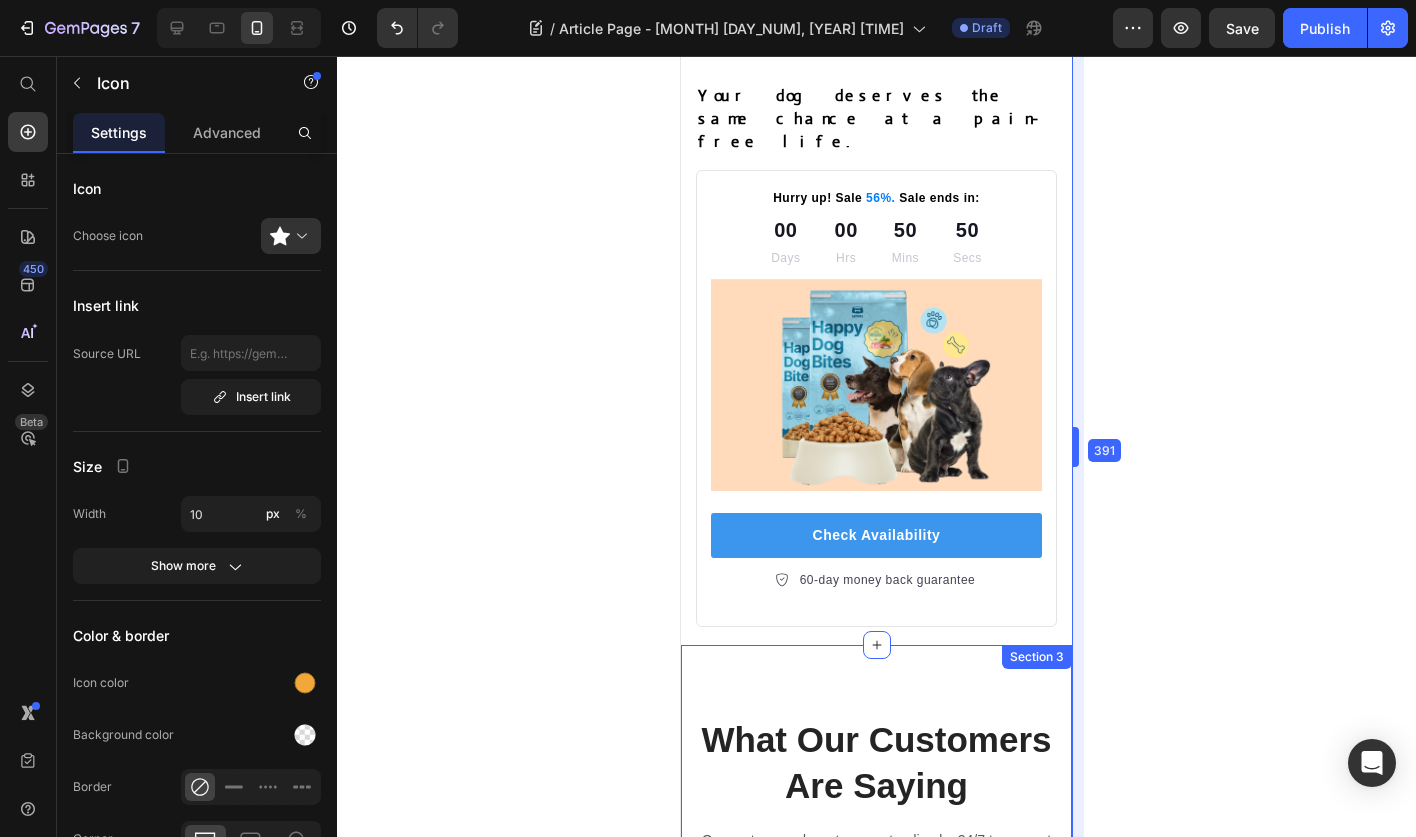 drag, startPoint x: 1073, startPoint y: 346, endPoint x: 383, endPoint y: 292, distance: 692.1098 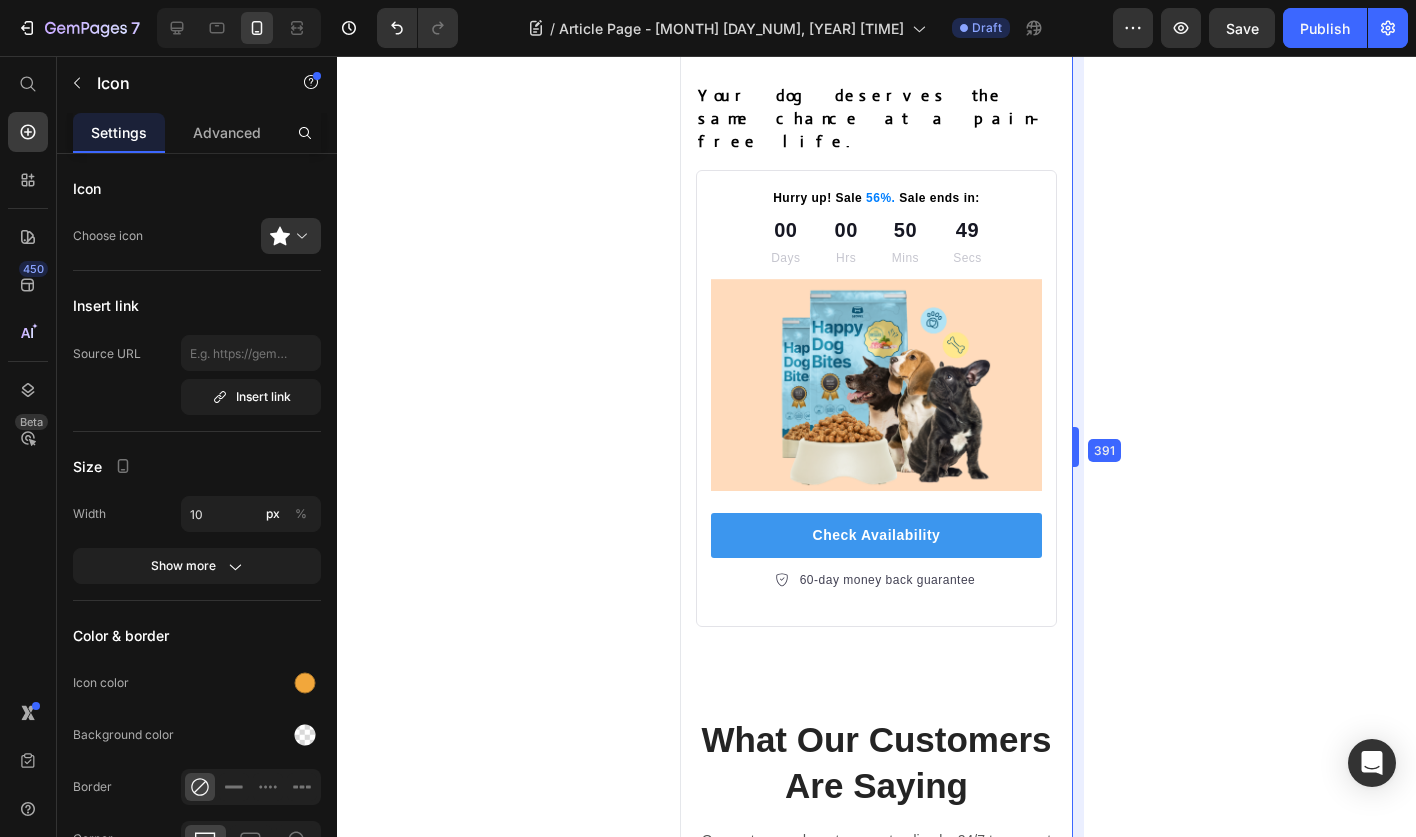 scroll, scrollTop: 12579, scrollLeft: 0, axis: vertical 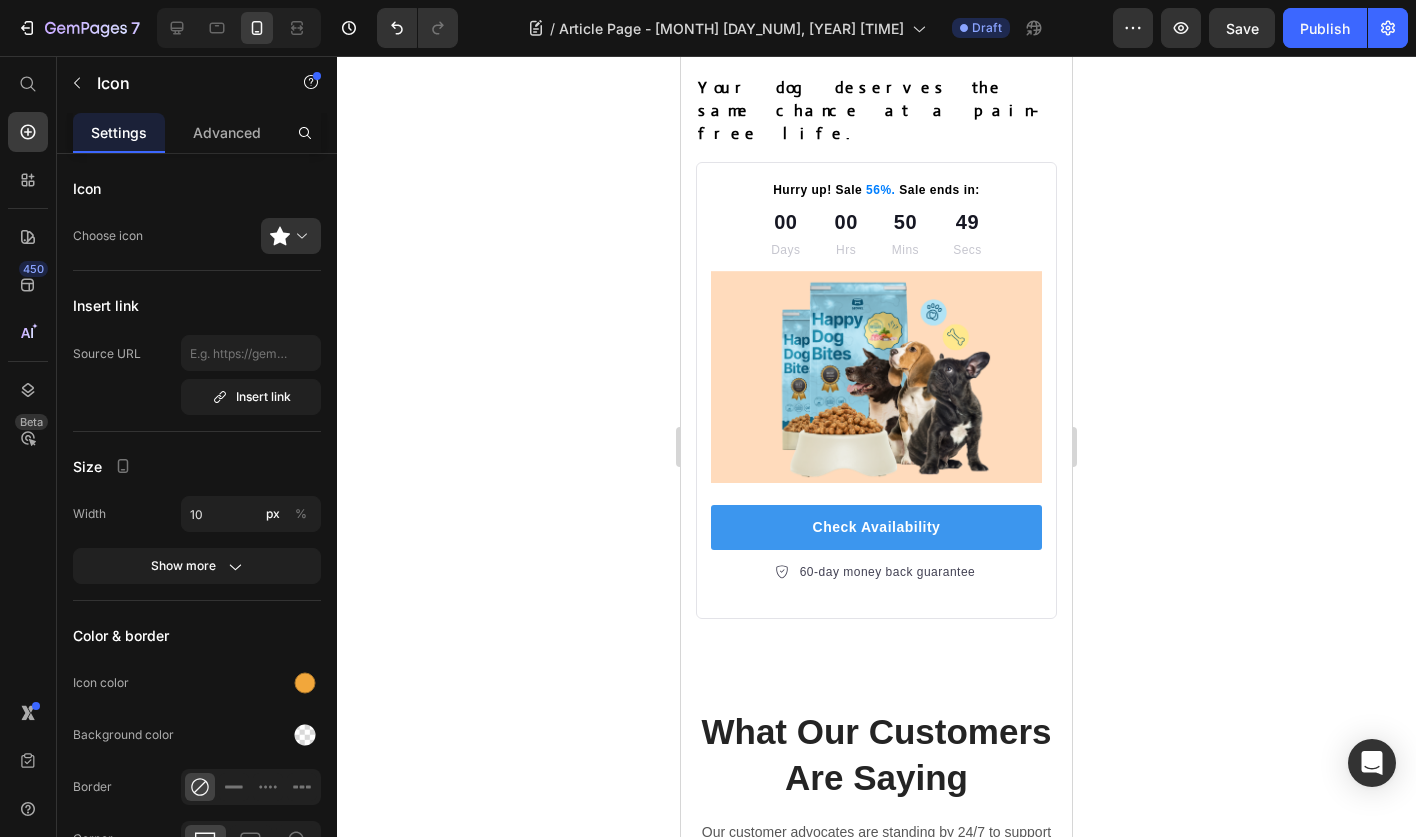 click 